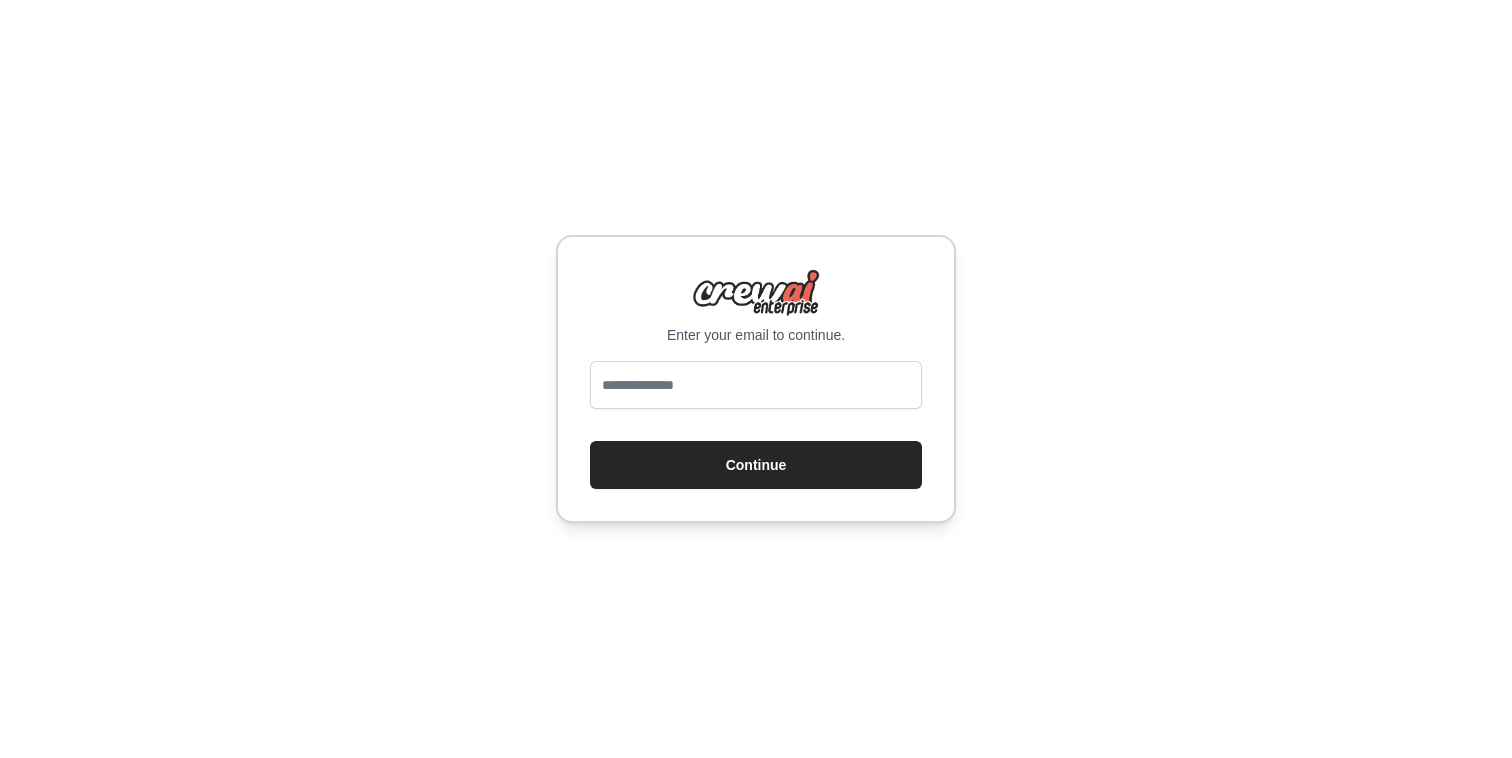 scroll, scrollTop: 0, scrollLeft: 0, axis: both 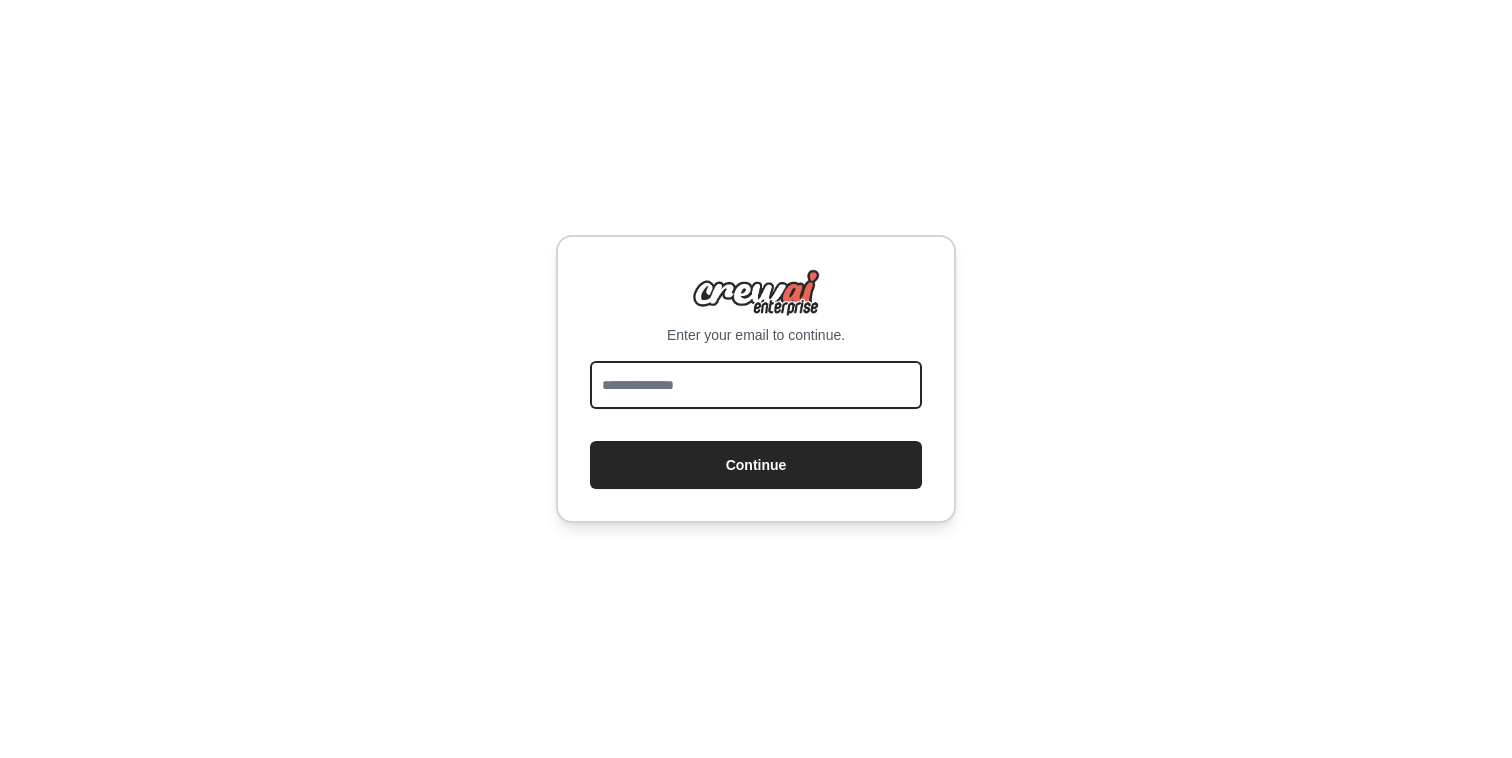 click at bounding box center [756, 385] 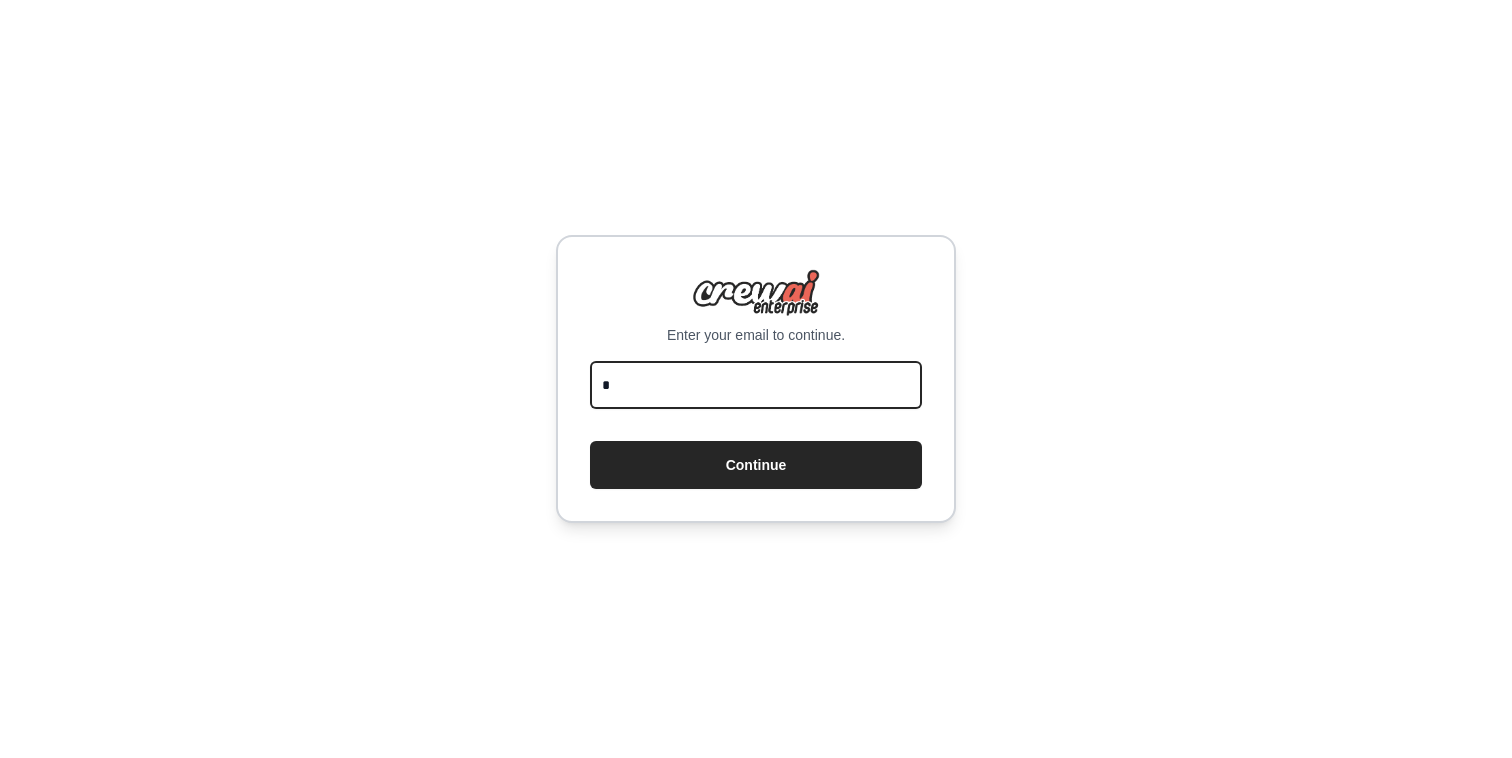 type on "**********" 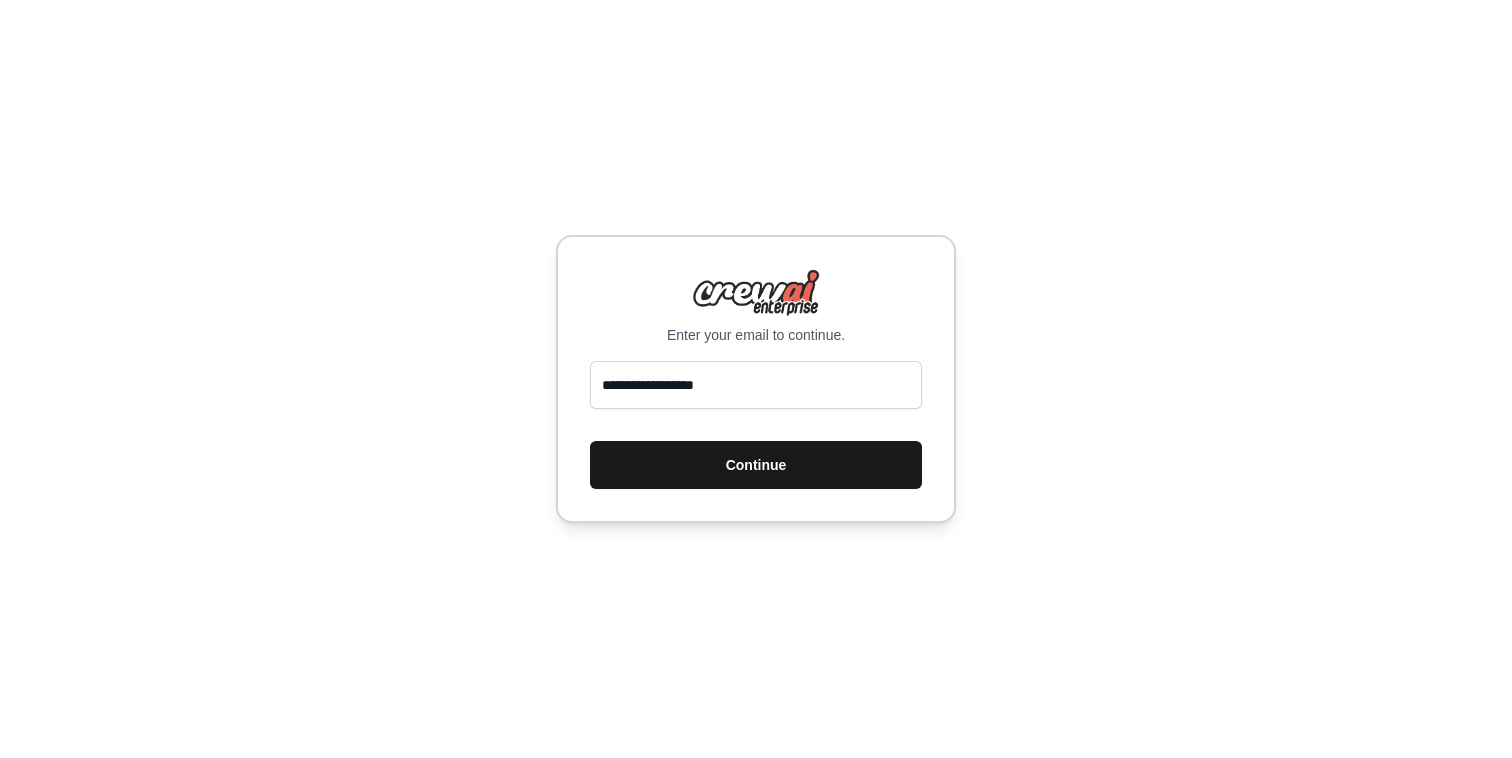 click on "Continue" at bounding box center (756, 465) 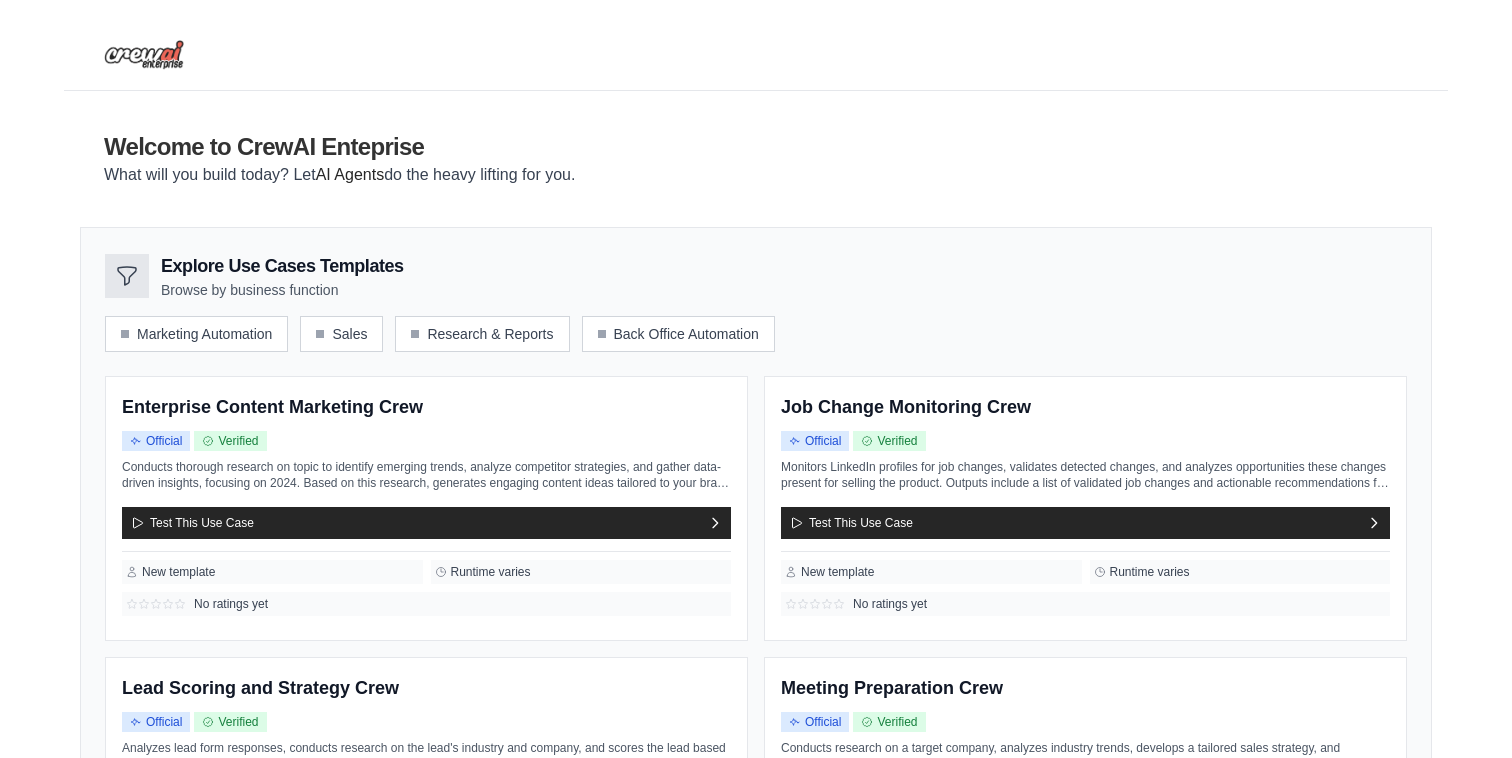 scroll, scrollTop: 0, scrollLeft: 0, axis: both 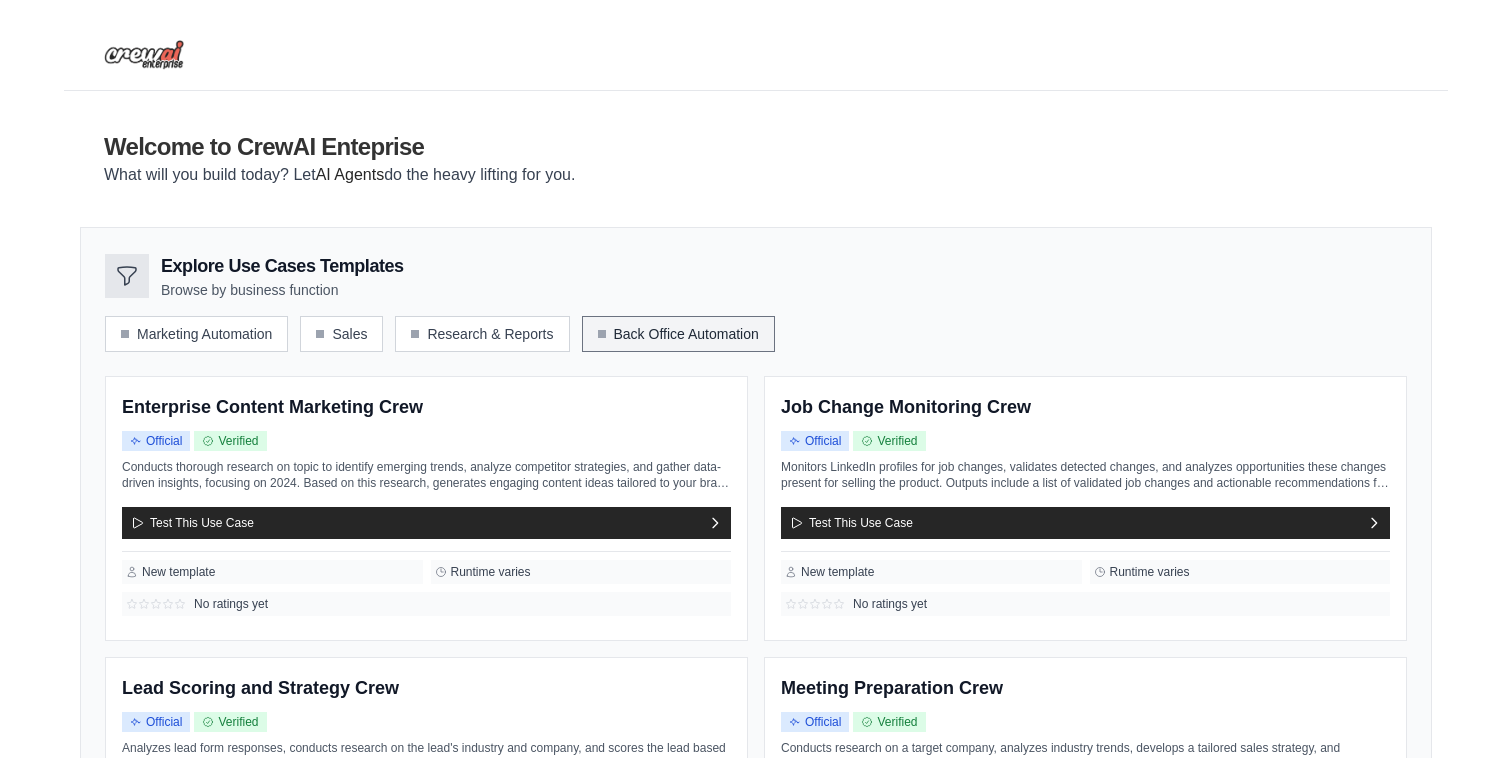 click on "Back Office Automation" at bounding box center [678, 334] 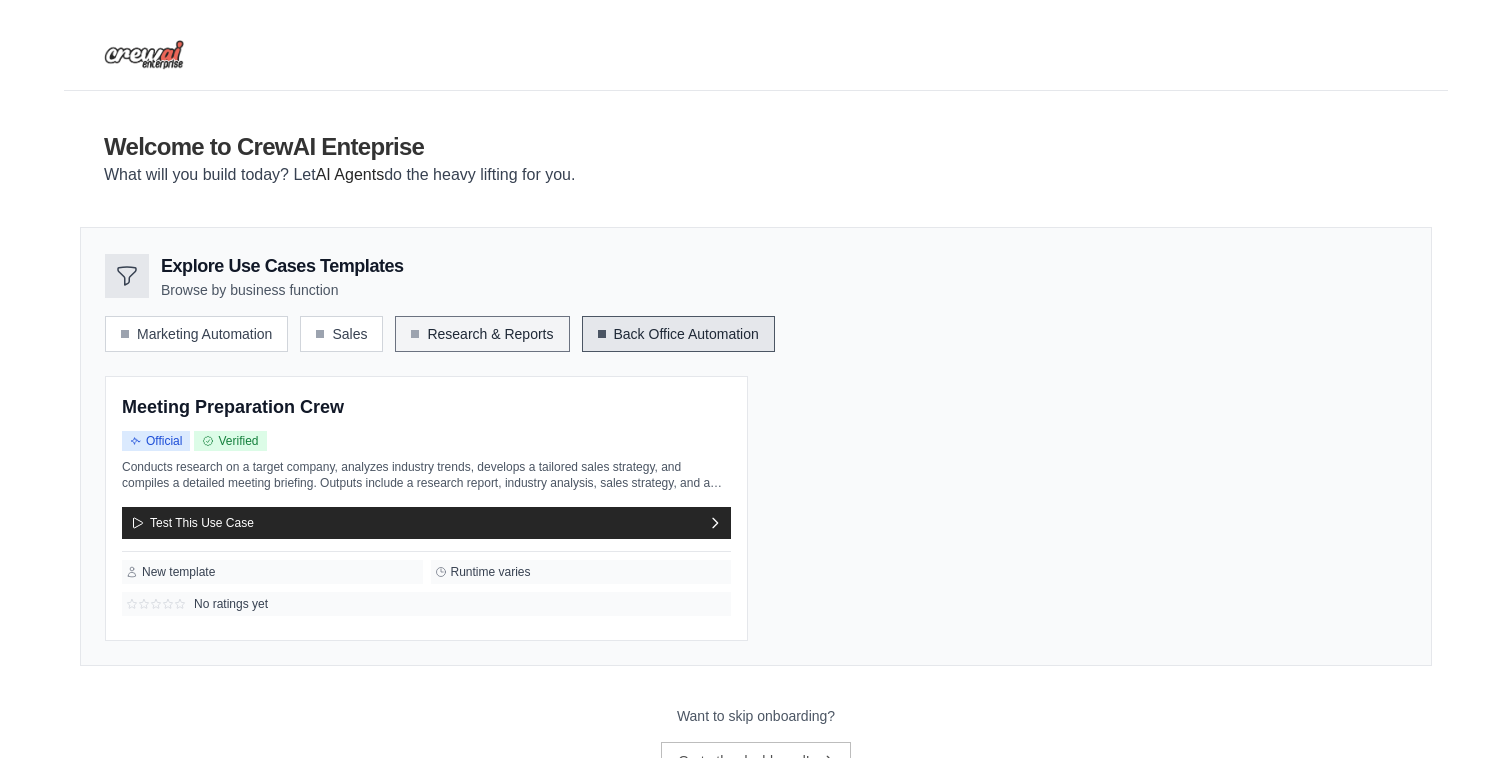 click on "Research & Reports" at bounding box center (482, 334) 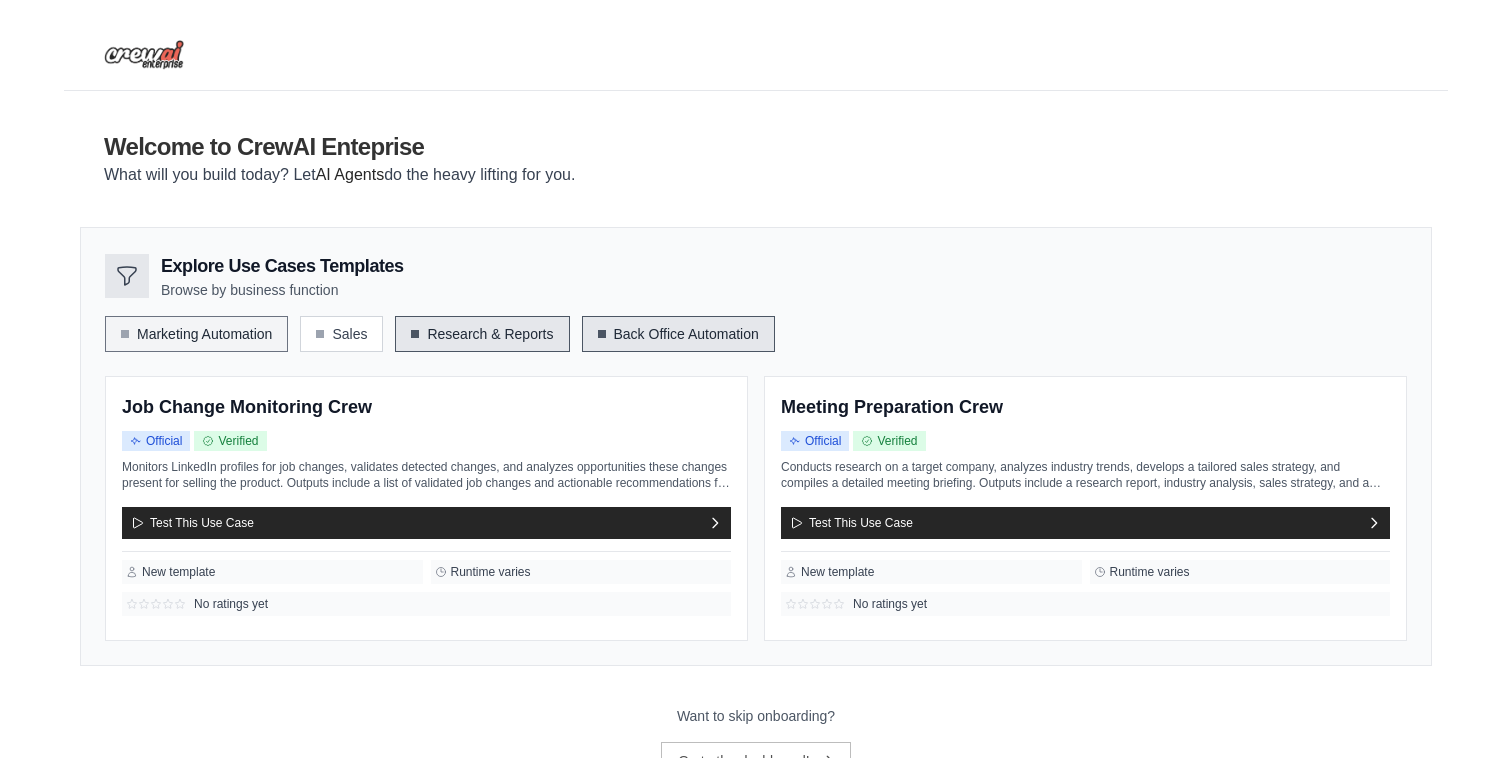 click on "Marketing Automation" at bounding box center (196, 334) 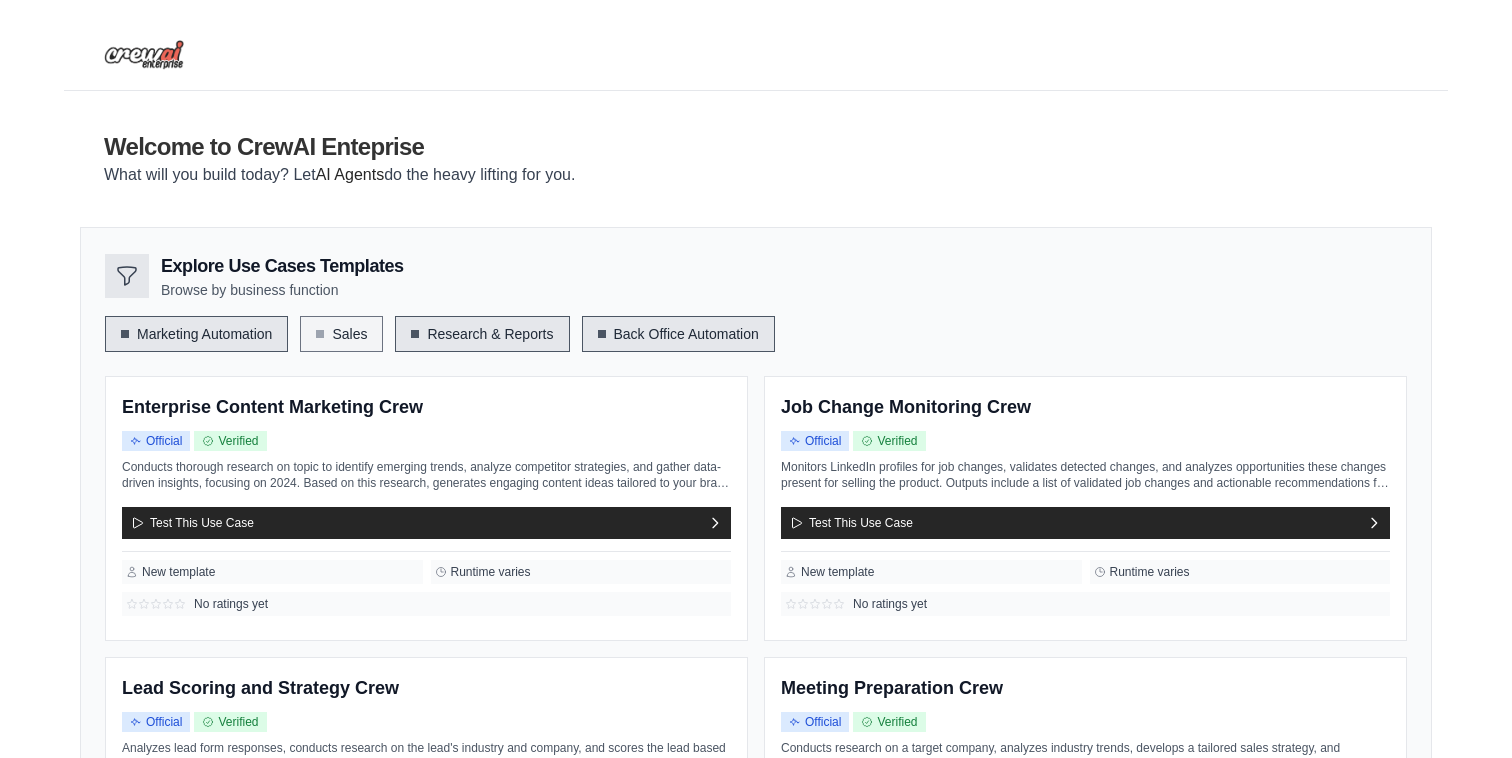 click on "Sales" at bounding box center (341, 334) 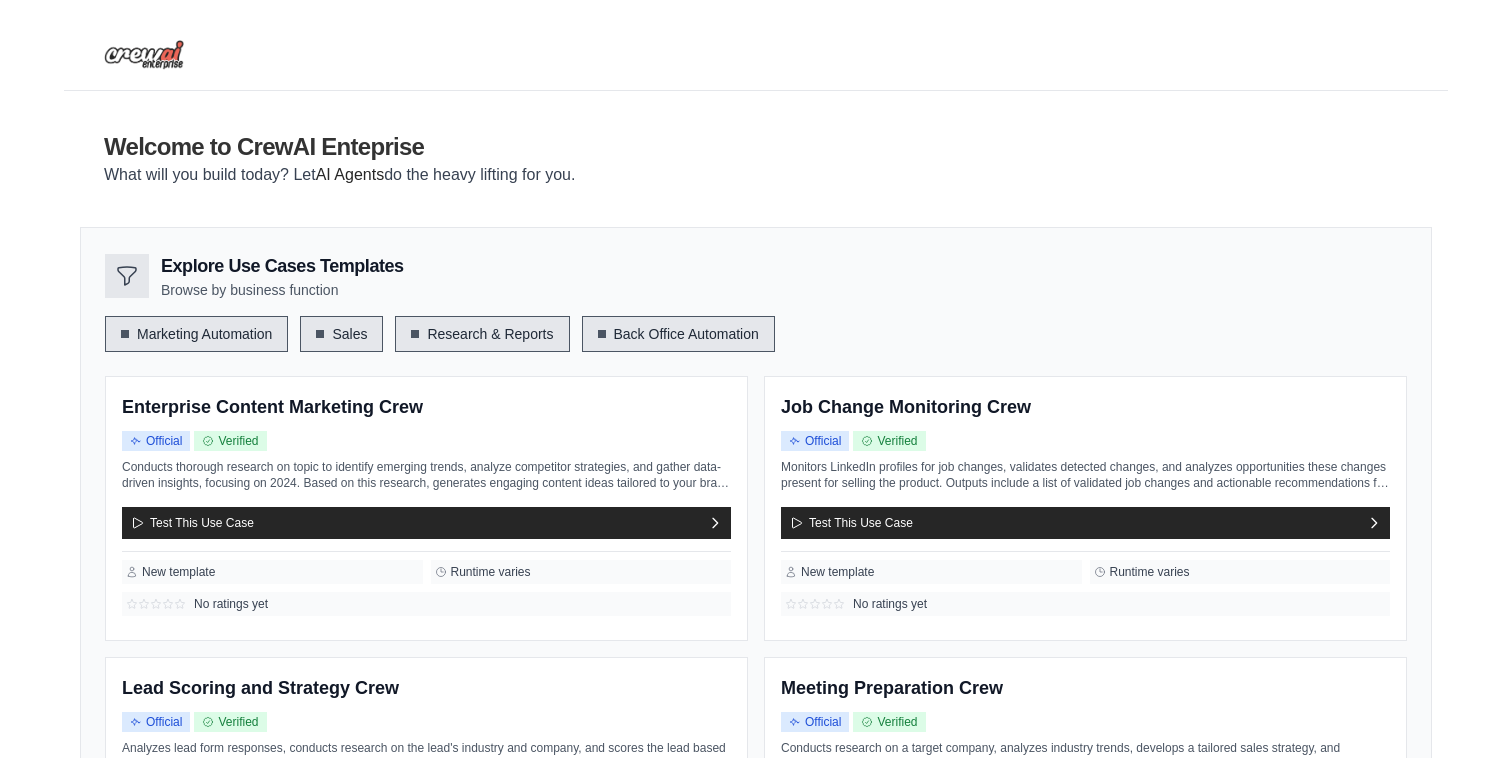 drag, startPoint x: 355, startPoint y: 335, endPoint x: 415, endPoint y: 331, distance: 60.133186 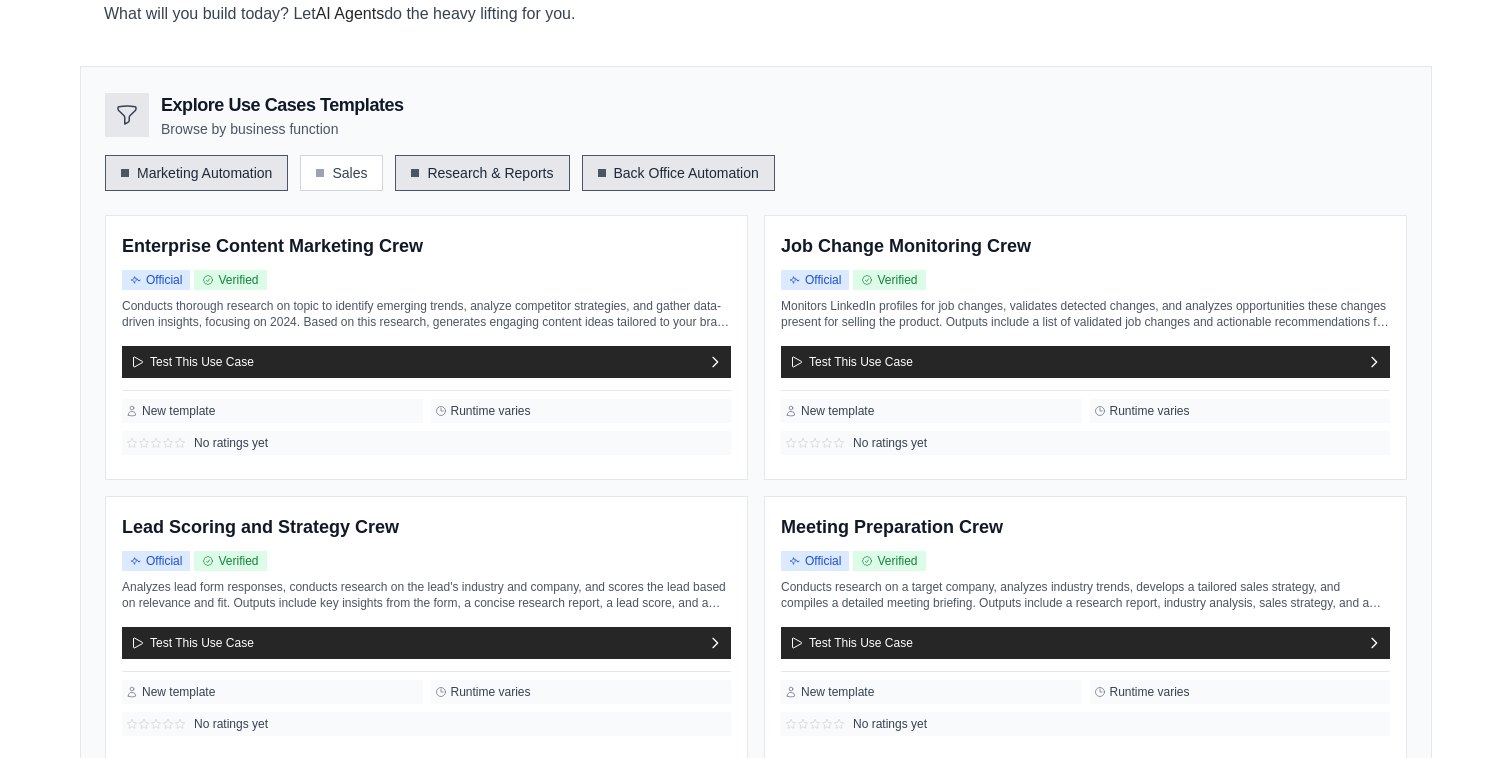scroll, scrollTop: 363, scrollLeft: 0, axis: vertical 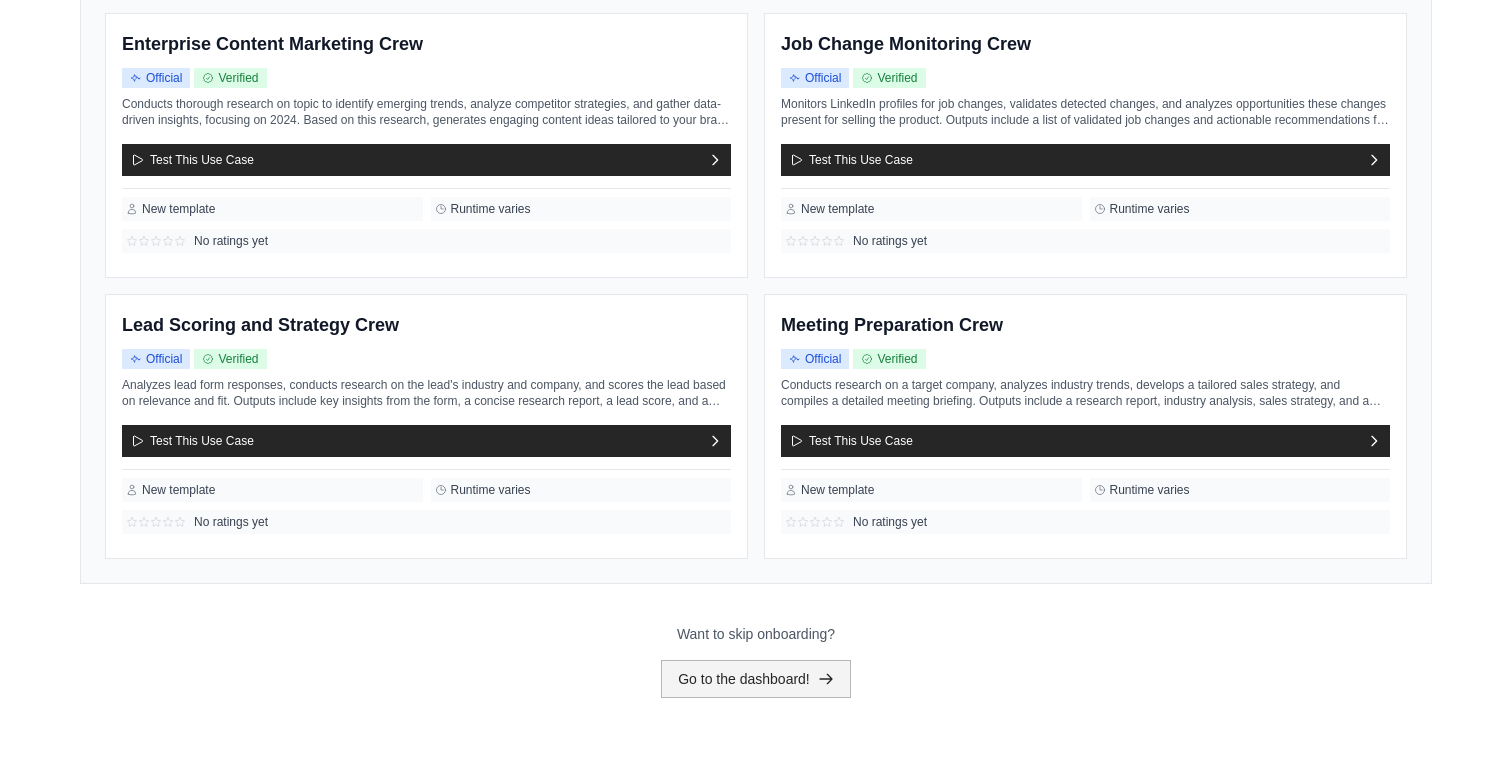 click on "Go to the dashboard!" at bounding box center (756, 679) 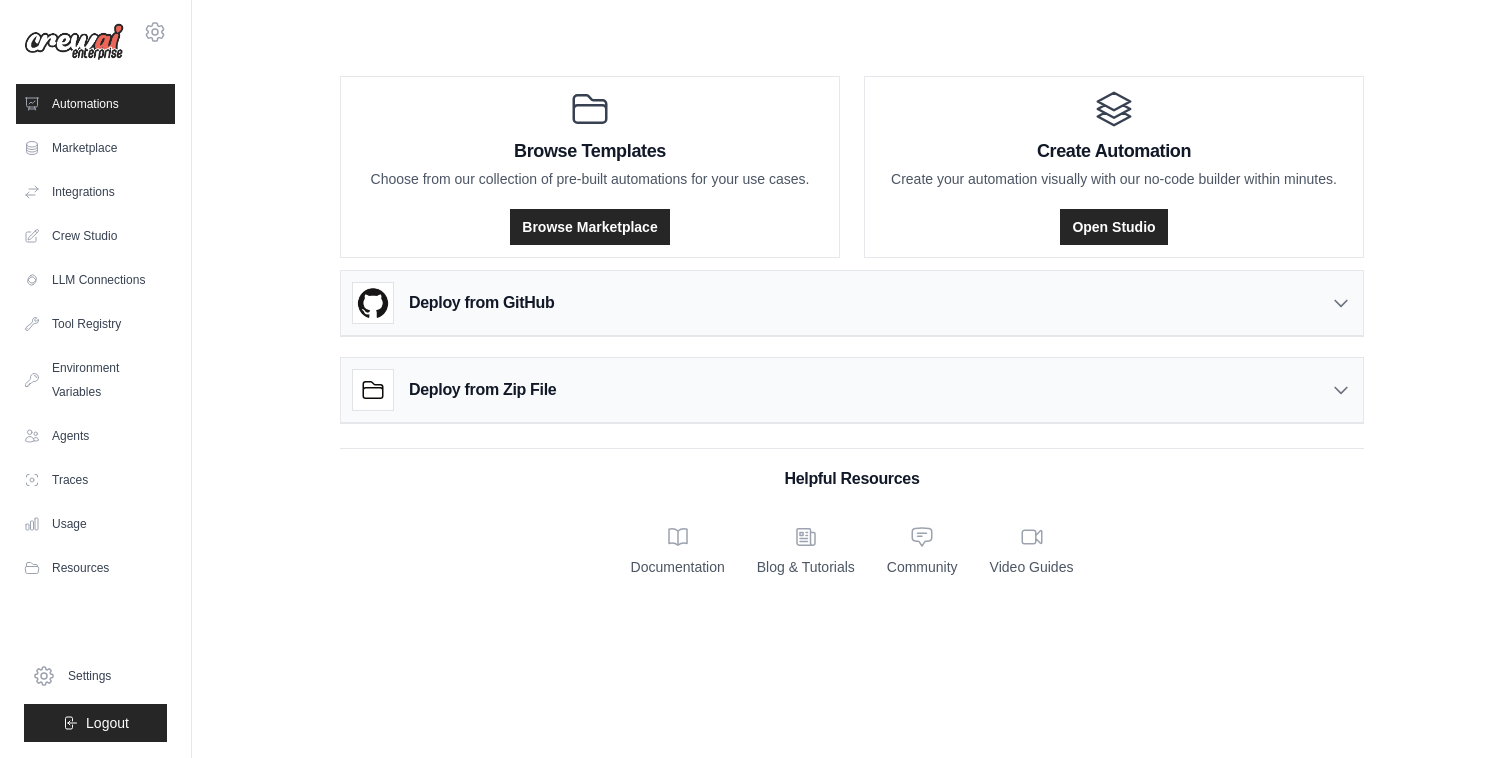 scroll, scrollTop: 0, scrollLeft: 0, axis: both 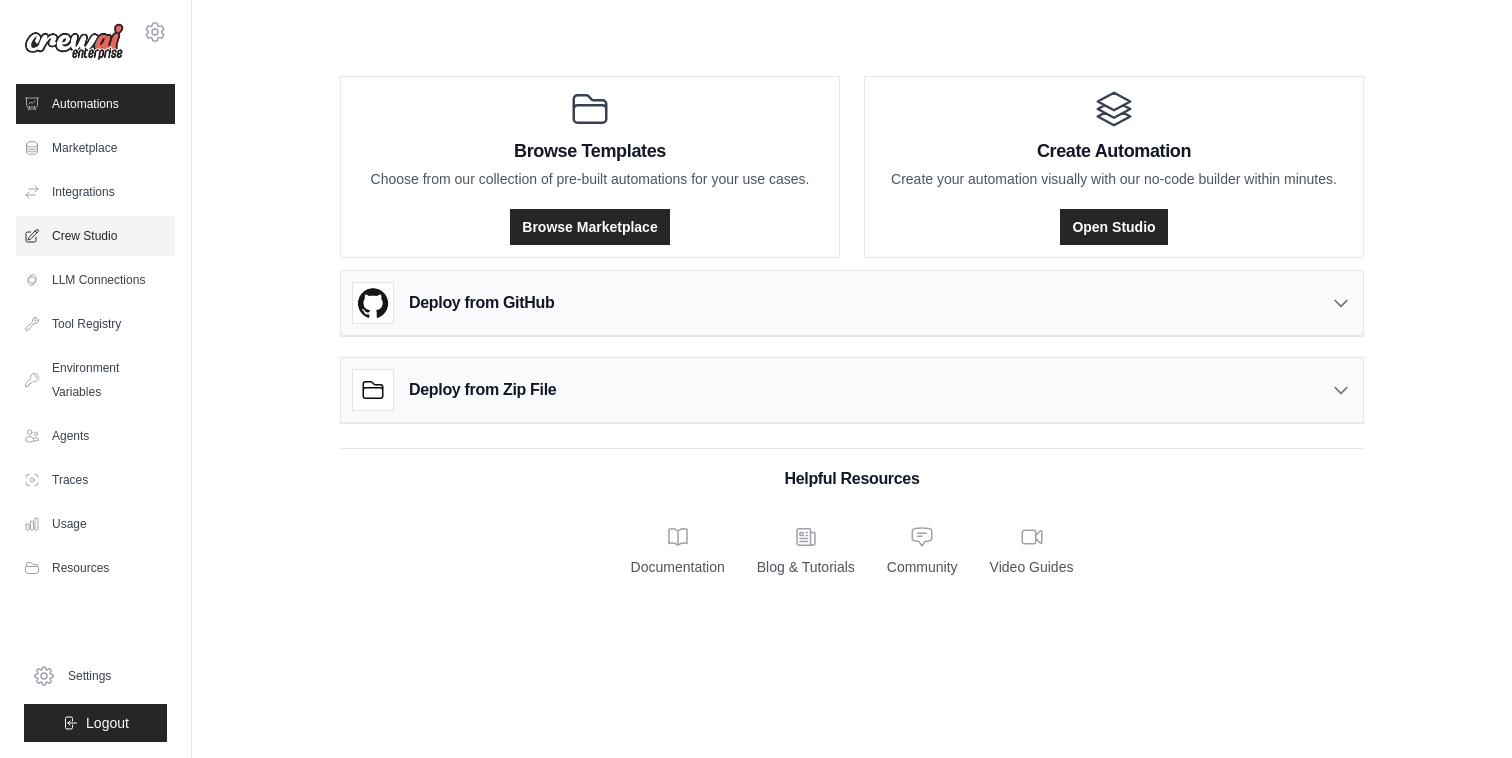 click on "Crew Studio" at bounding box center (95, 236) 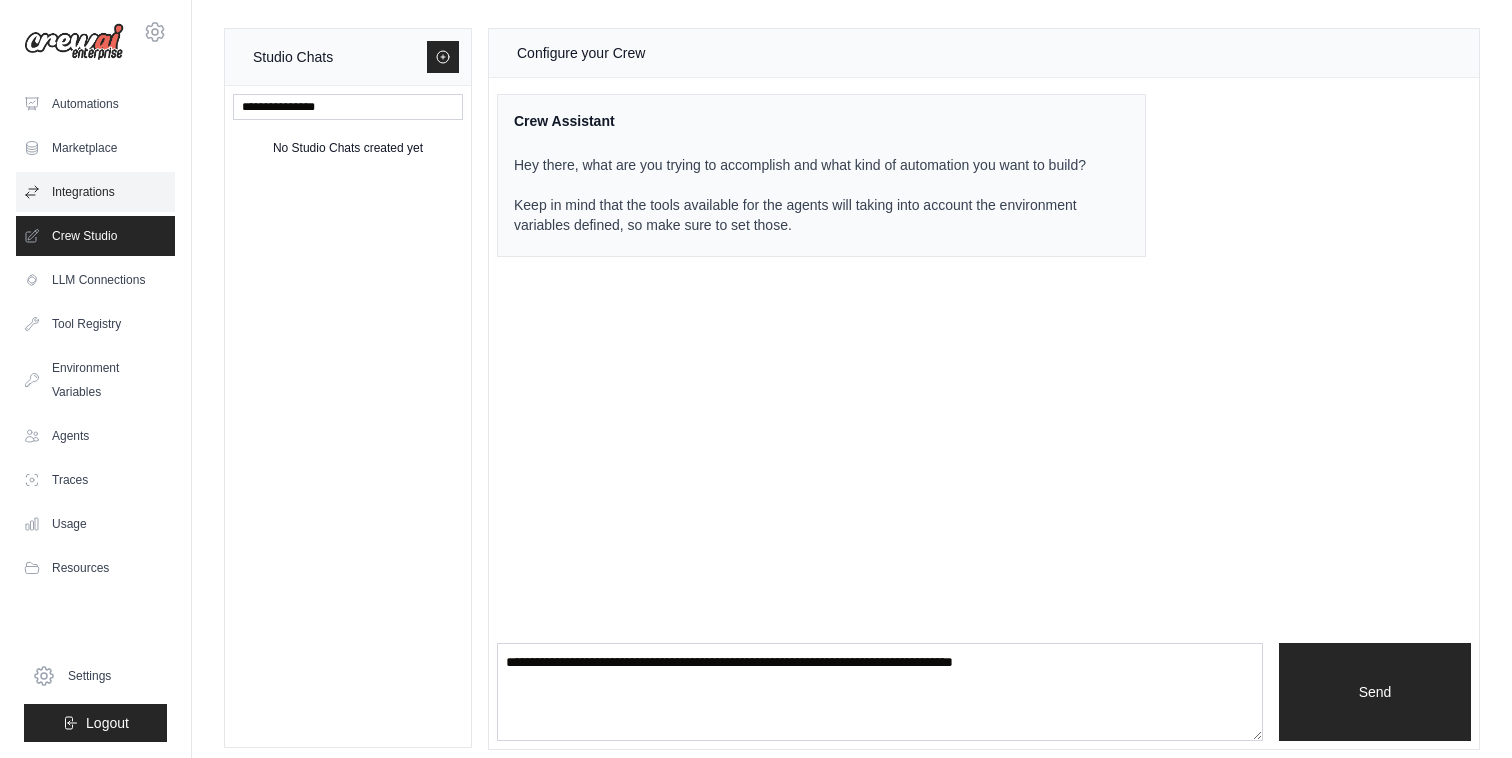 click on "Integrations" at bounding box center [95, 192] 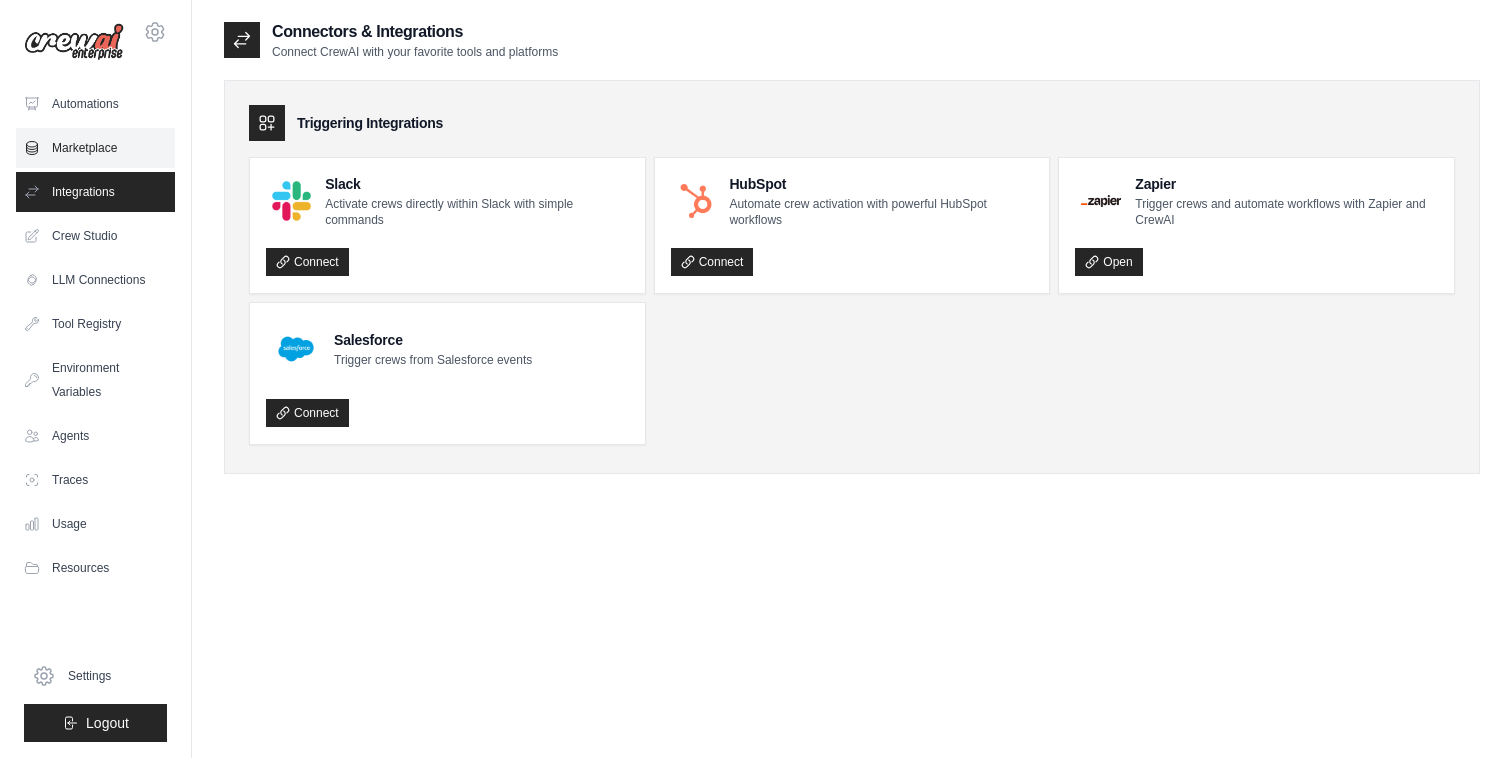 click on "Marketplace" at bounding box center [95, 148] 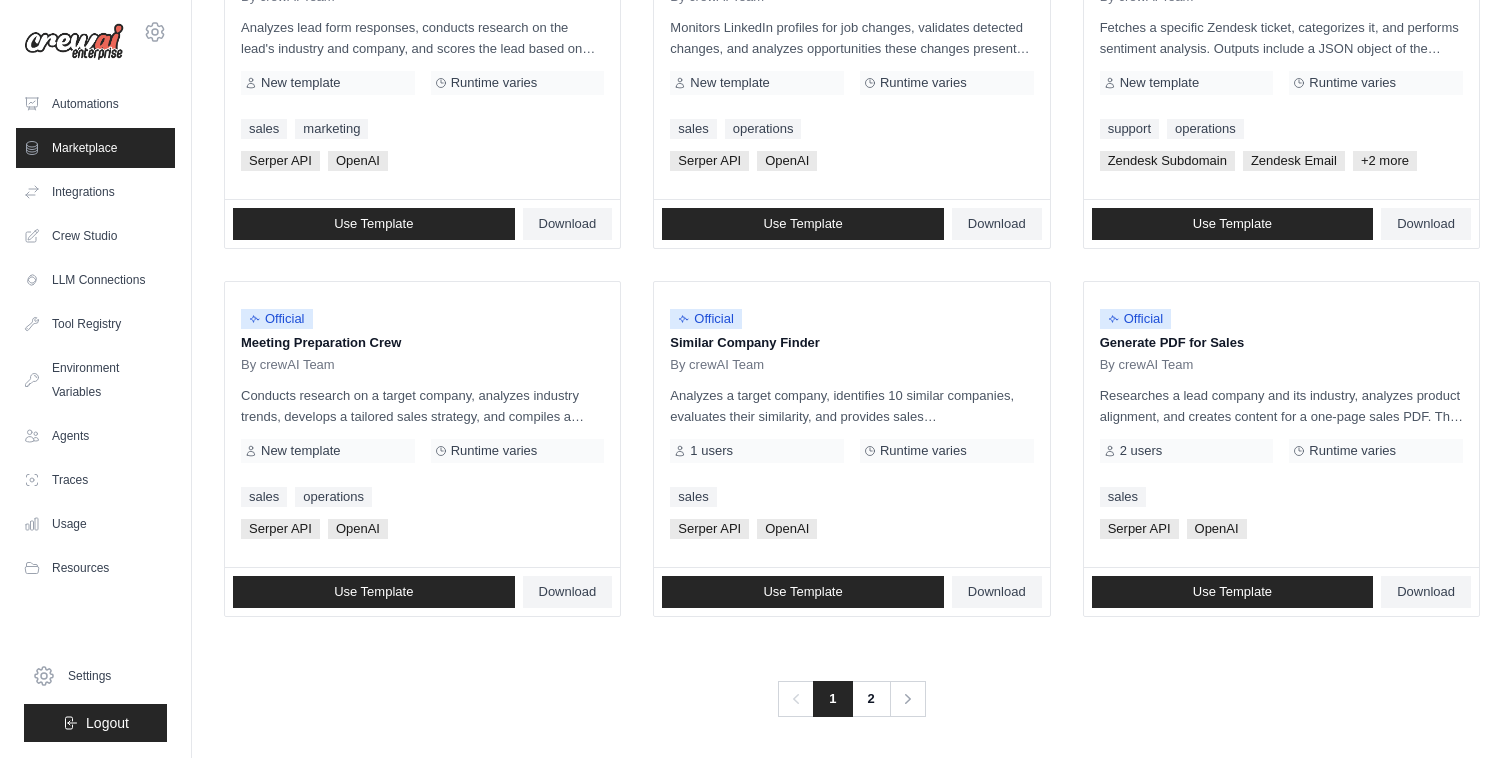 scroll, scrollTop: 1095, scrollLeft: 0, axis: vertical 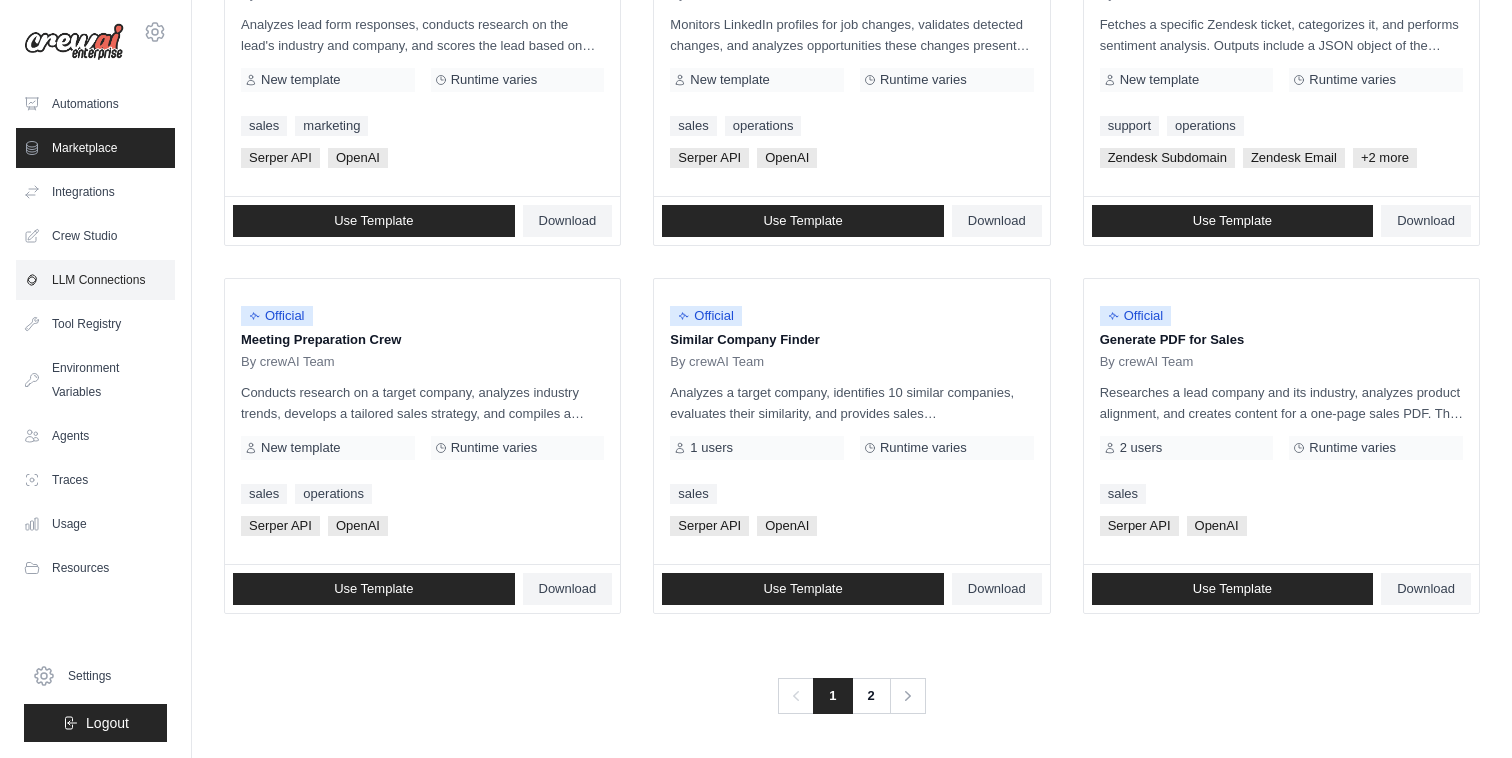 click on "LLM Connections" at bounding box center [95, 280] 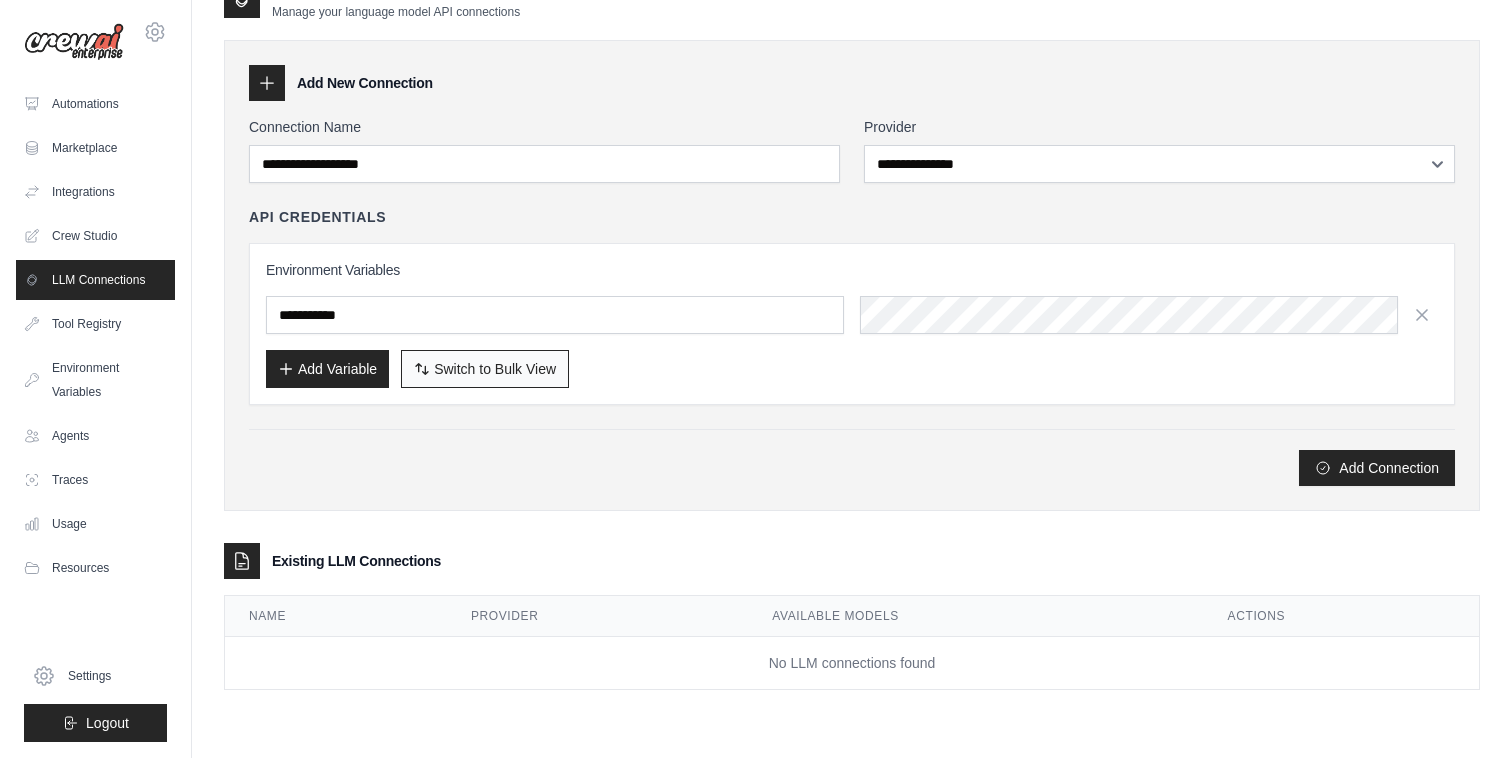 scroll, scrollTop: 0, scrollLeft: 0, axis: both 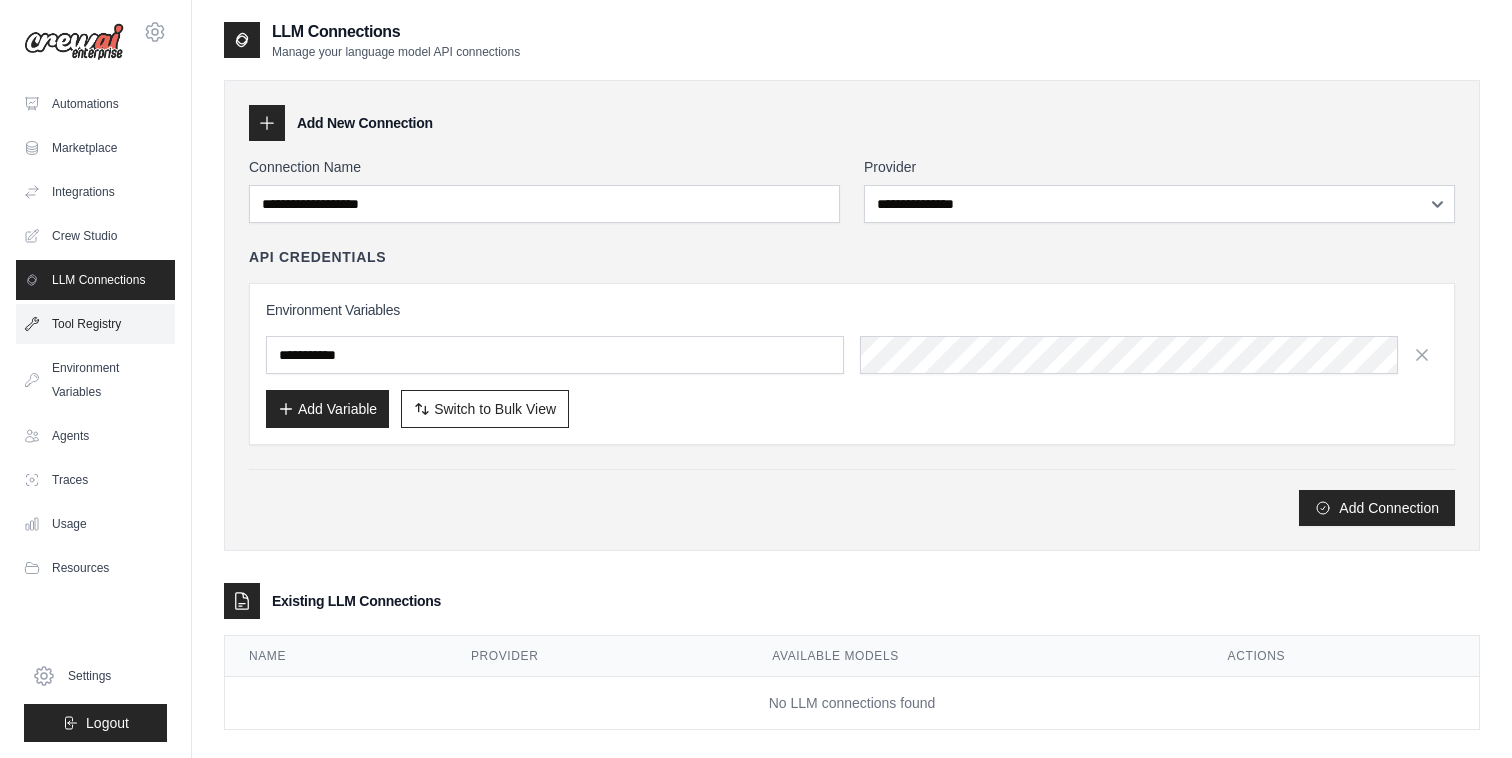 click on "Tool Registry" at bounding box center (95, 324) 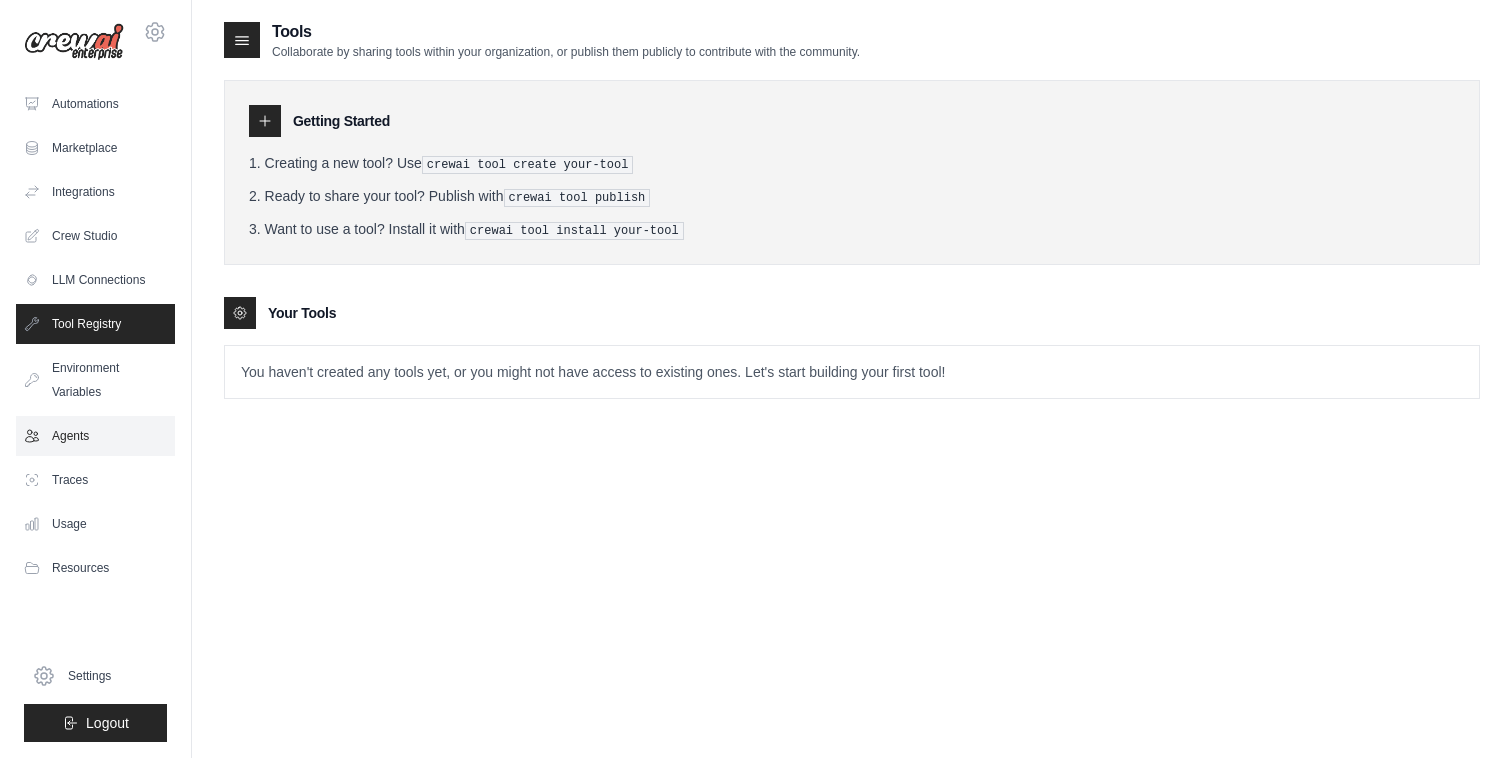 click on "Agents" at bounding box center [95, 436] 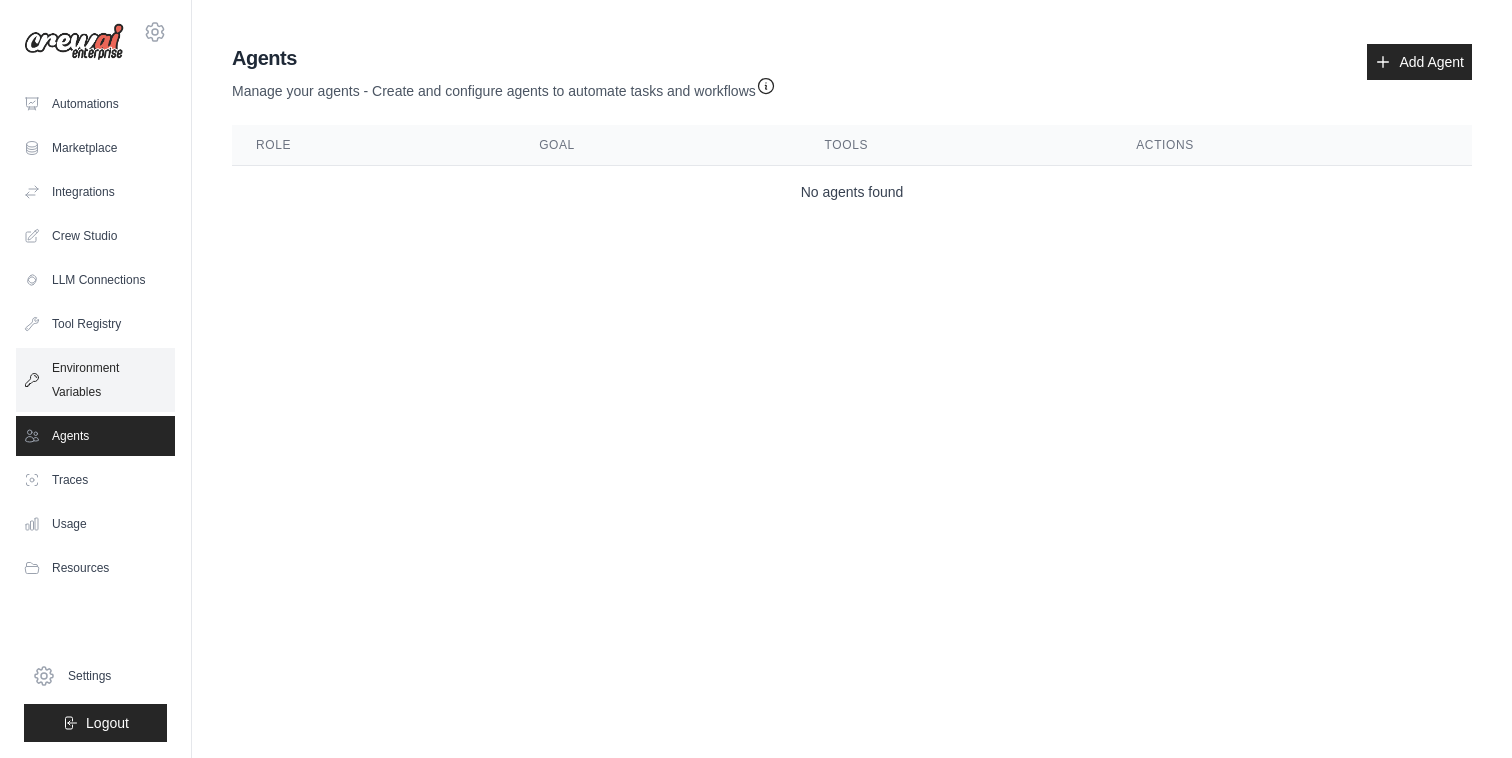click on "Environment Variables" at bounding box center (95, 380) 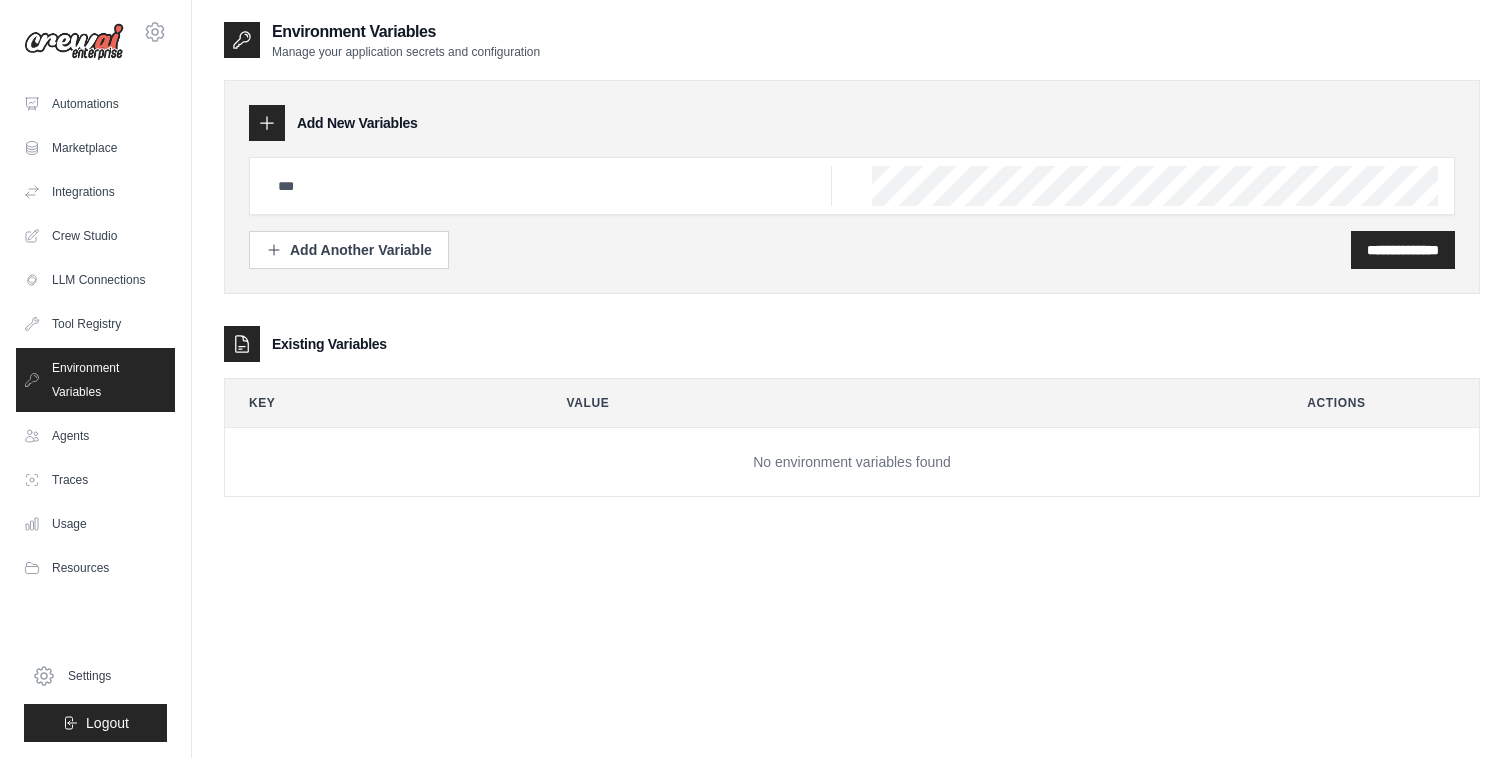click on "Tool Registry" at bounding box center (95, 324) 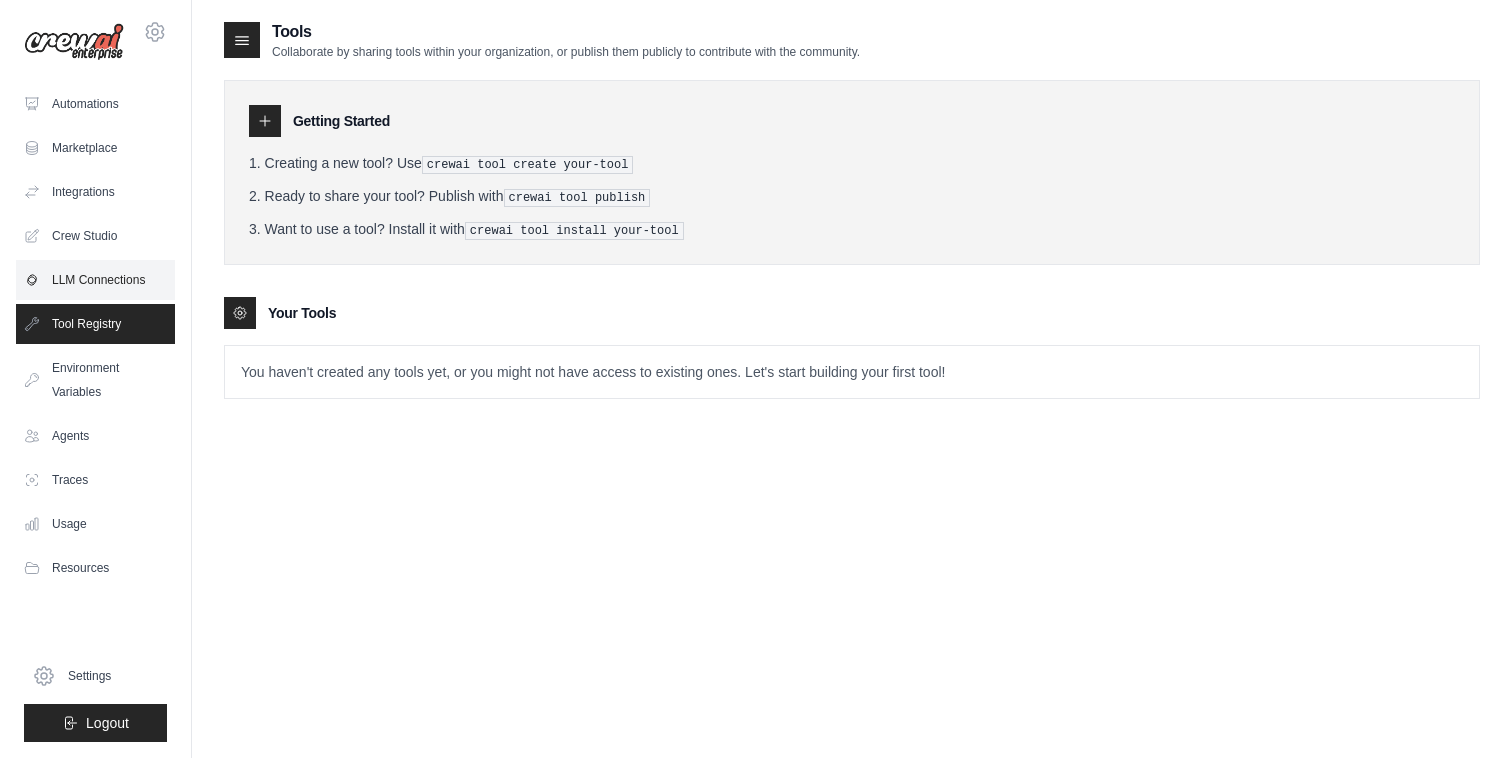 click on "LLM Connections" at bounding box center [95, 280] 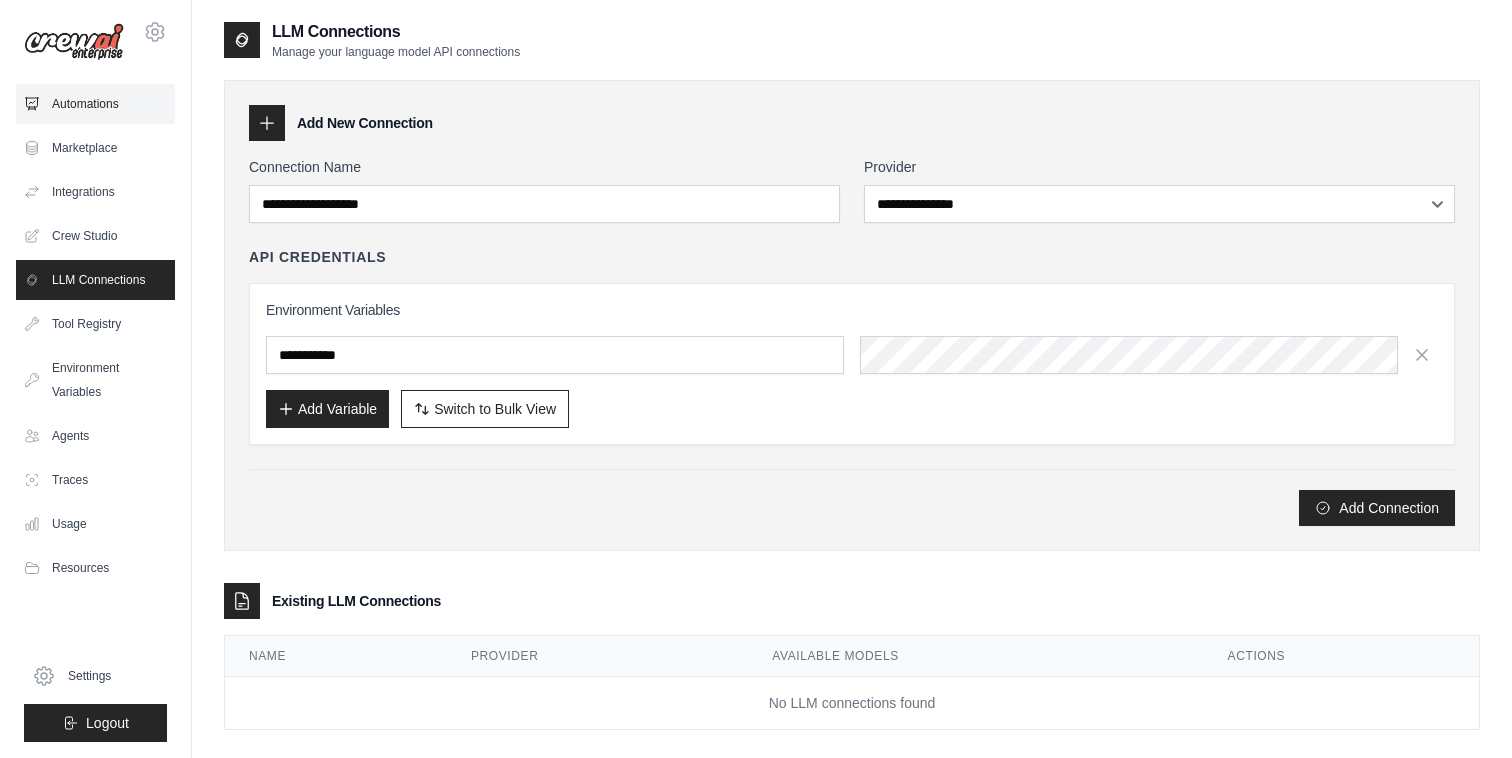 click on "Automations" at bounding box center (95, 104) 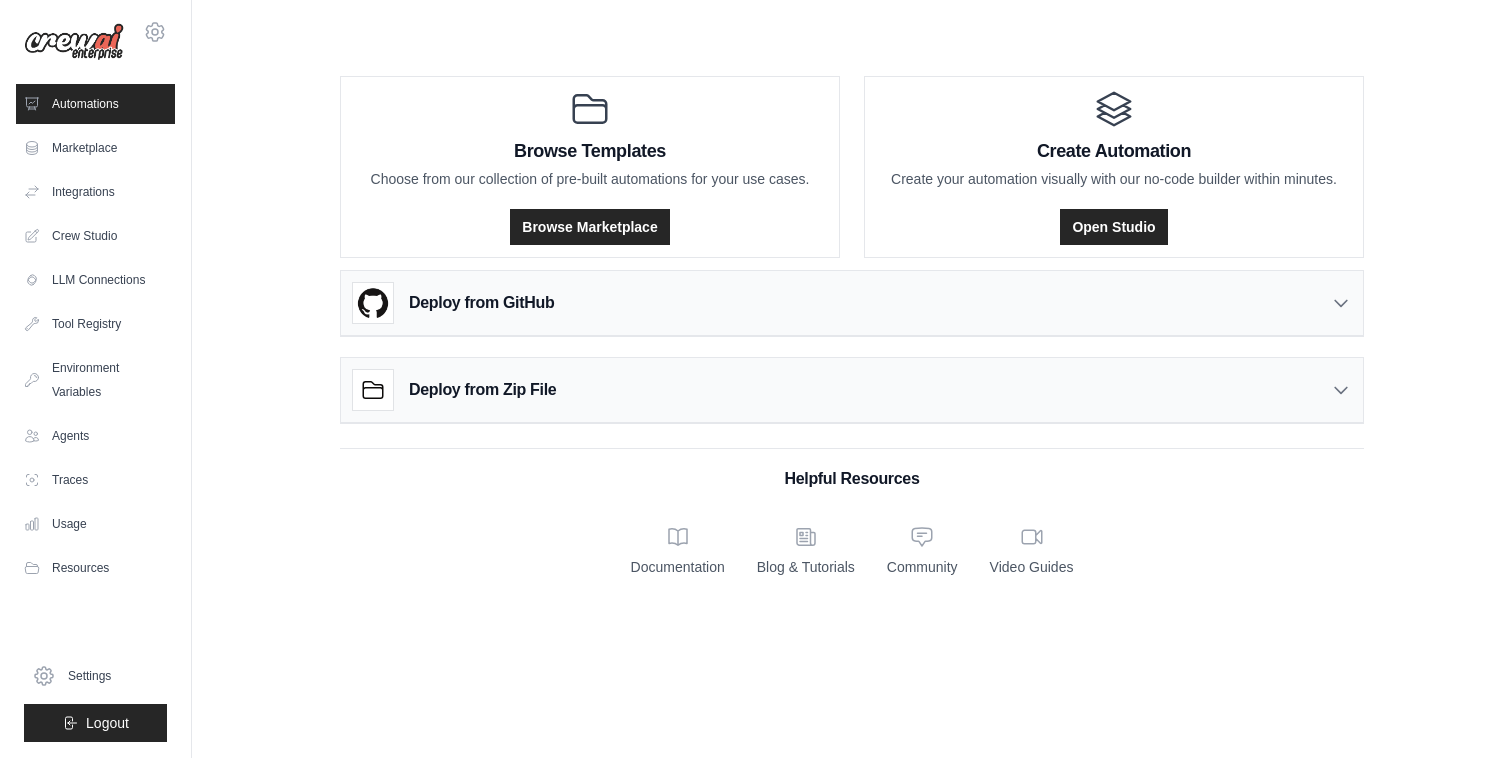 click on "Deploy from GitHub" at bounding box center [852, 303] 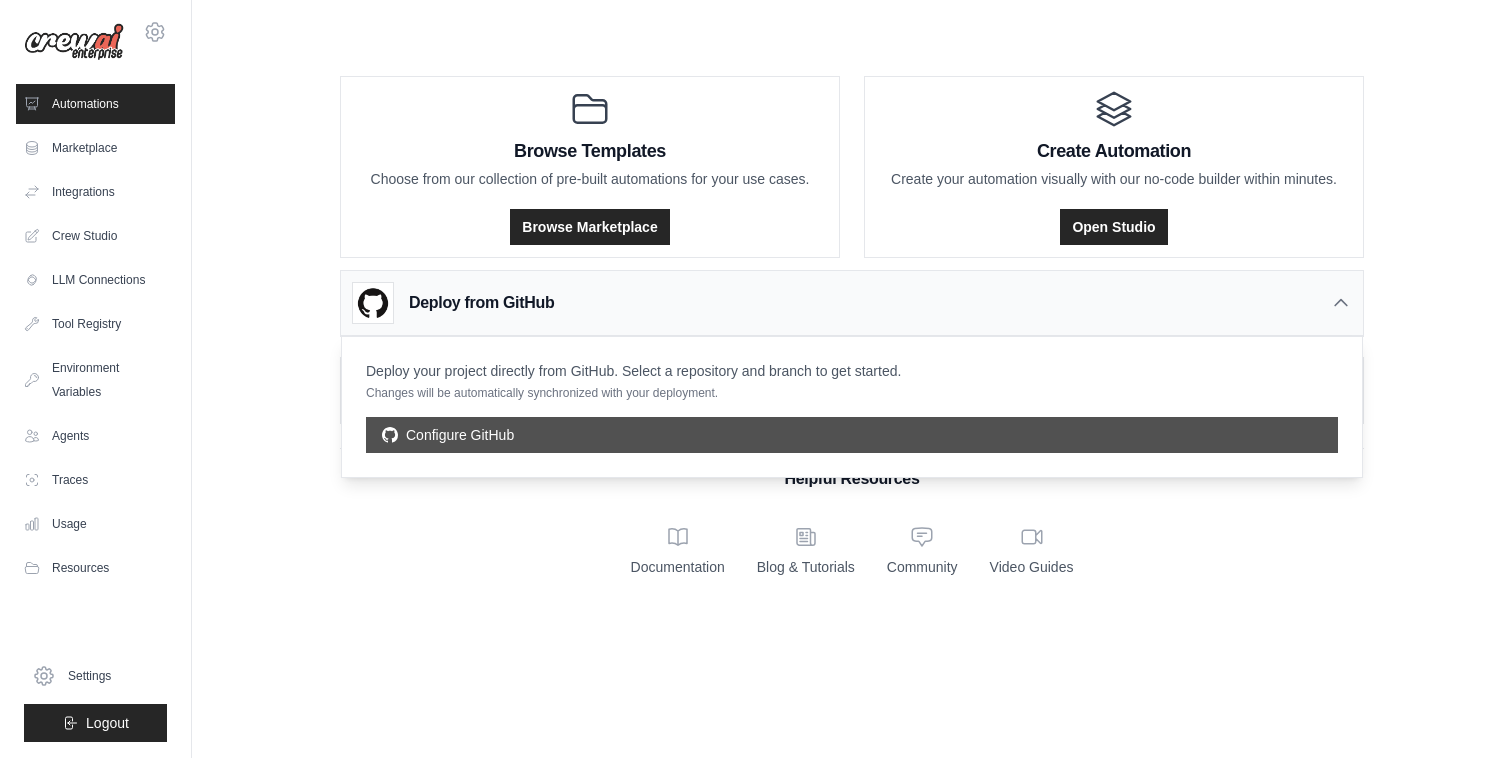 click on "Configure GitHub" at bounding box center [852, 435] 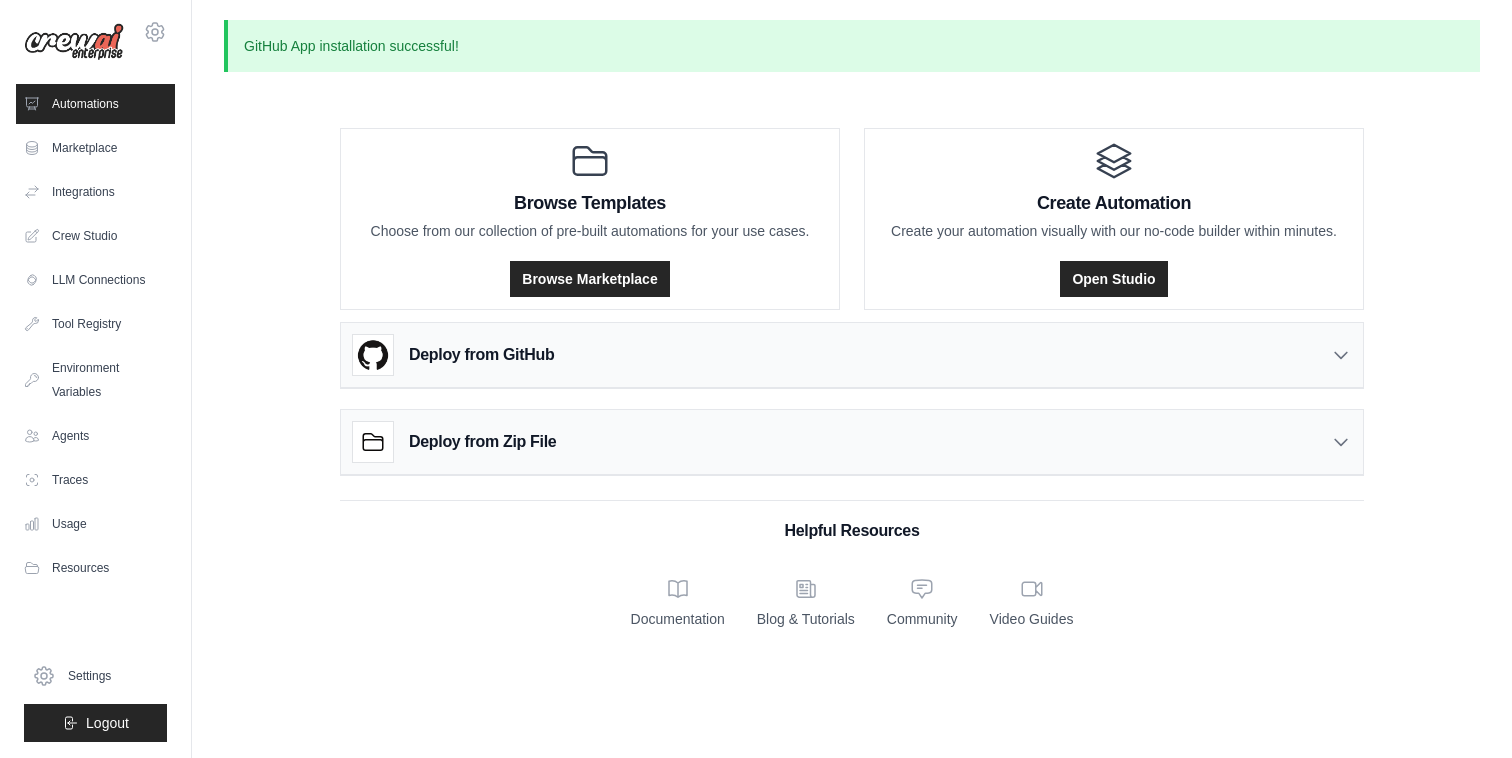 scroll, scrollTop: 0, scrollLeft: 0, axis: both 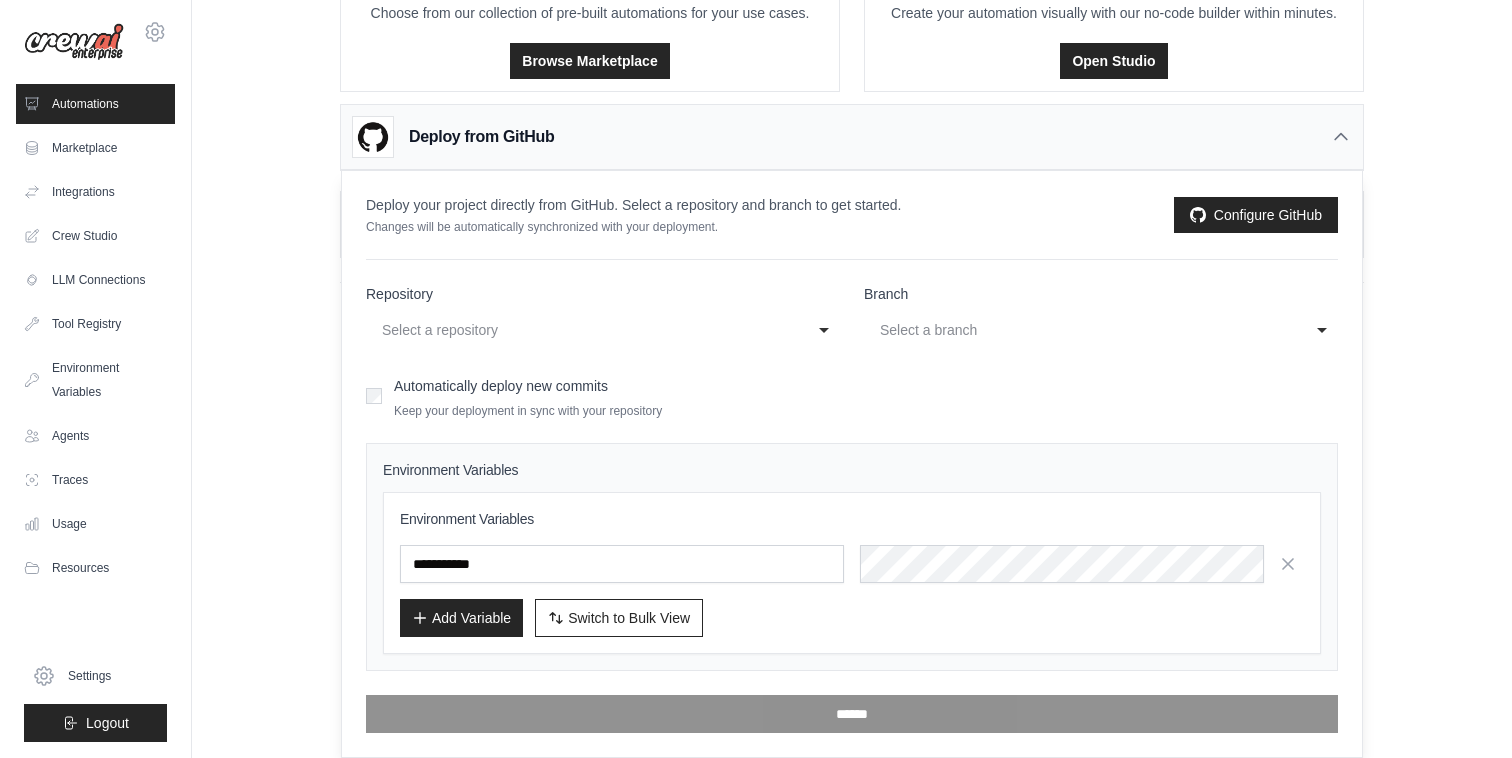 click on "Select a repository" at bounding box center (583, 330) 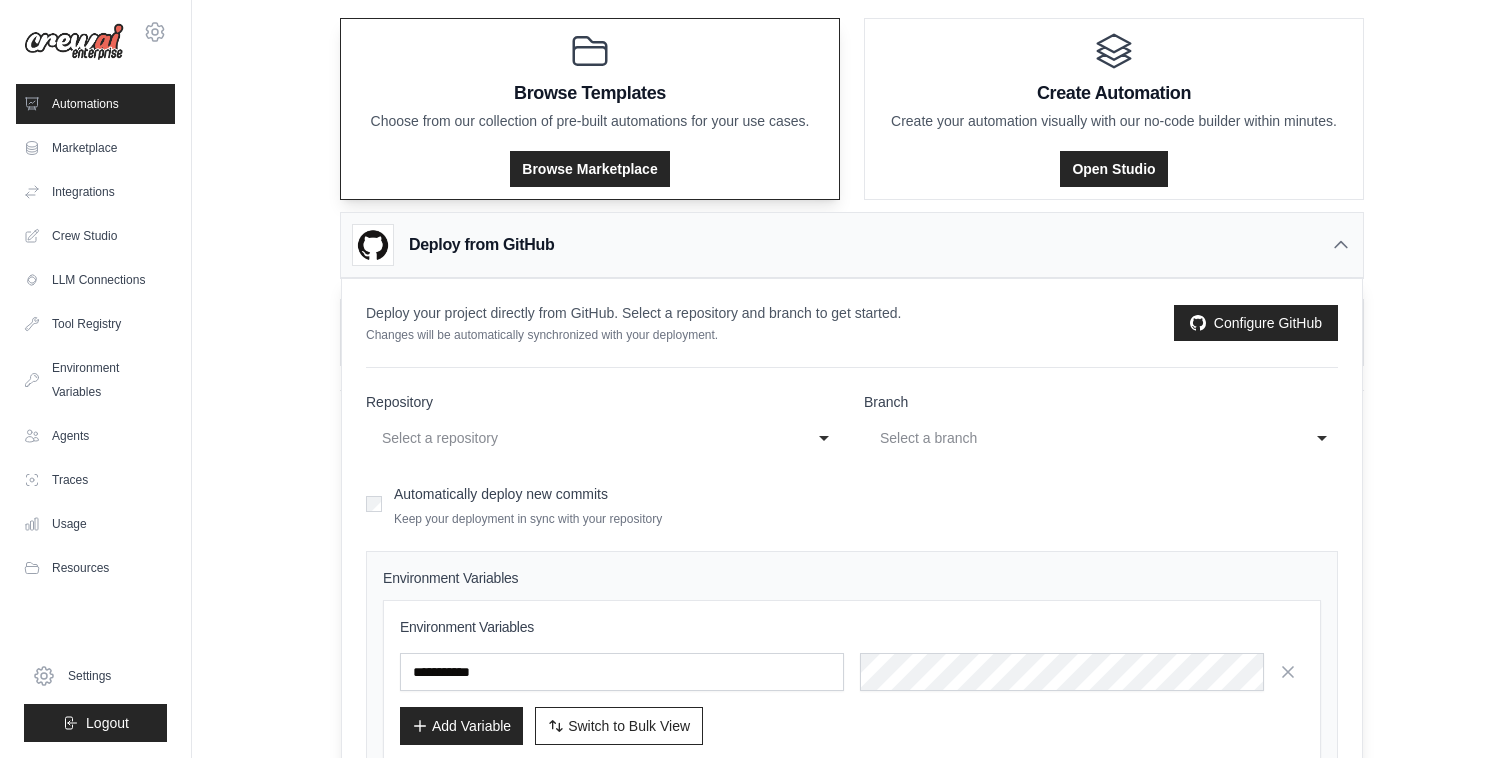 scroll, scrollTop: 0, scrollLeft: 0, axis: both 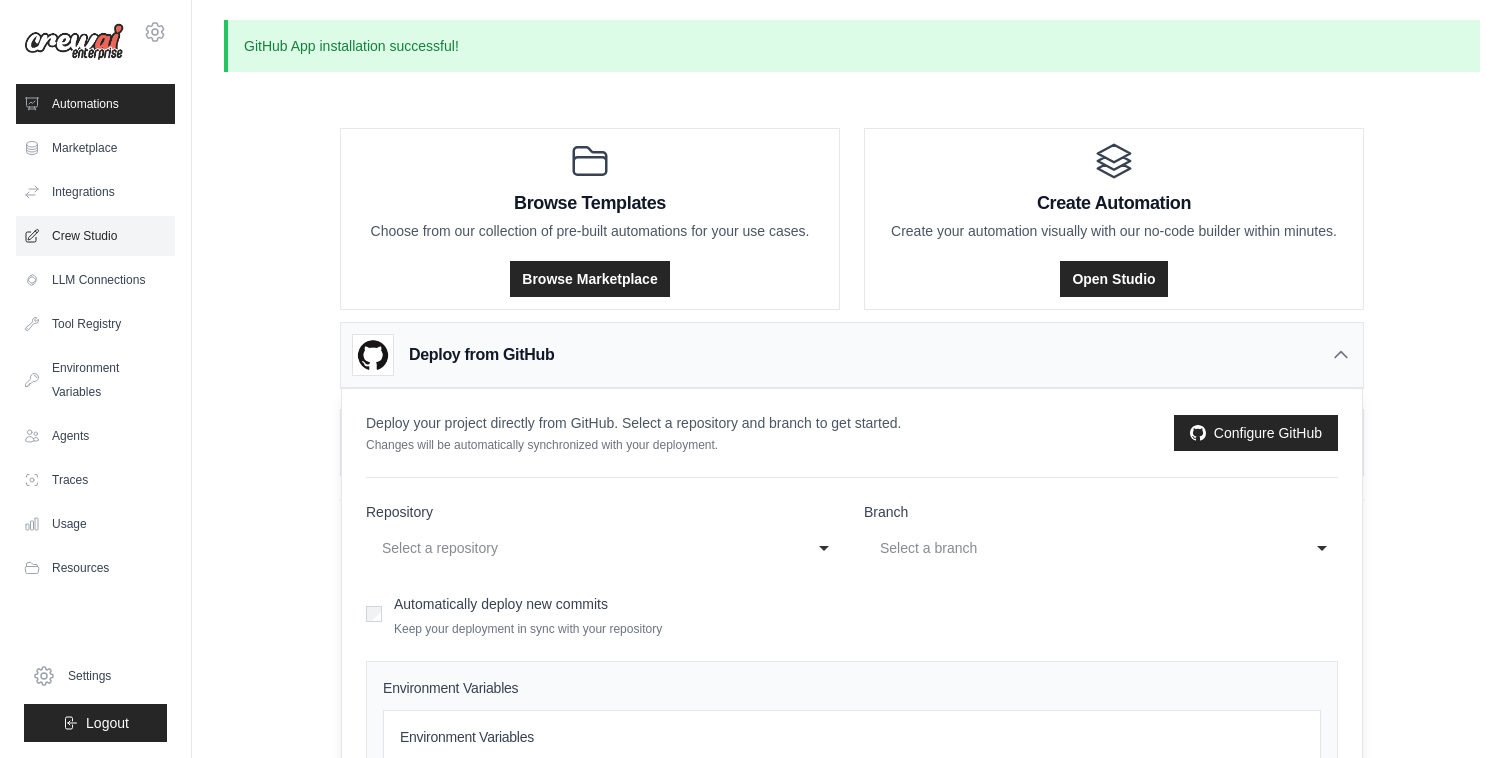 click on "Crew Studio" at bounding box center [95, 236] 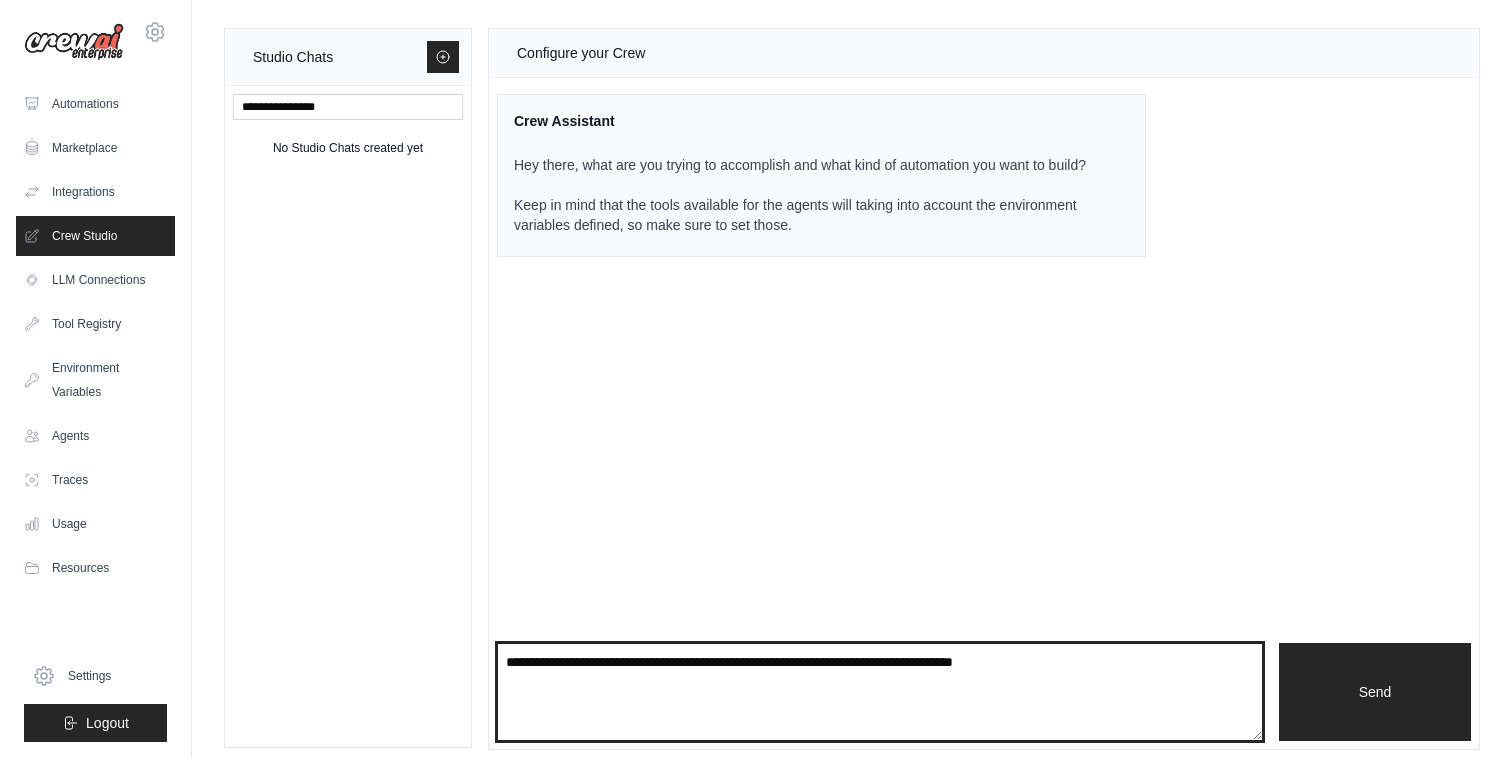 click at bounding box center [880, 692] 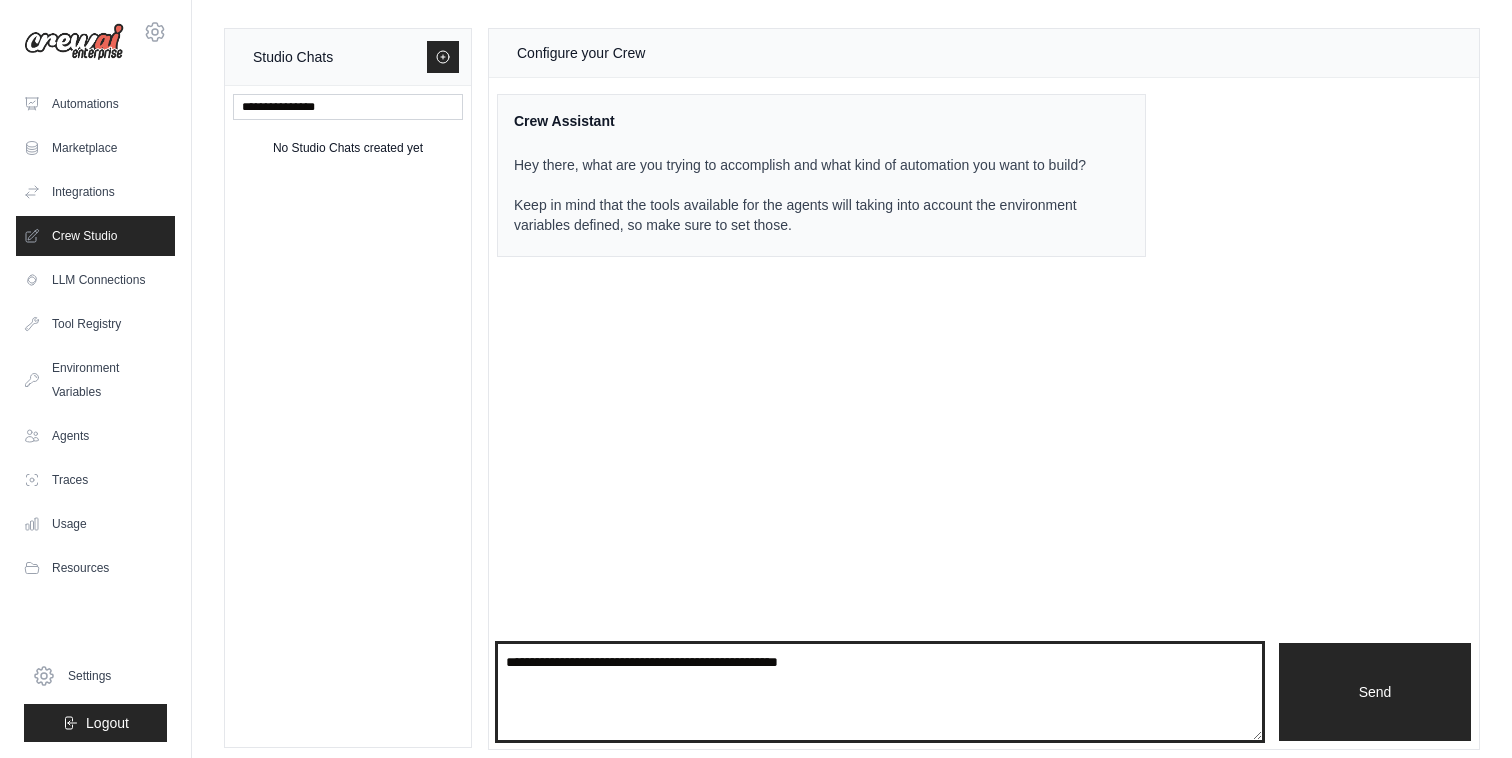 type on "**********" 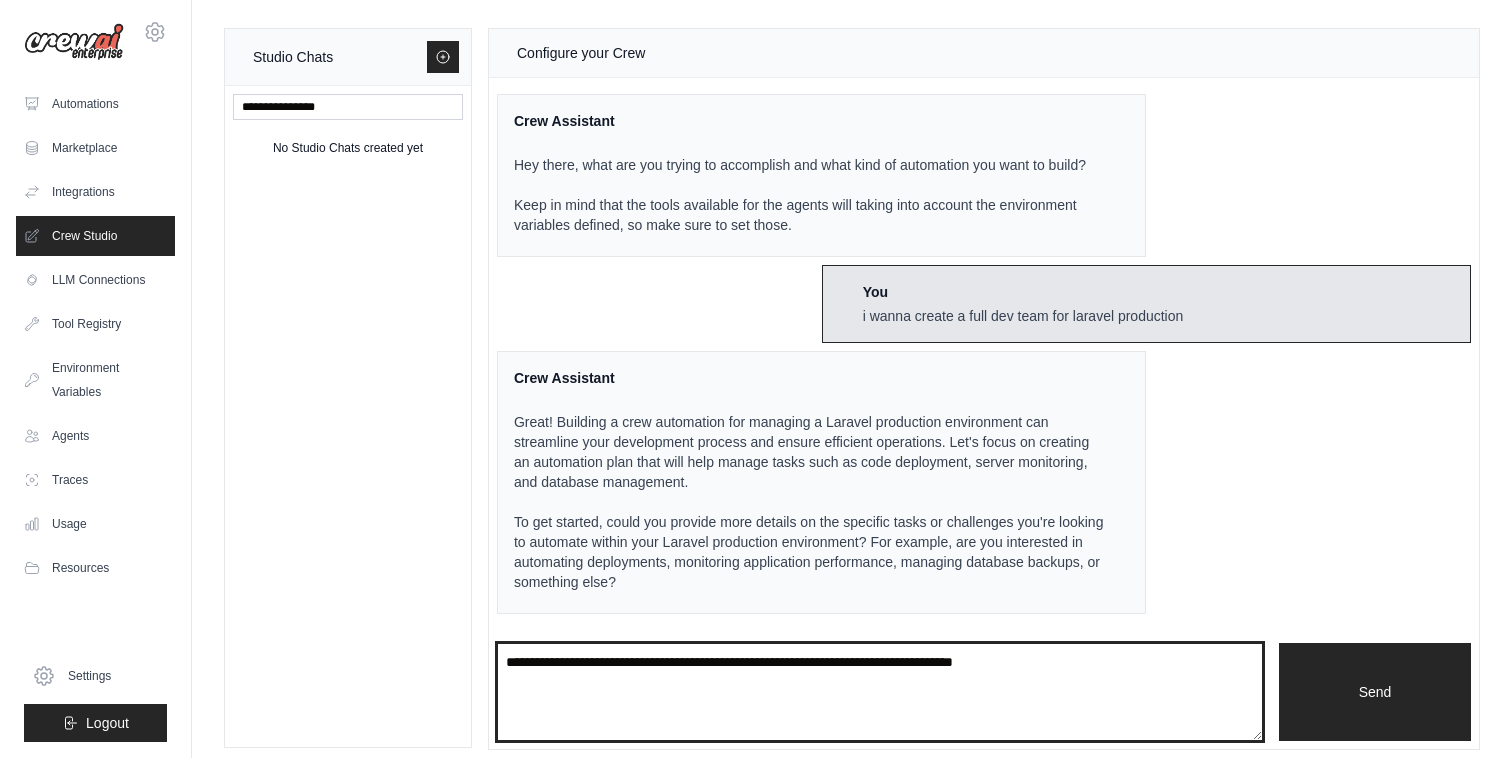 click at bounding box center [880, 692] 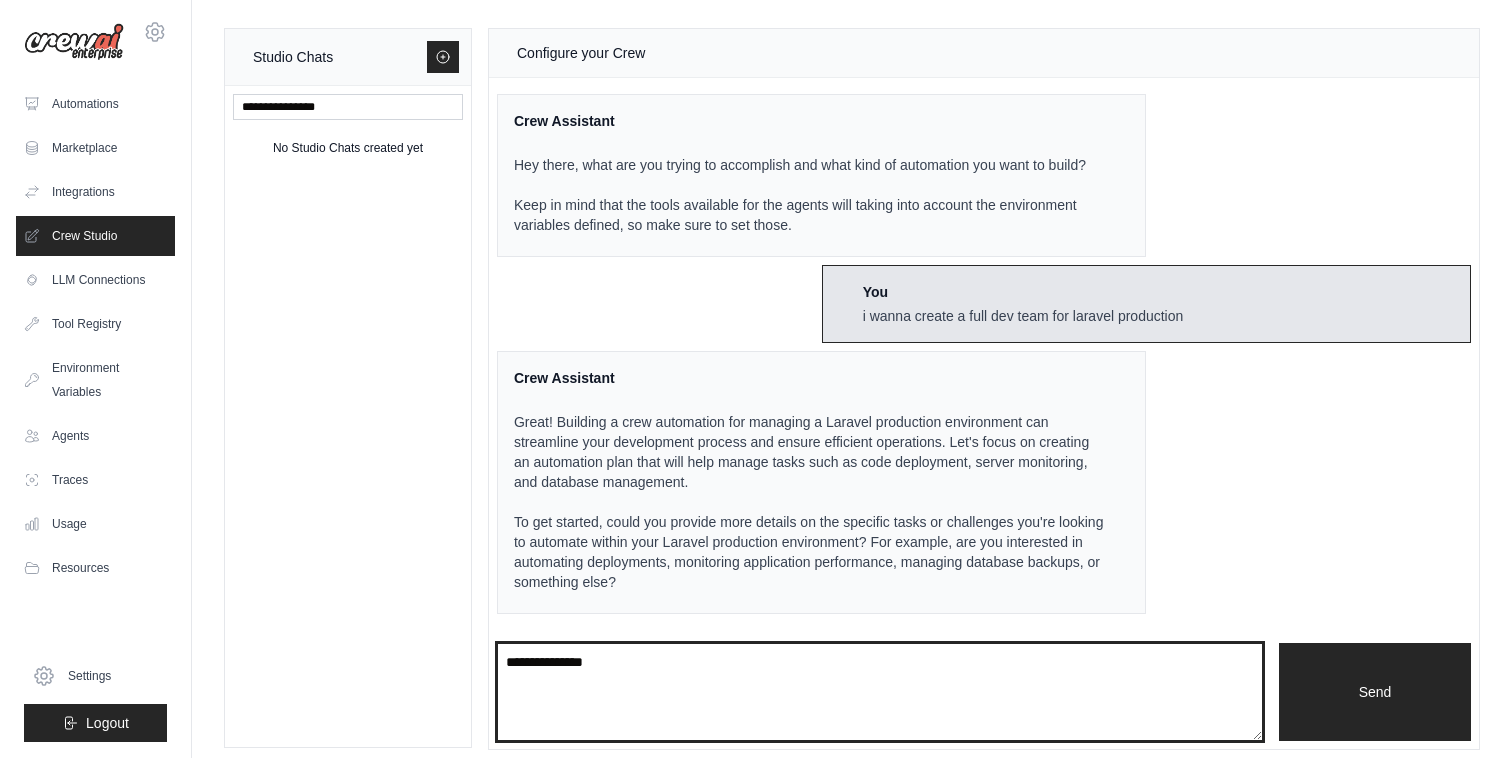 click on "**********" at bounding box center [880, 692] 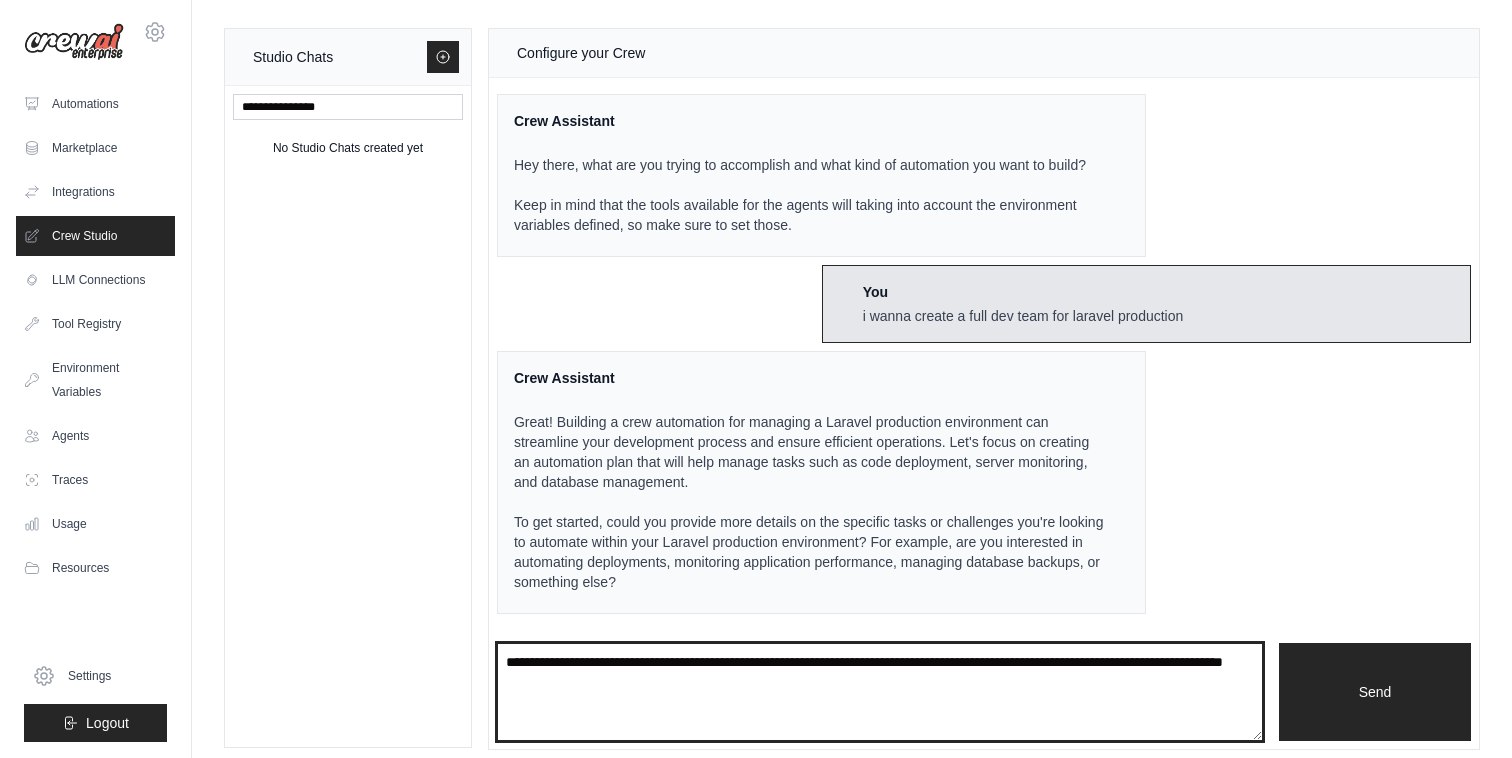 click on "**********" at bounding box center (880, 692) 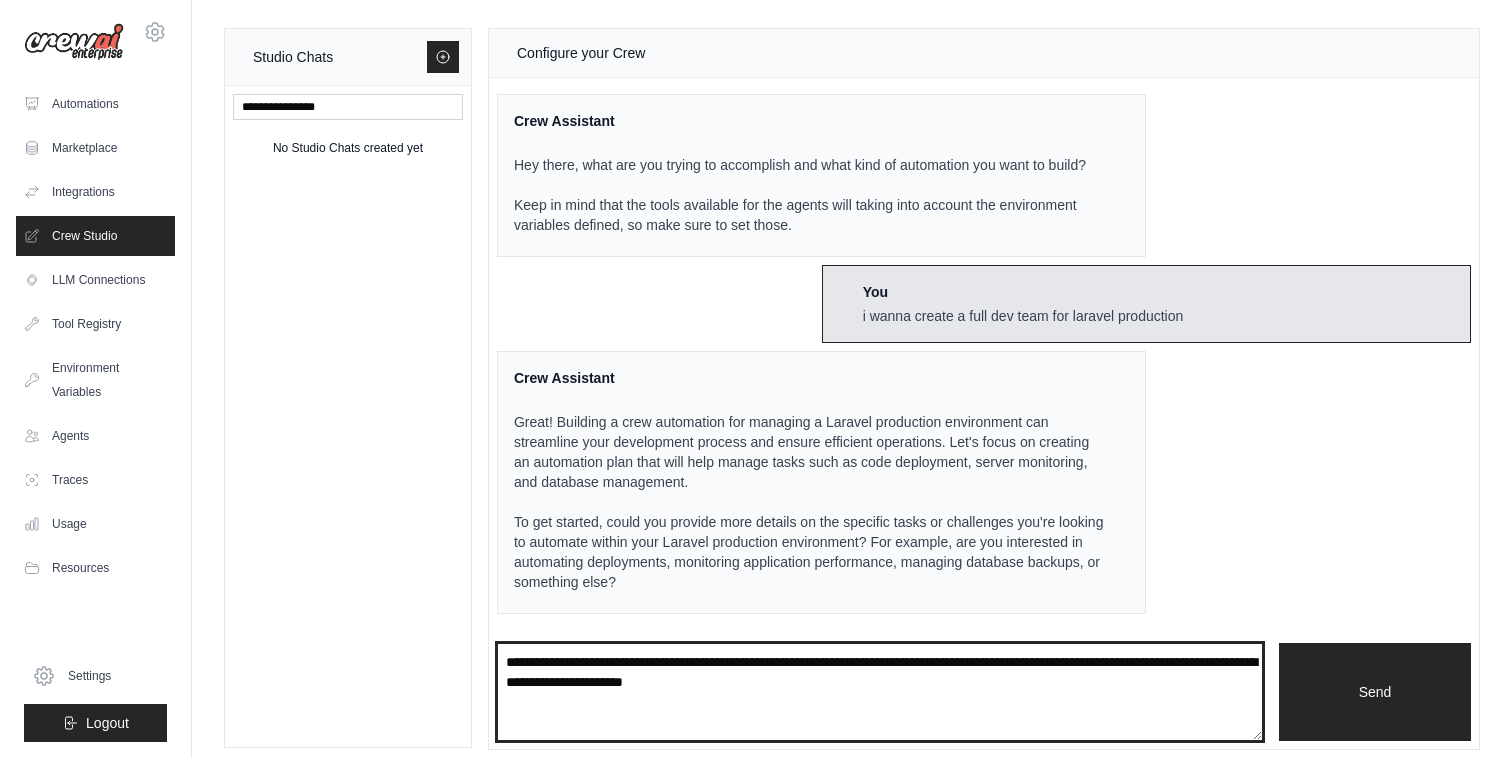 type on "**********" 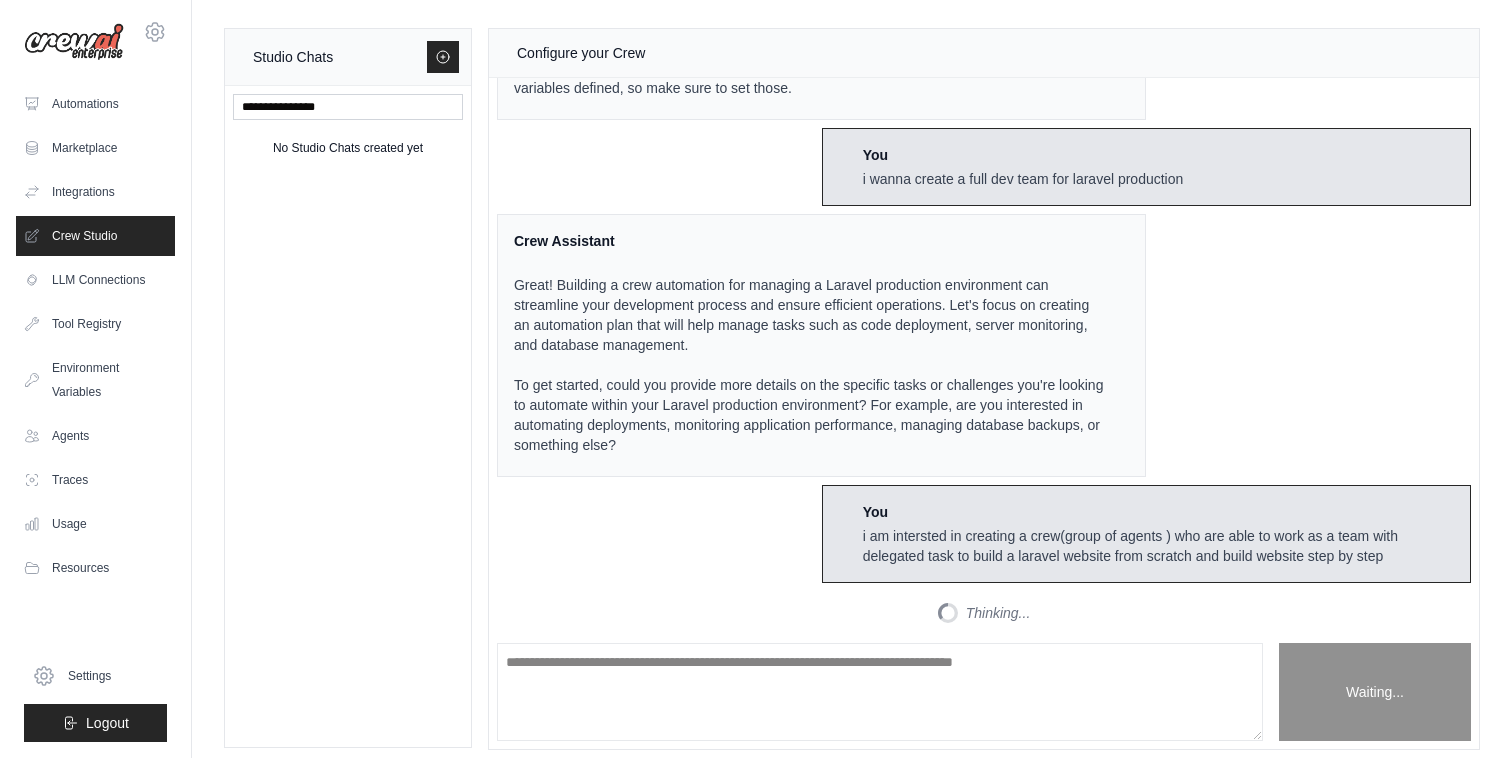 scroll, scrollTop: 553, scrollLeft: 0, axis: vertical 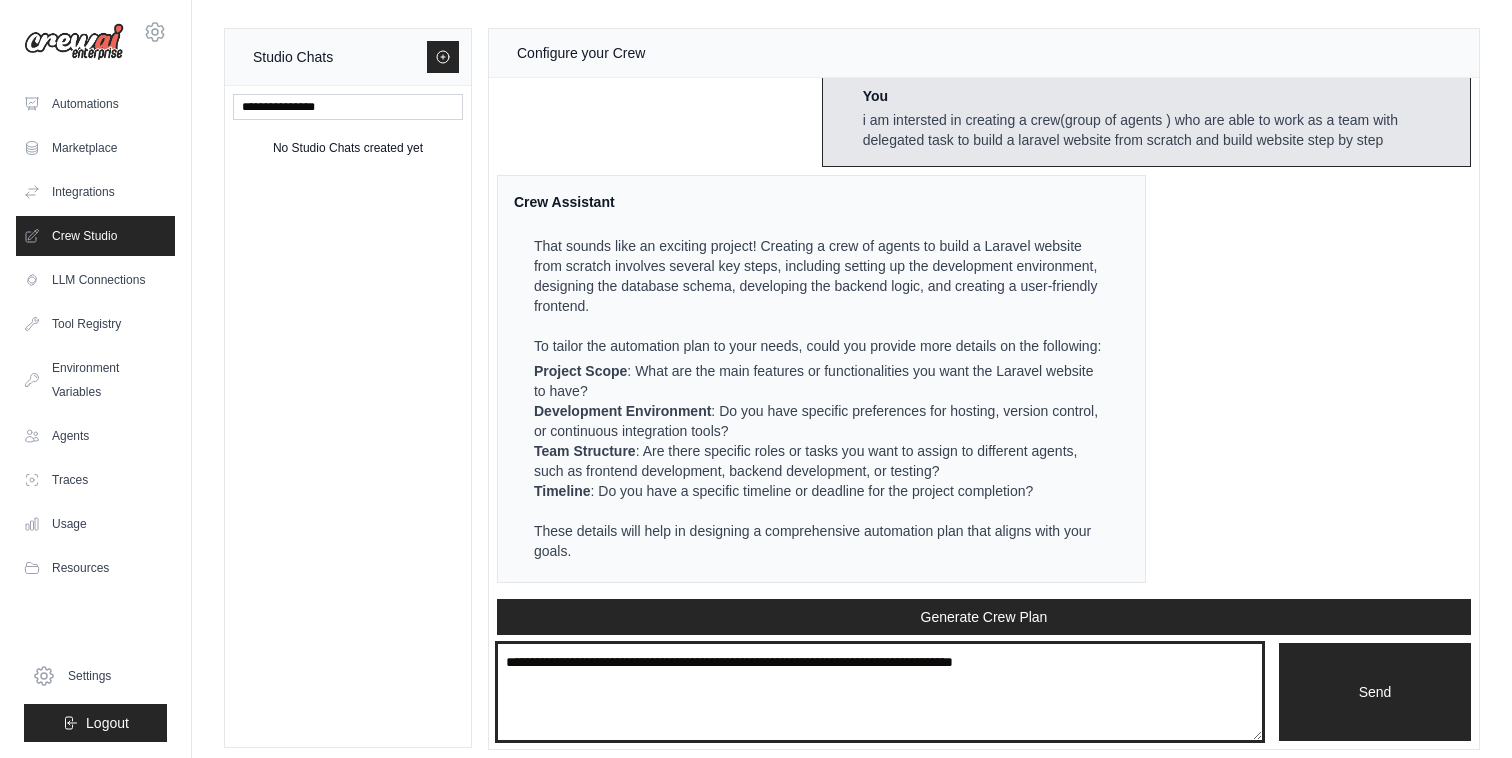 click at bounding box center [880, 692] 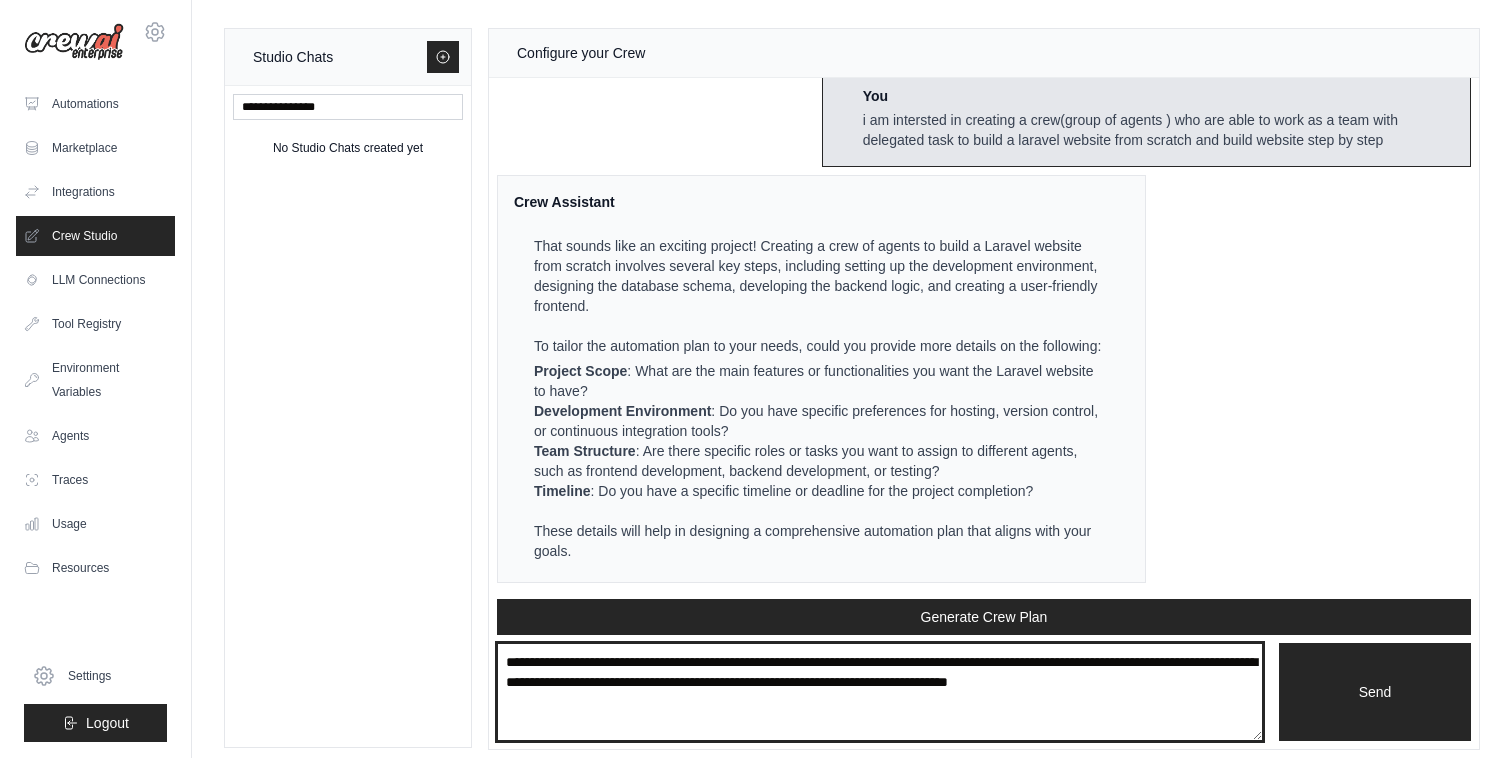 click on "**********" at bounding box center (880, 692) 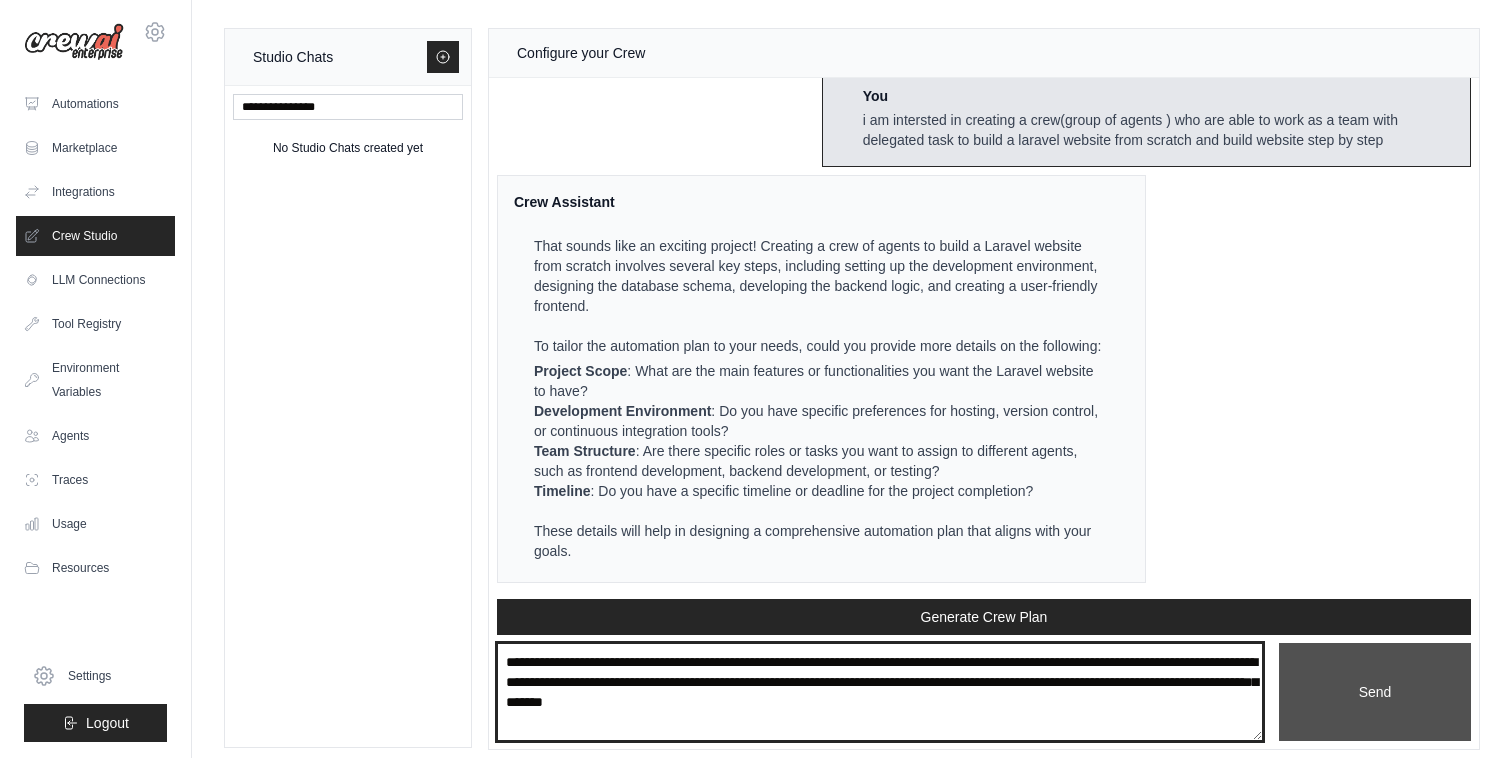 type on "**********" 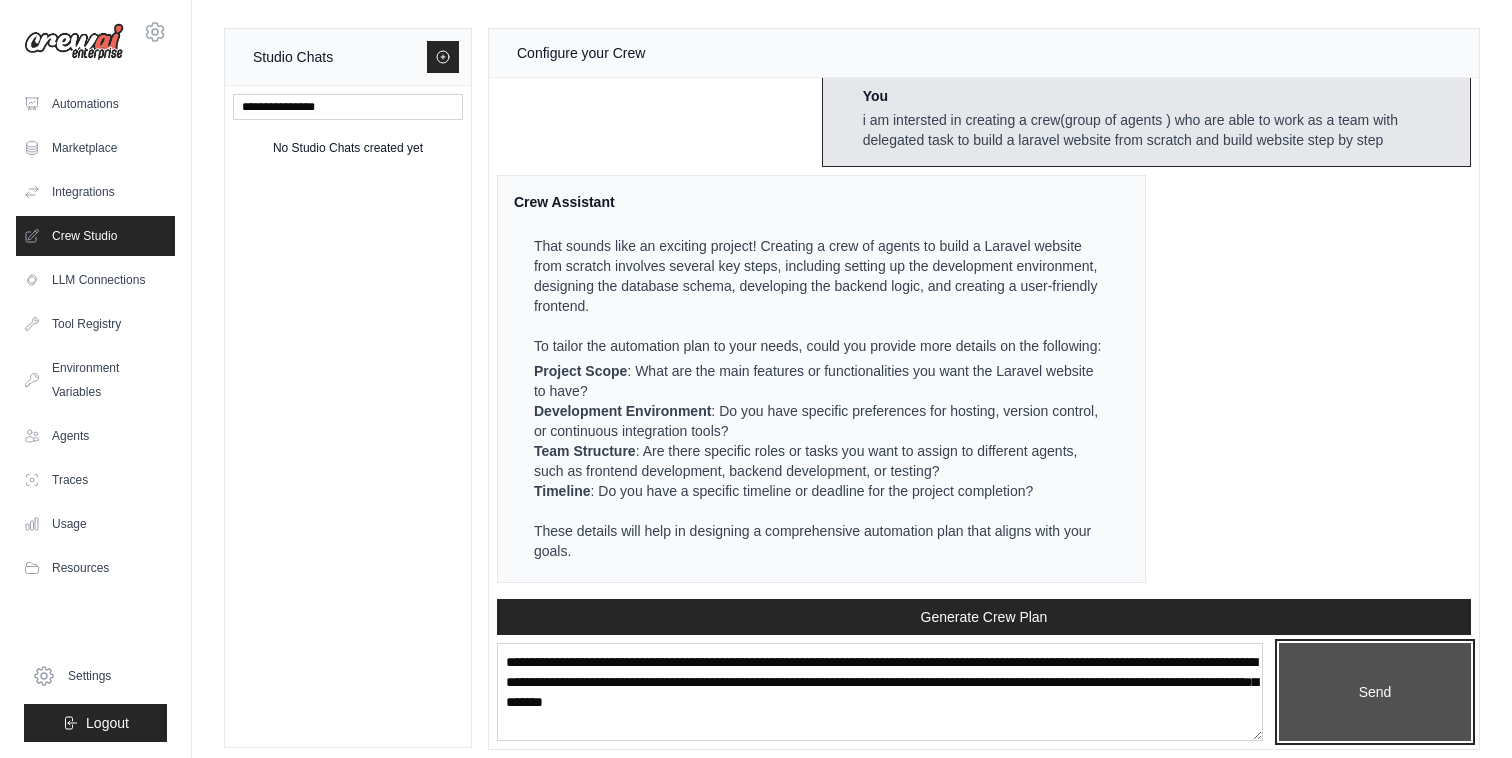 click on "Send" at bounding box center (1375, 692) 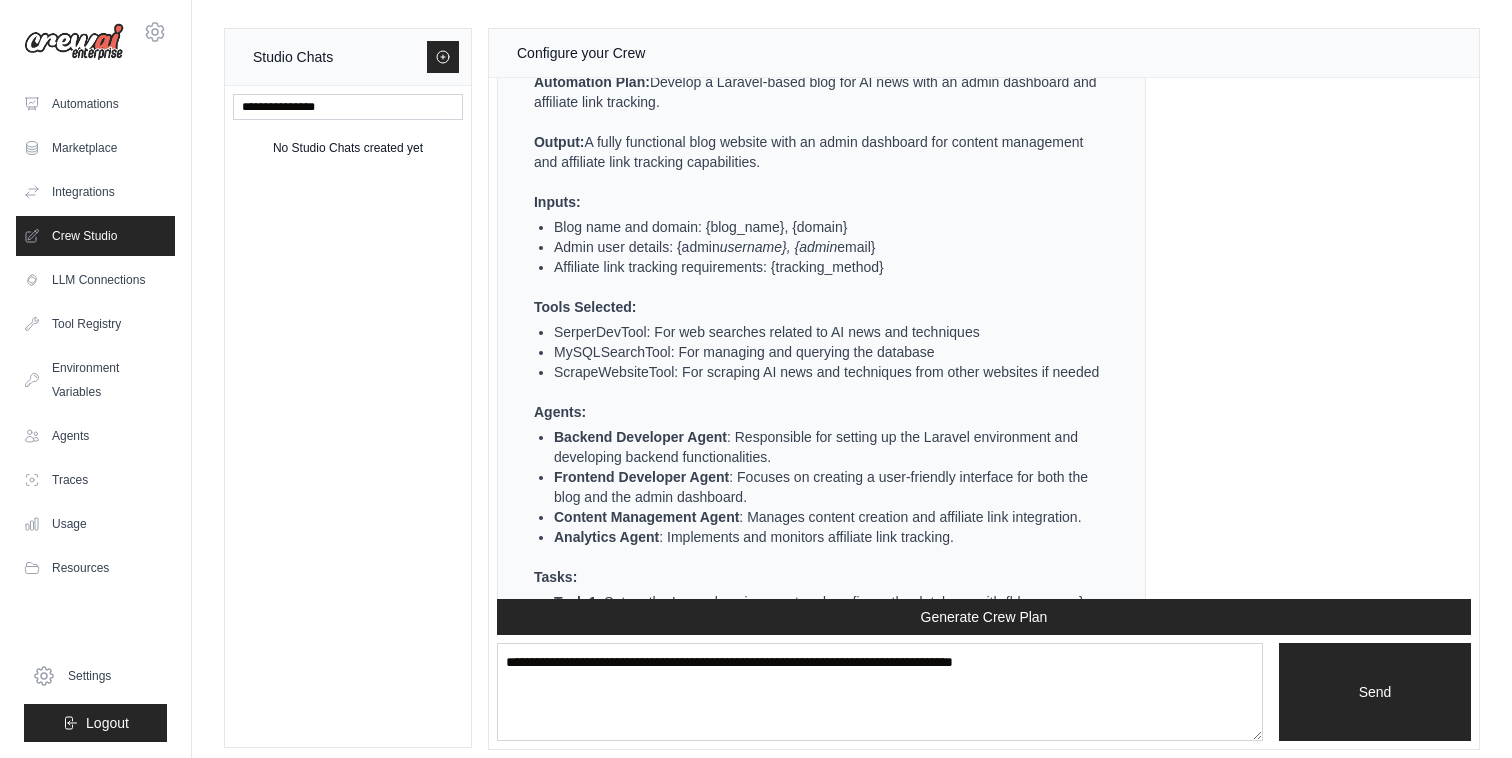 scroll, scrollTop: 1387, scrollLeft: 0, axis: vertical 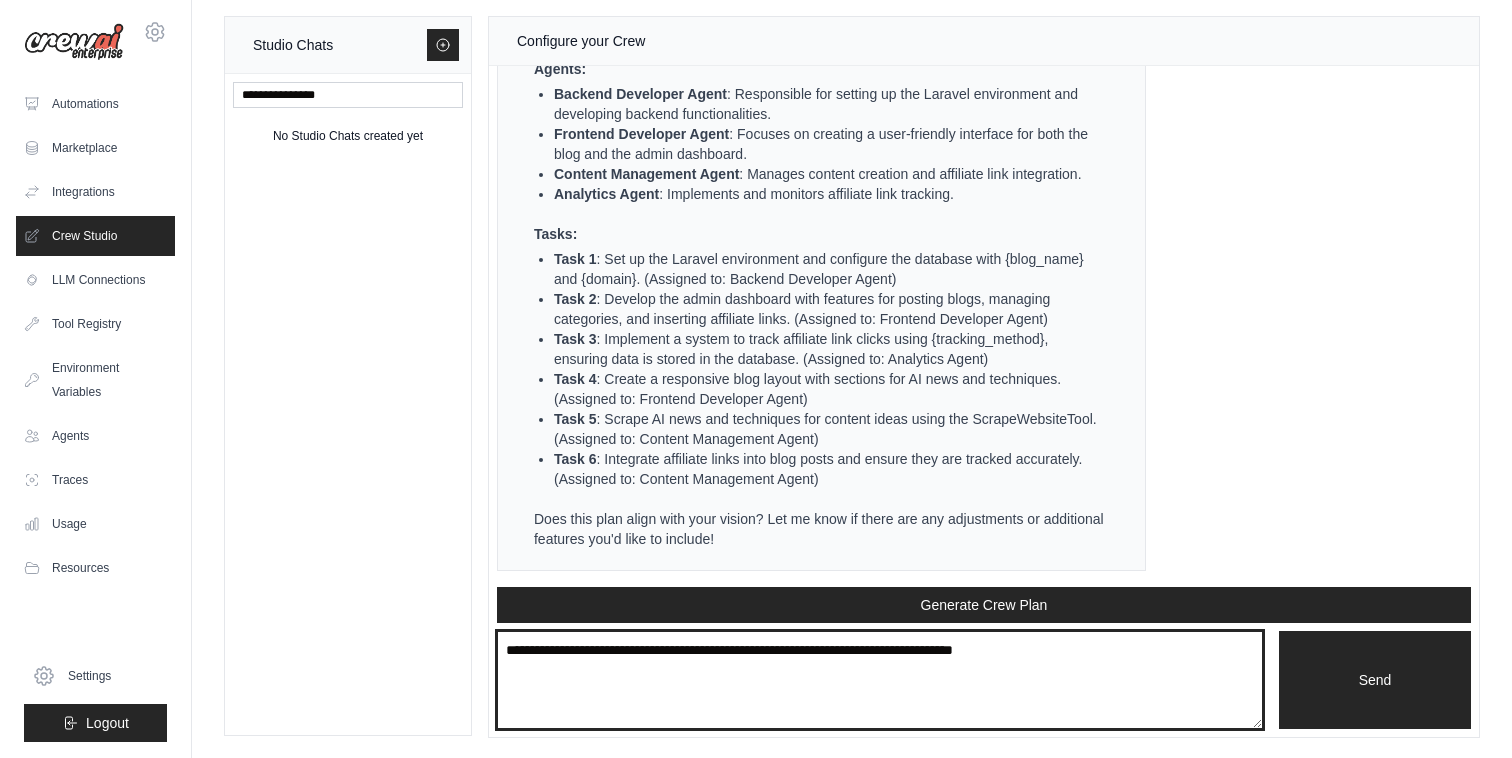 click at bounding box center (880, 680) 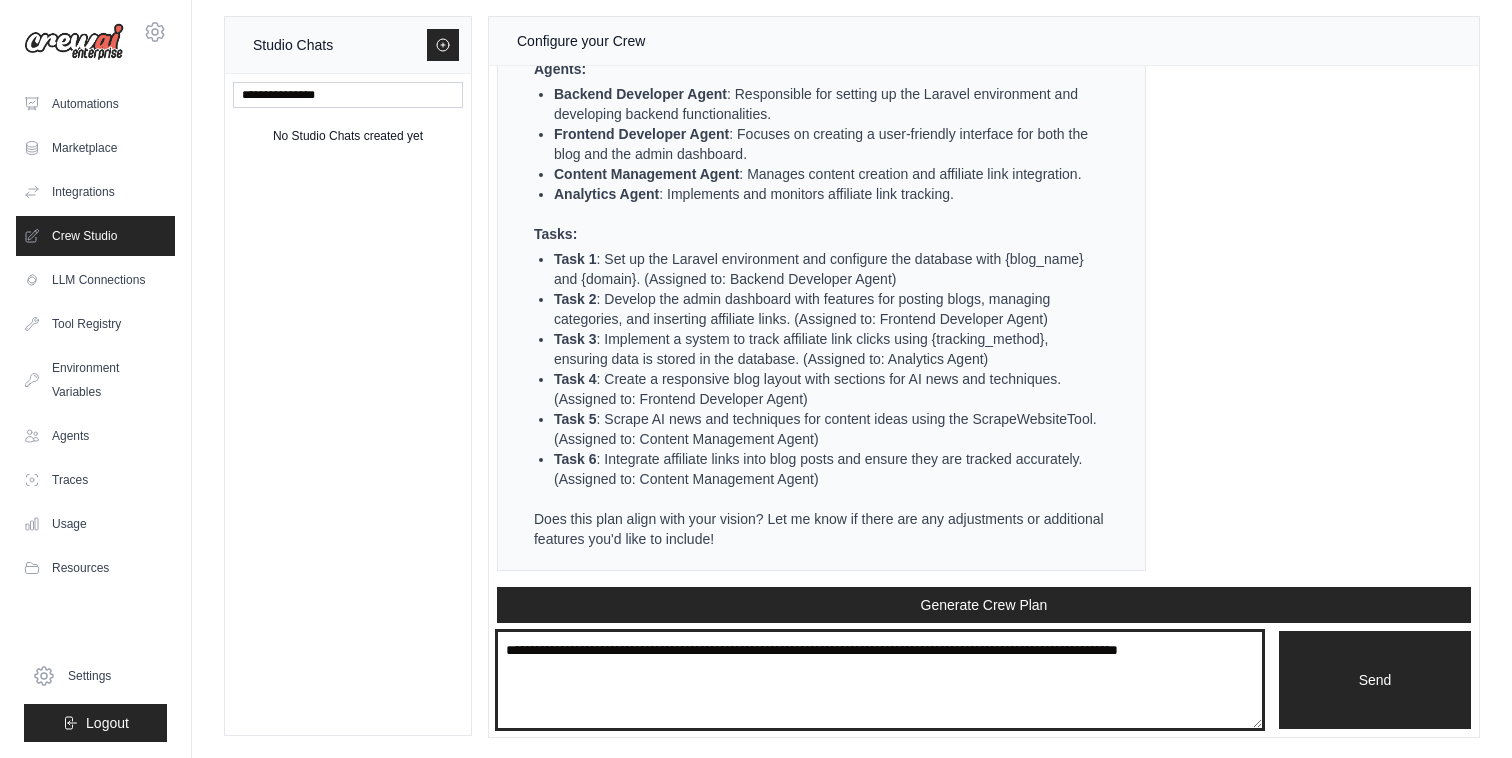 type on "**********" 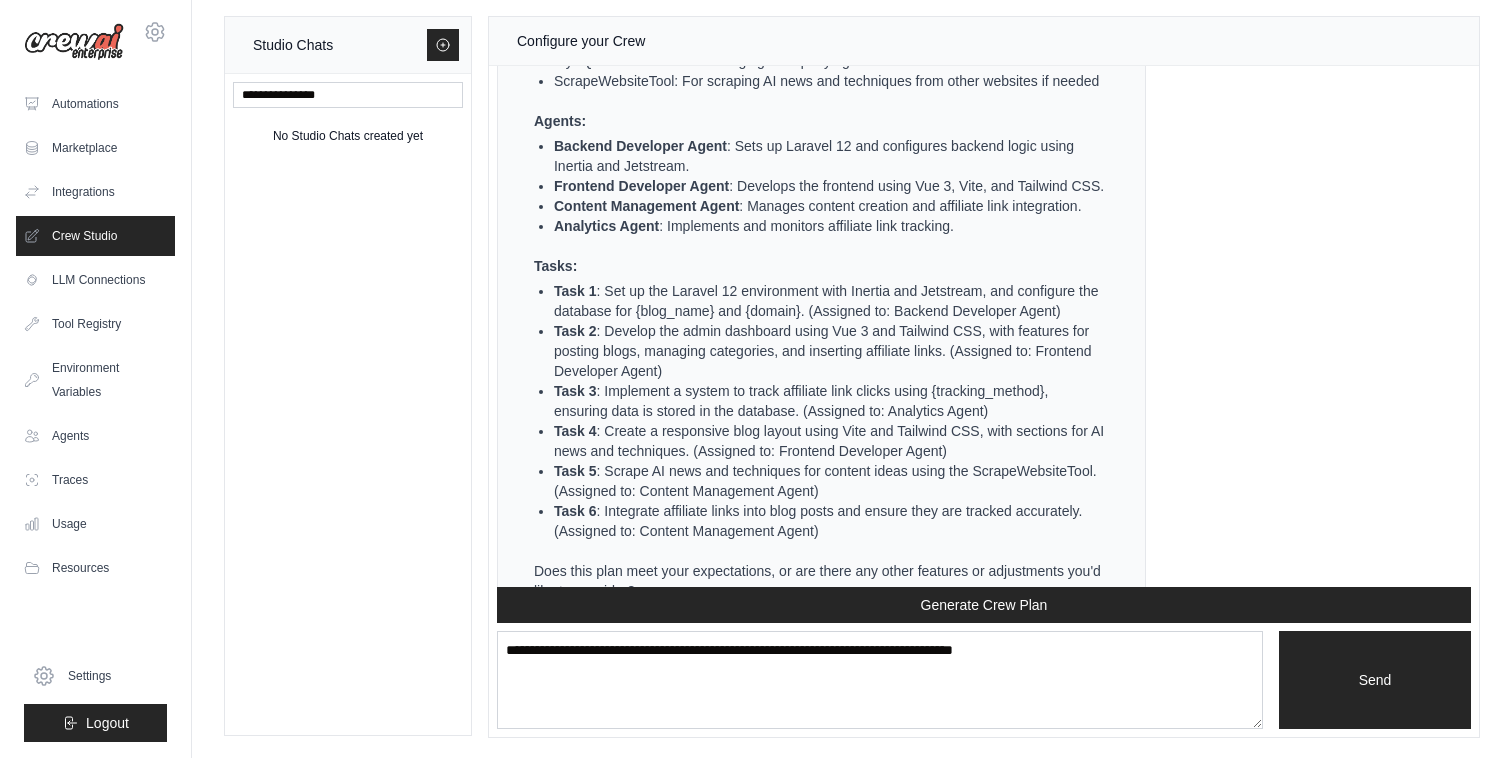 scroll, scrollTop: 2807, scrollLeft: 0, axis: vertical 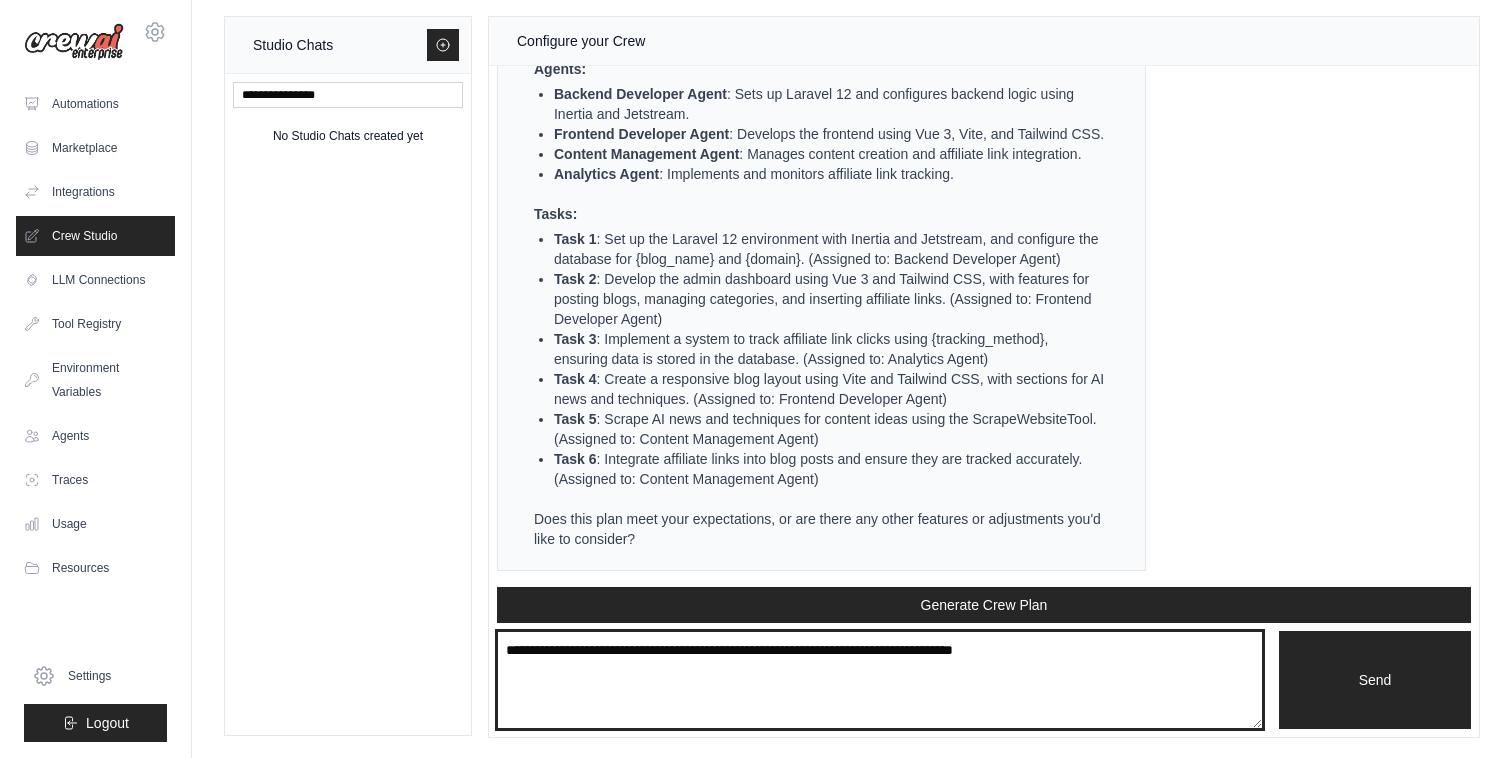 click at bounding box center (880, 680) 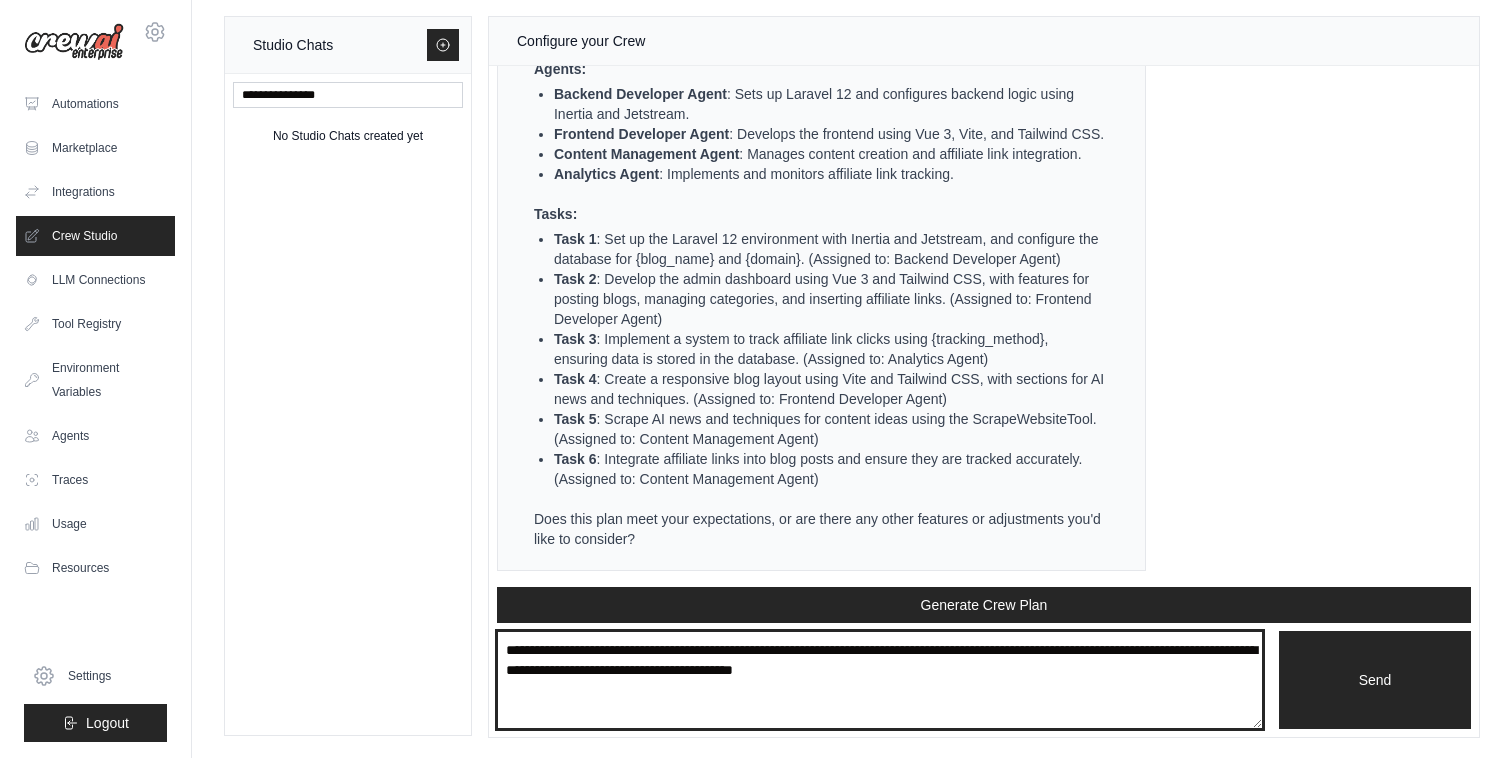type on "**********" 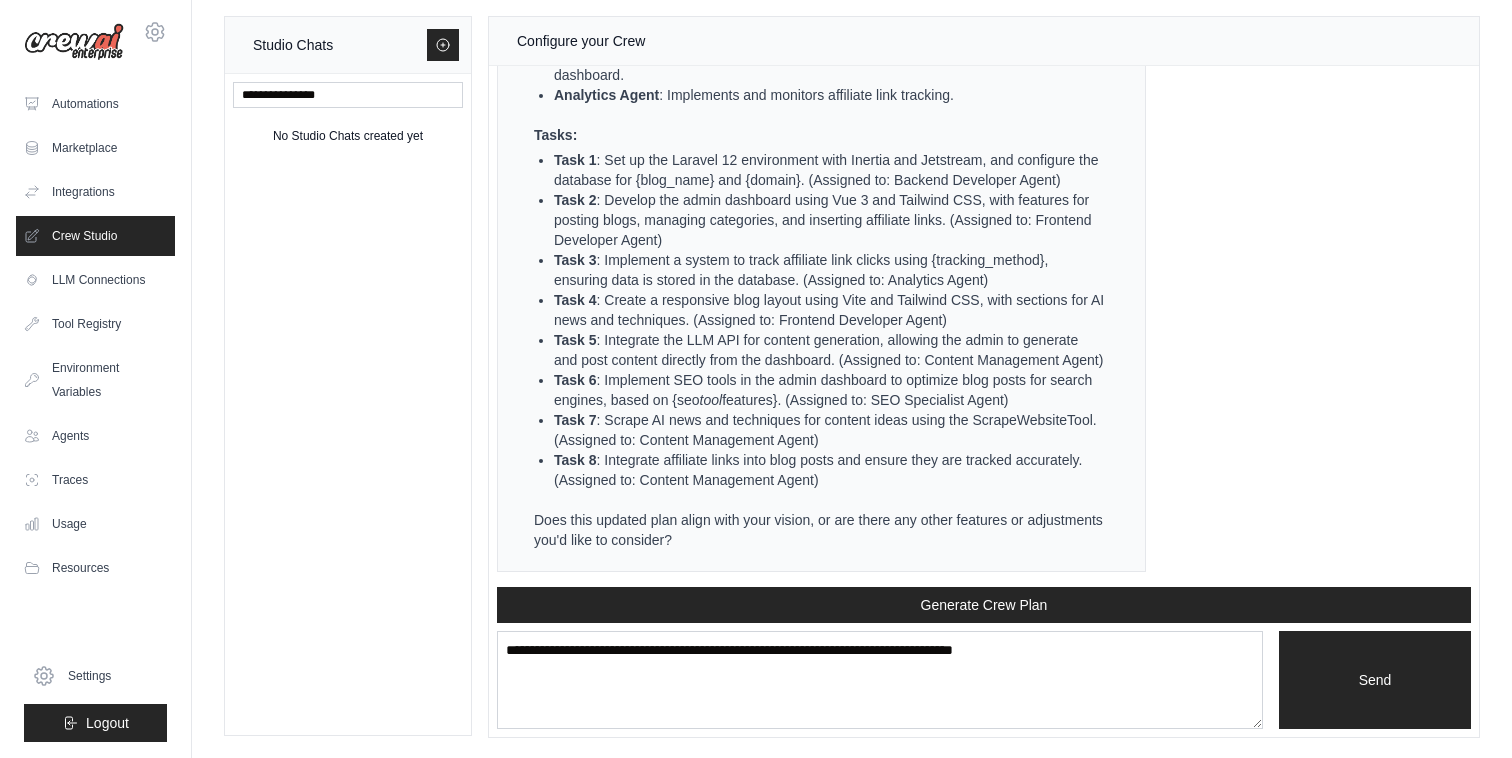 scroll, scrollTop: 4124, scrollLeft: 0, axis: vertical 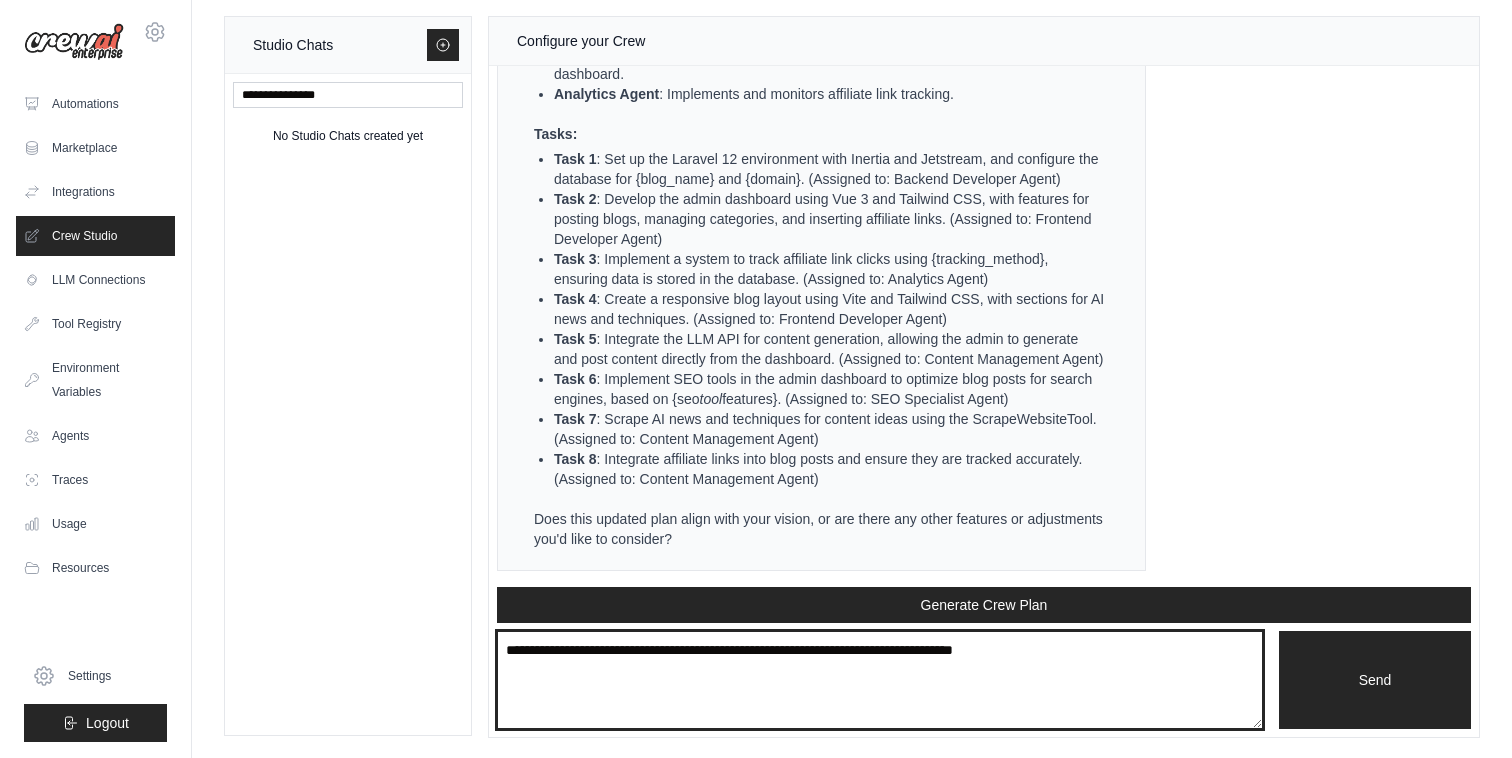click at bounding box center (880, 680) 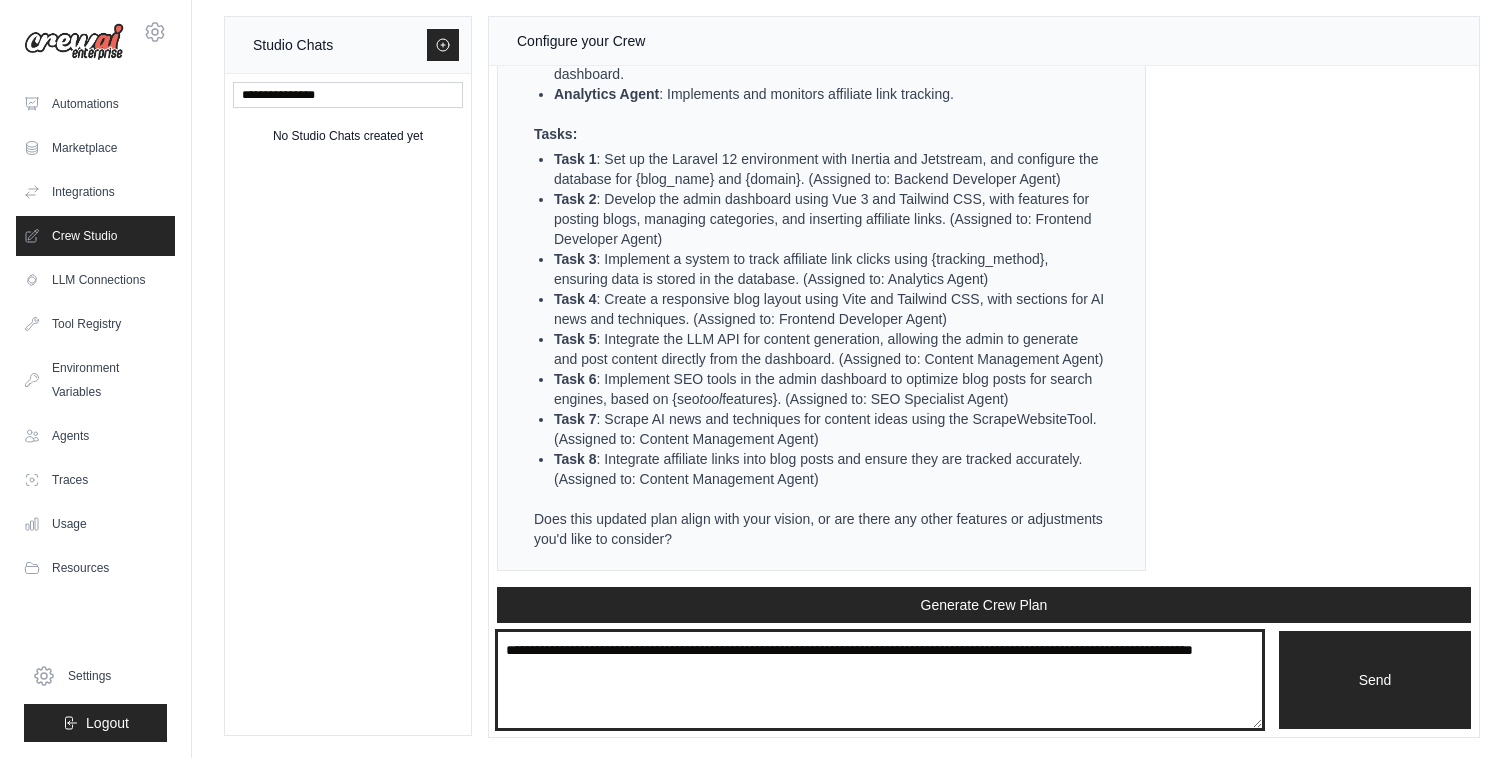 type on "**********" 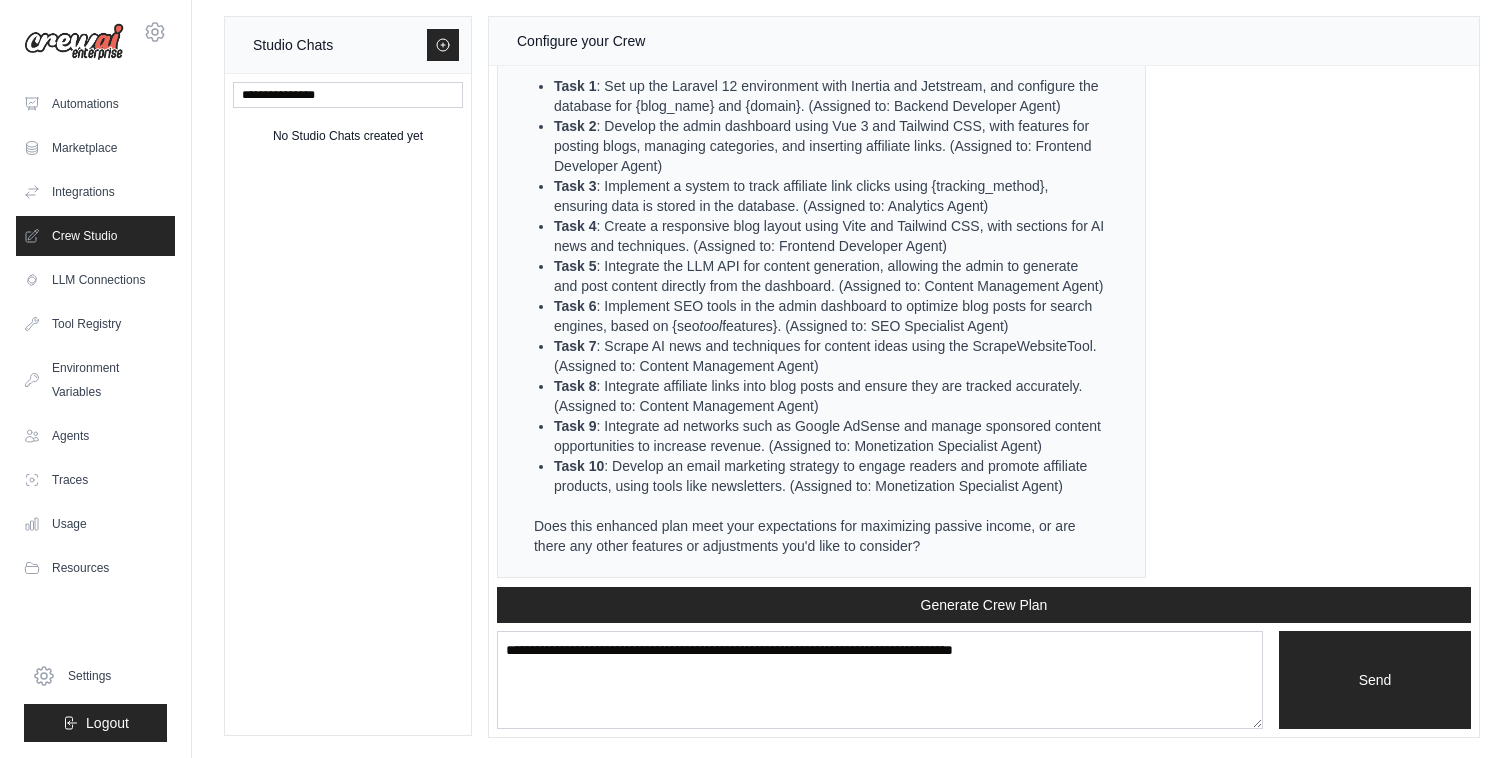 scroll, scrollTop: 5581, scrollLeft: 0, axis: vertical 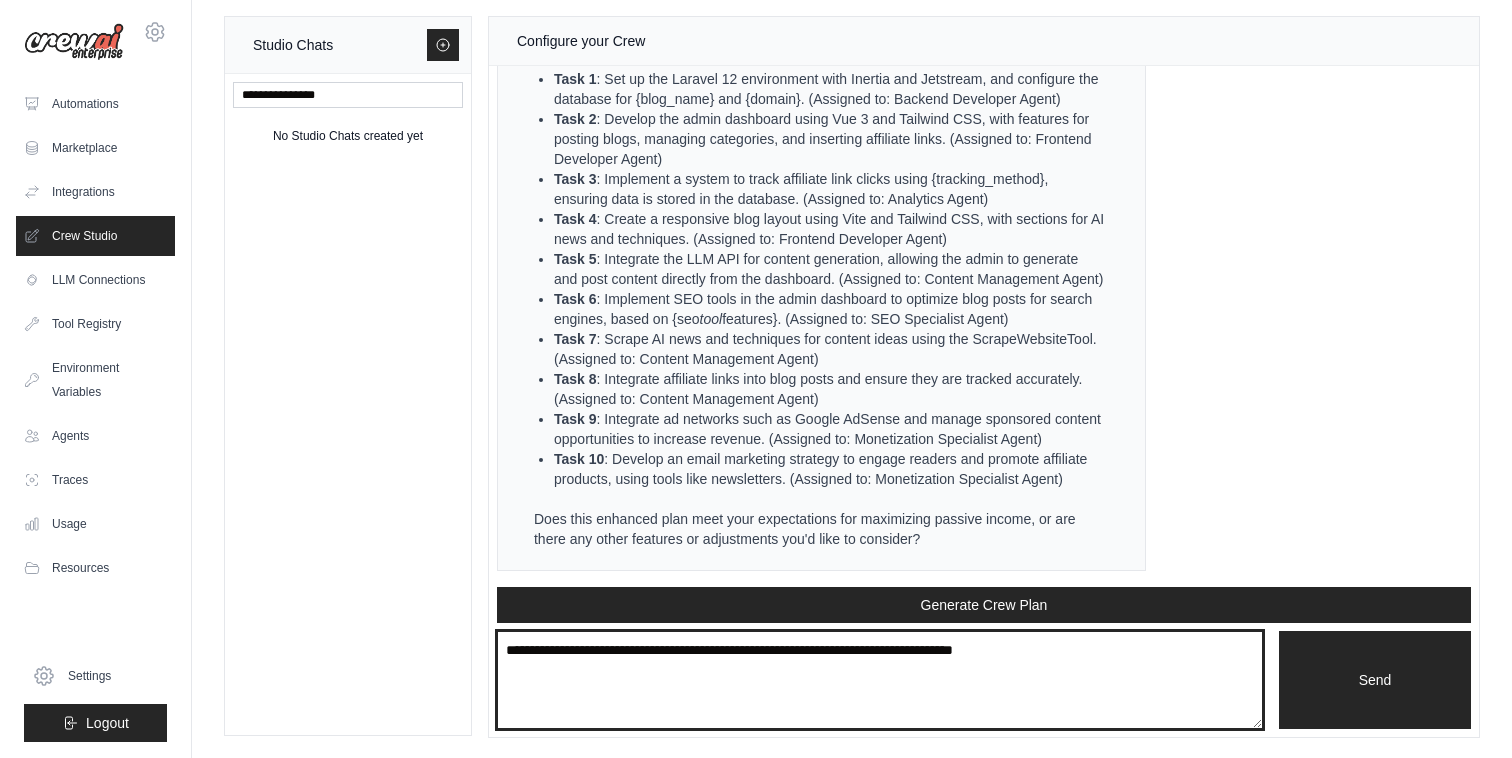 click at bounding box center (880, 680) 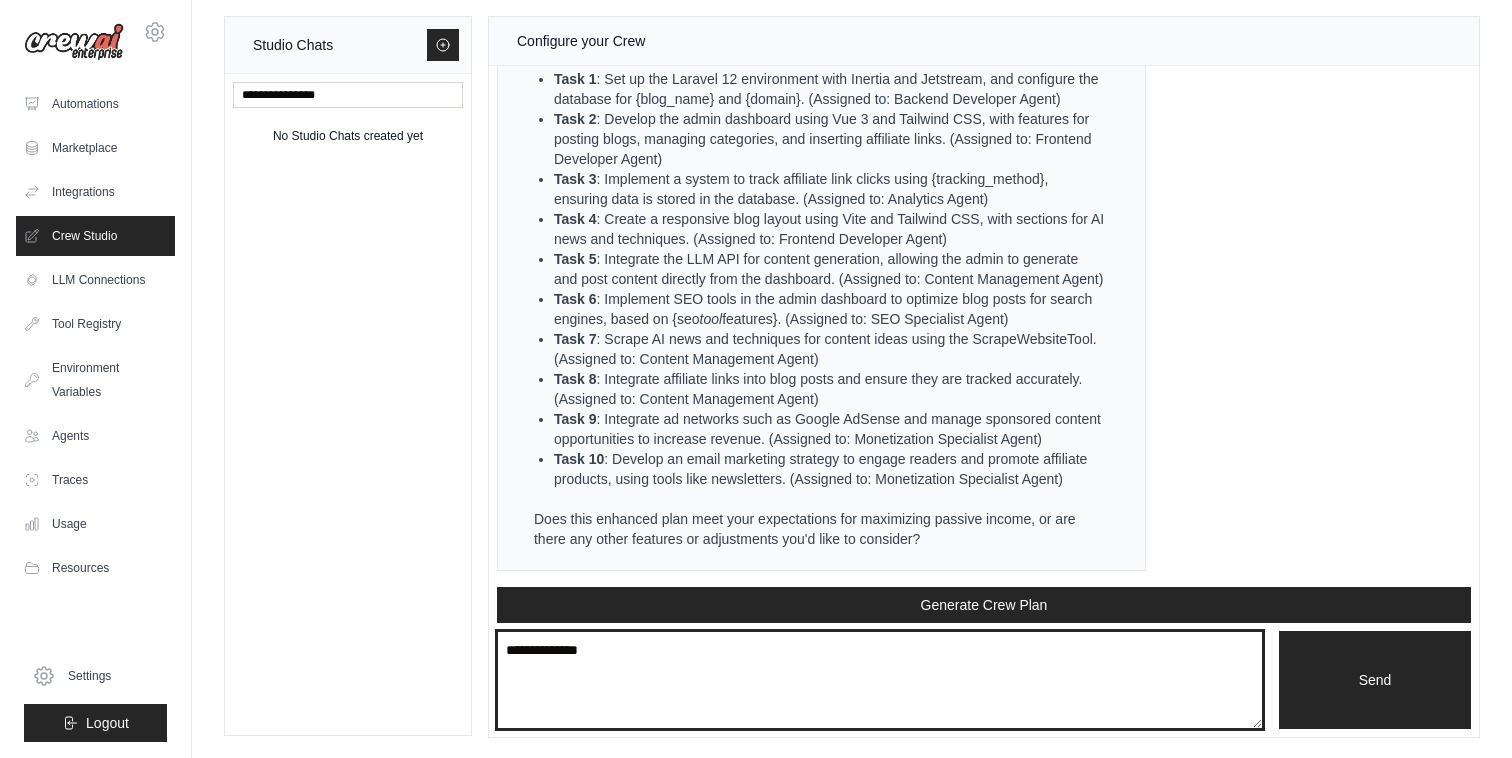 type on "**********" 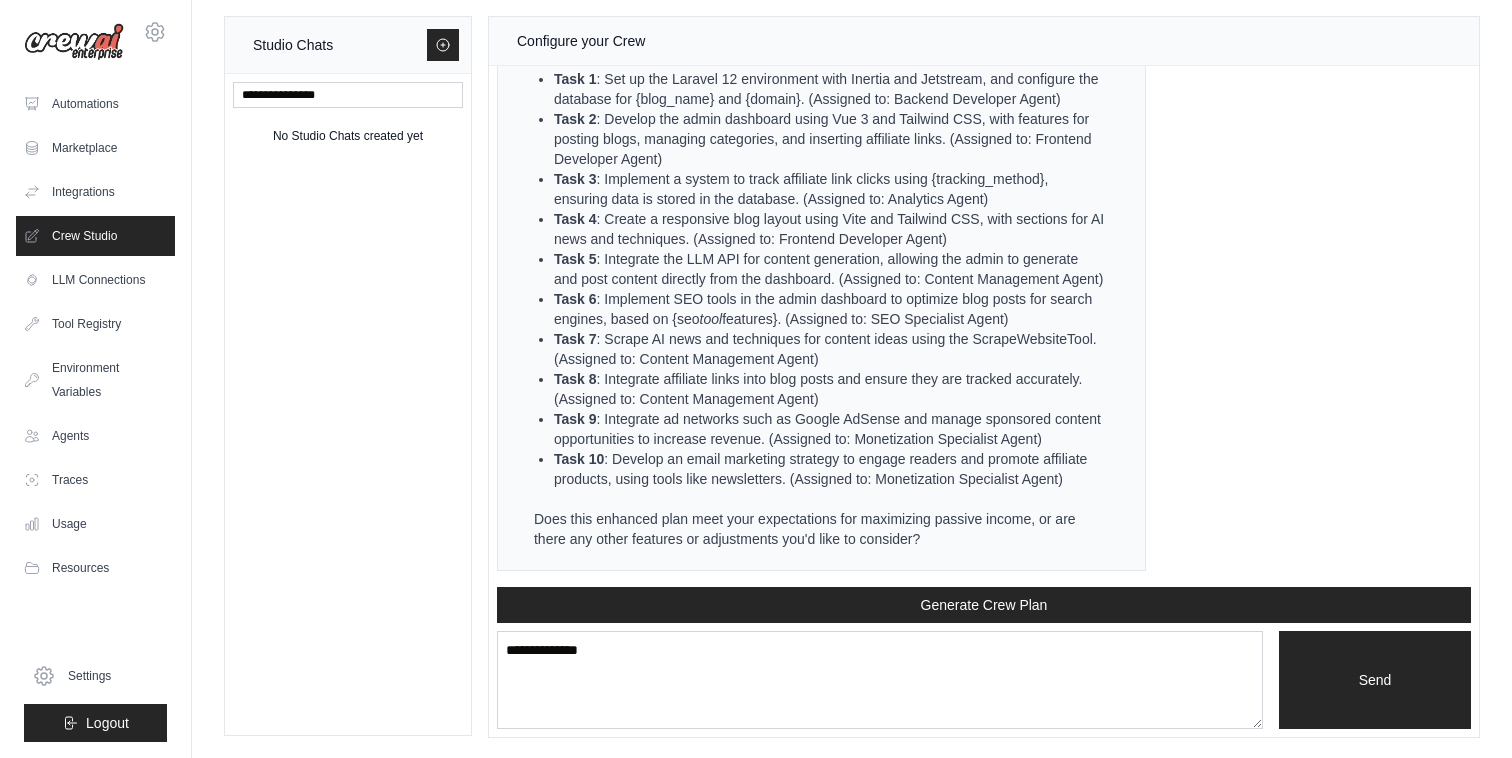 type 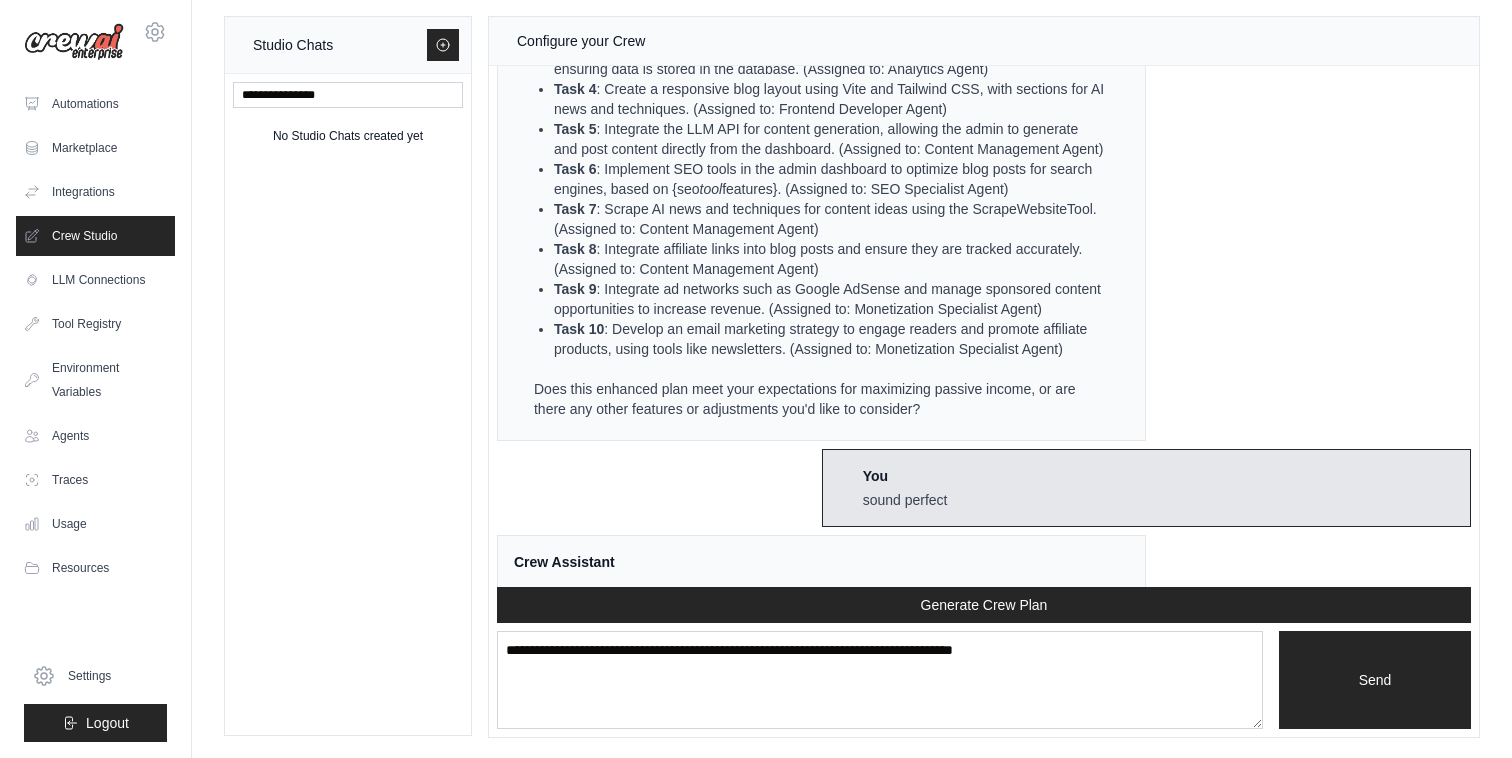 scroll, scrollTop: 5838, scrollLeft: 0, axis: vertical 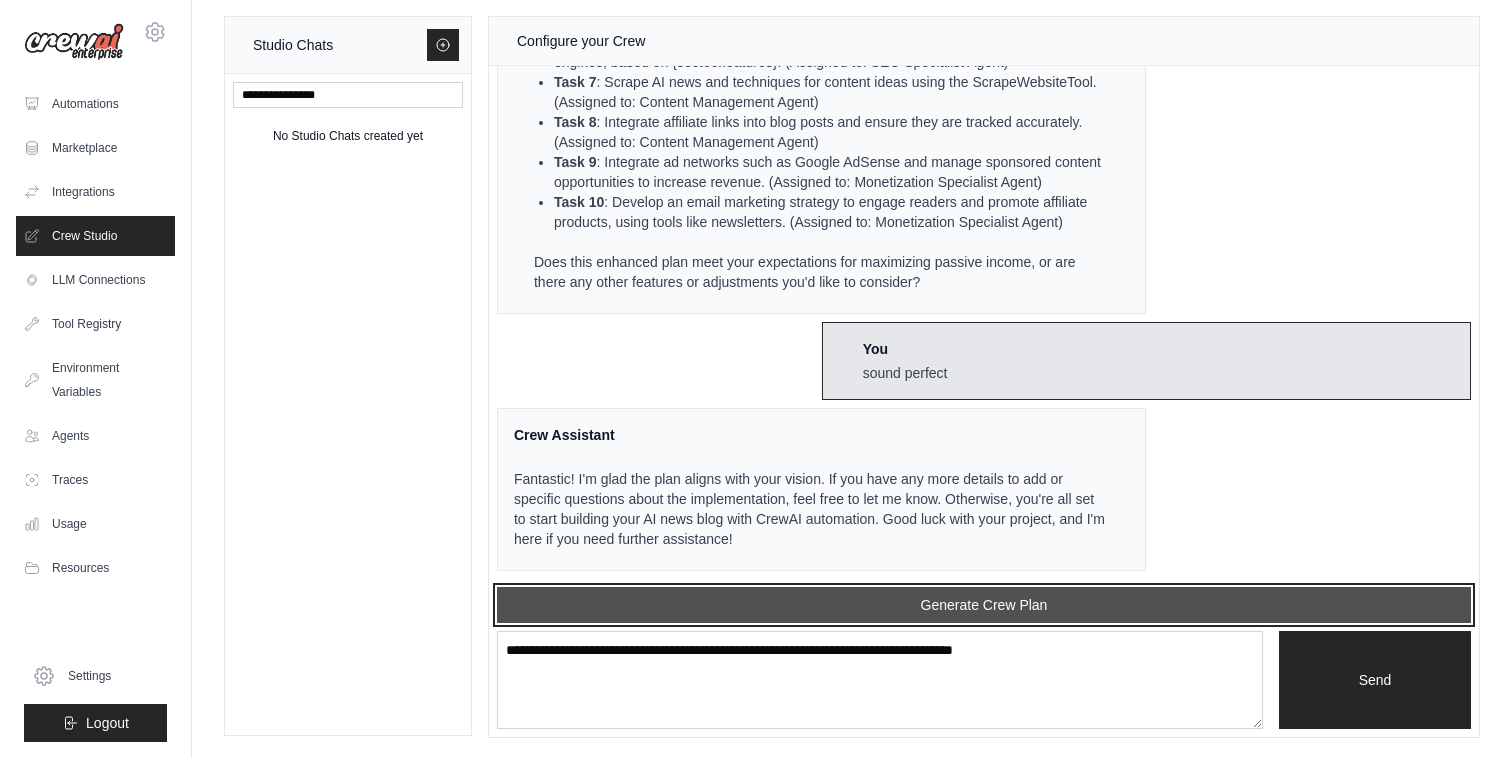 click on "Generate Crew Plan" at bounding box center [984, 605] 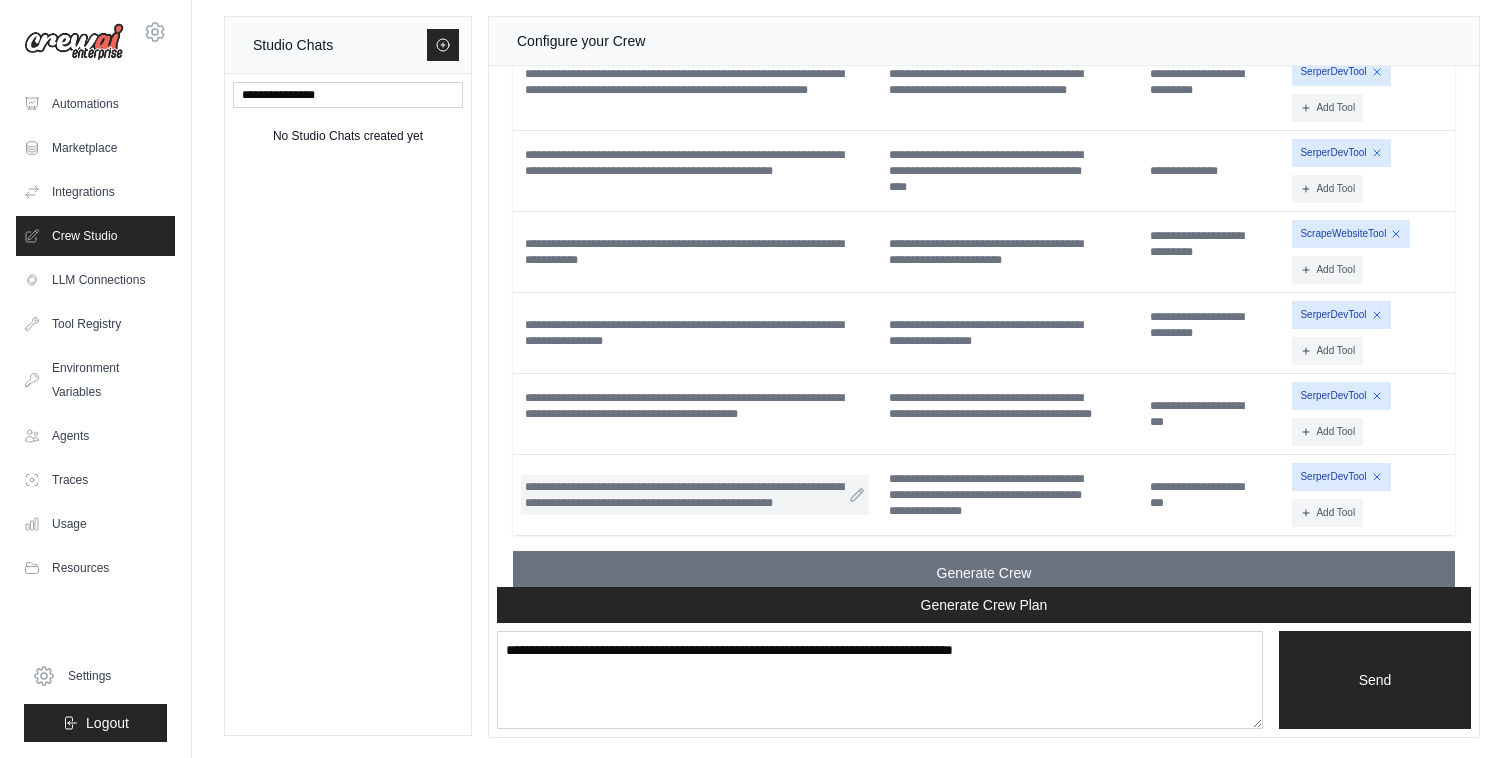 scroll, scrollTop: 7562, scrollLeft: 0, axis: vertical 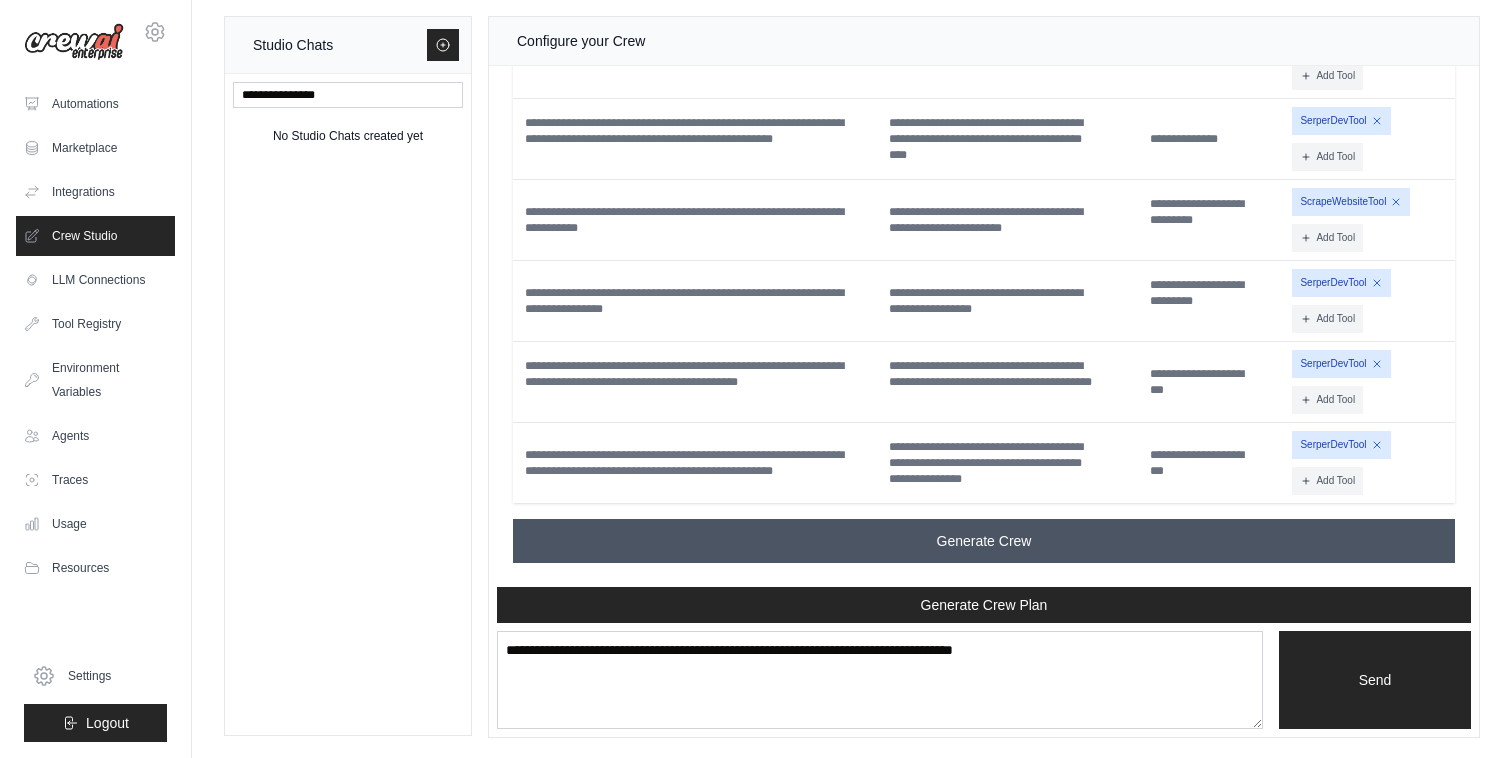 click on "Generate Crew" at bounding box center (984, 541) 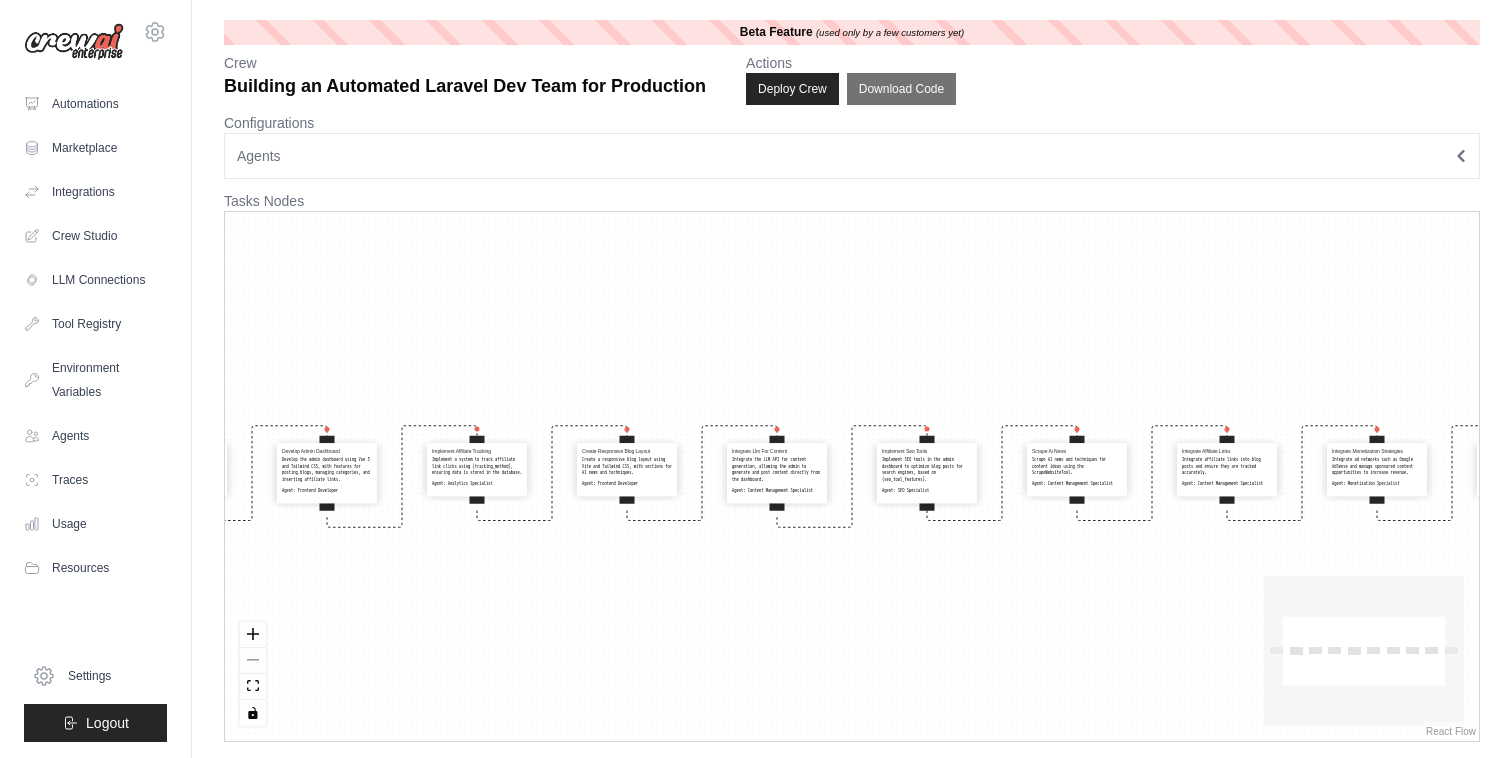 scroll, scrollTop: 0, scrollLeft: 0, axis: both 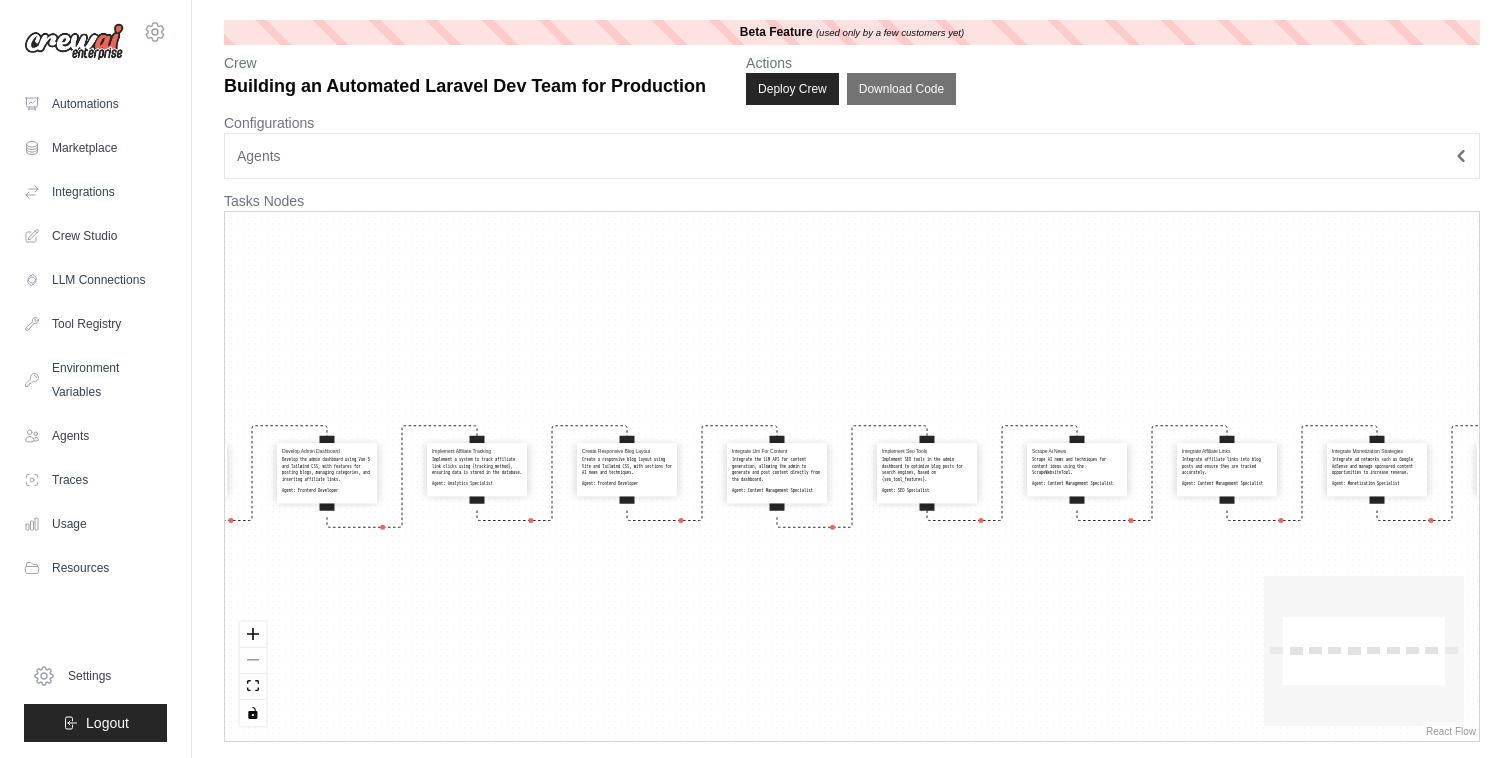 click 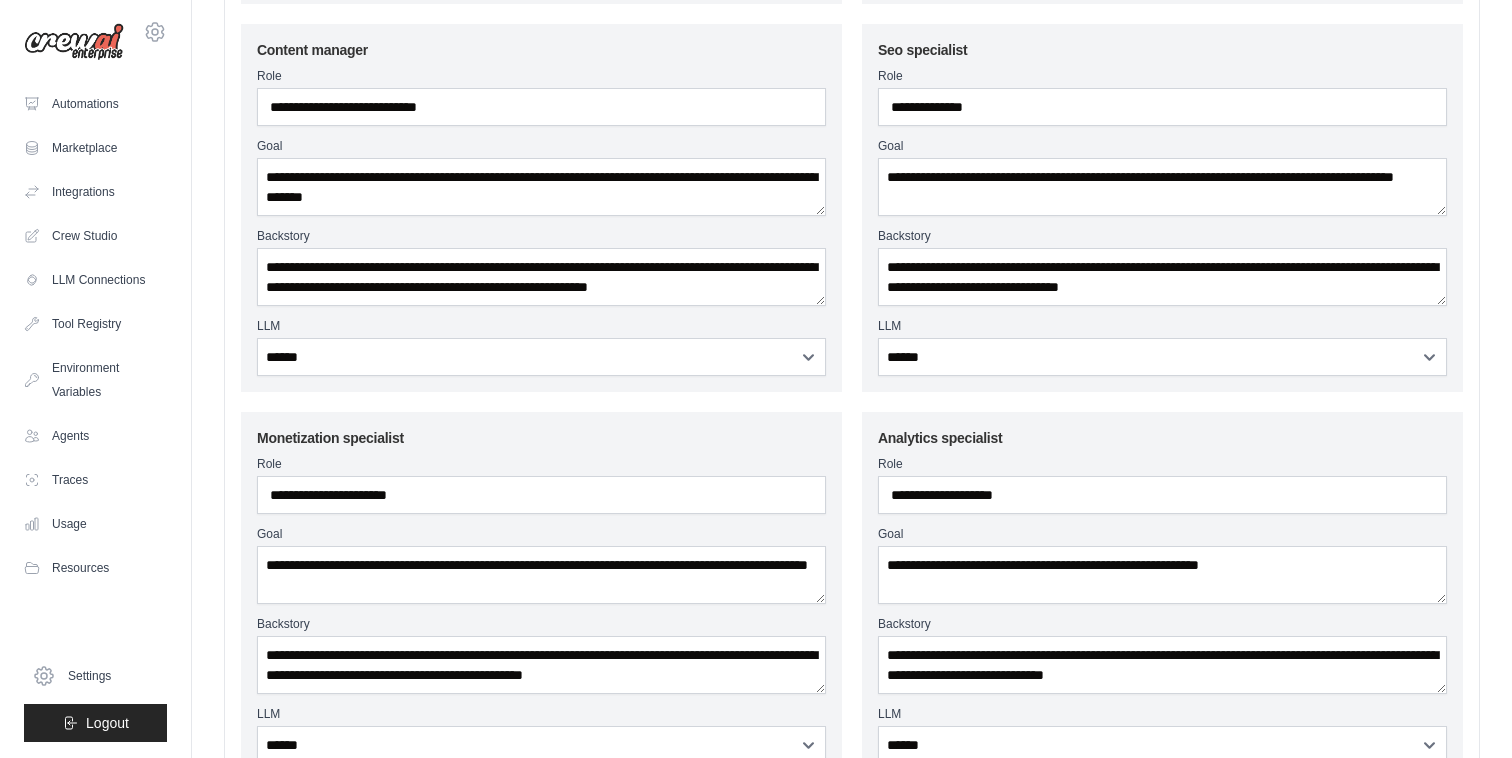 scroll, scrollTop: 0, scrollLeft: 0, axis: both 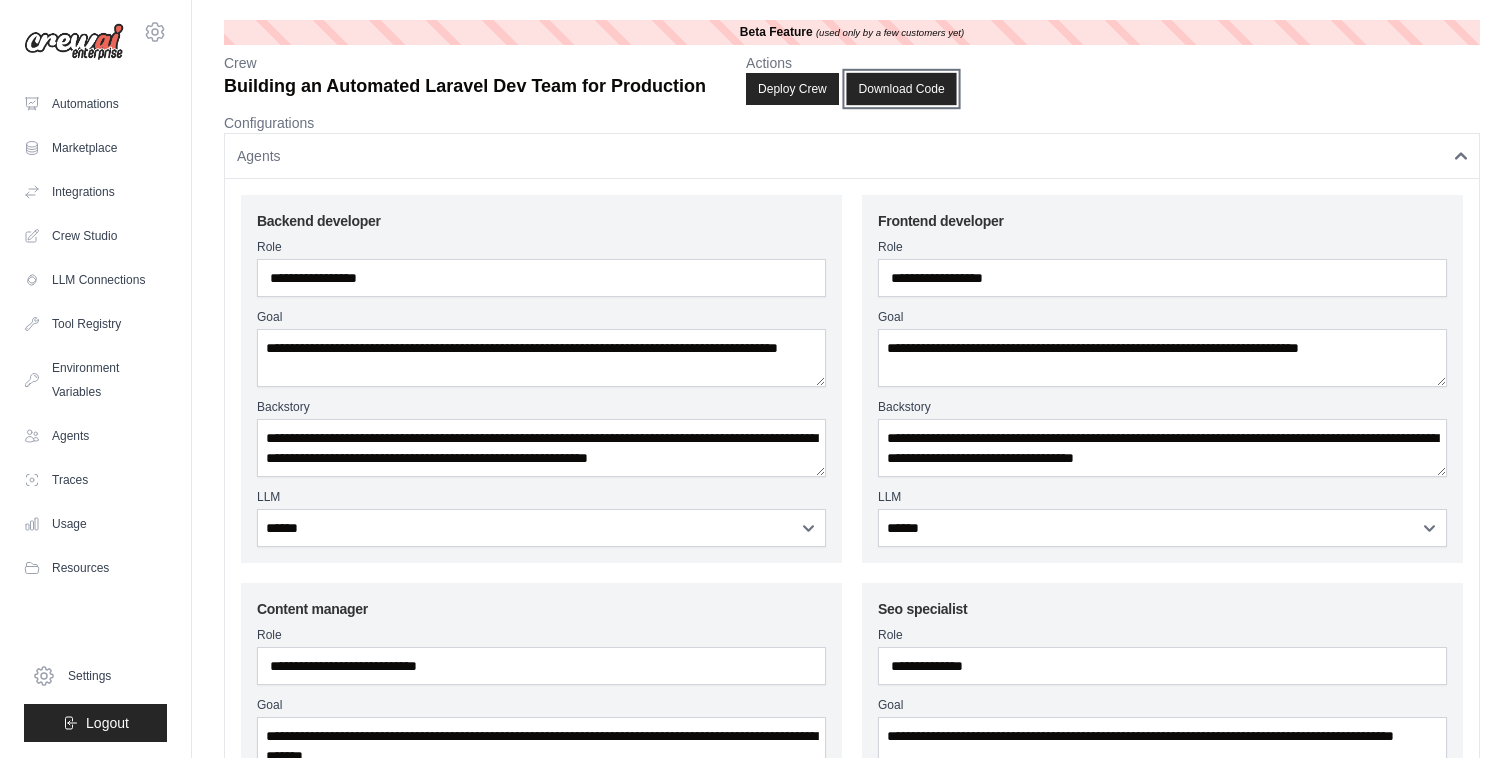 click on "Download Code" at bounding box center [901, 89] 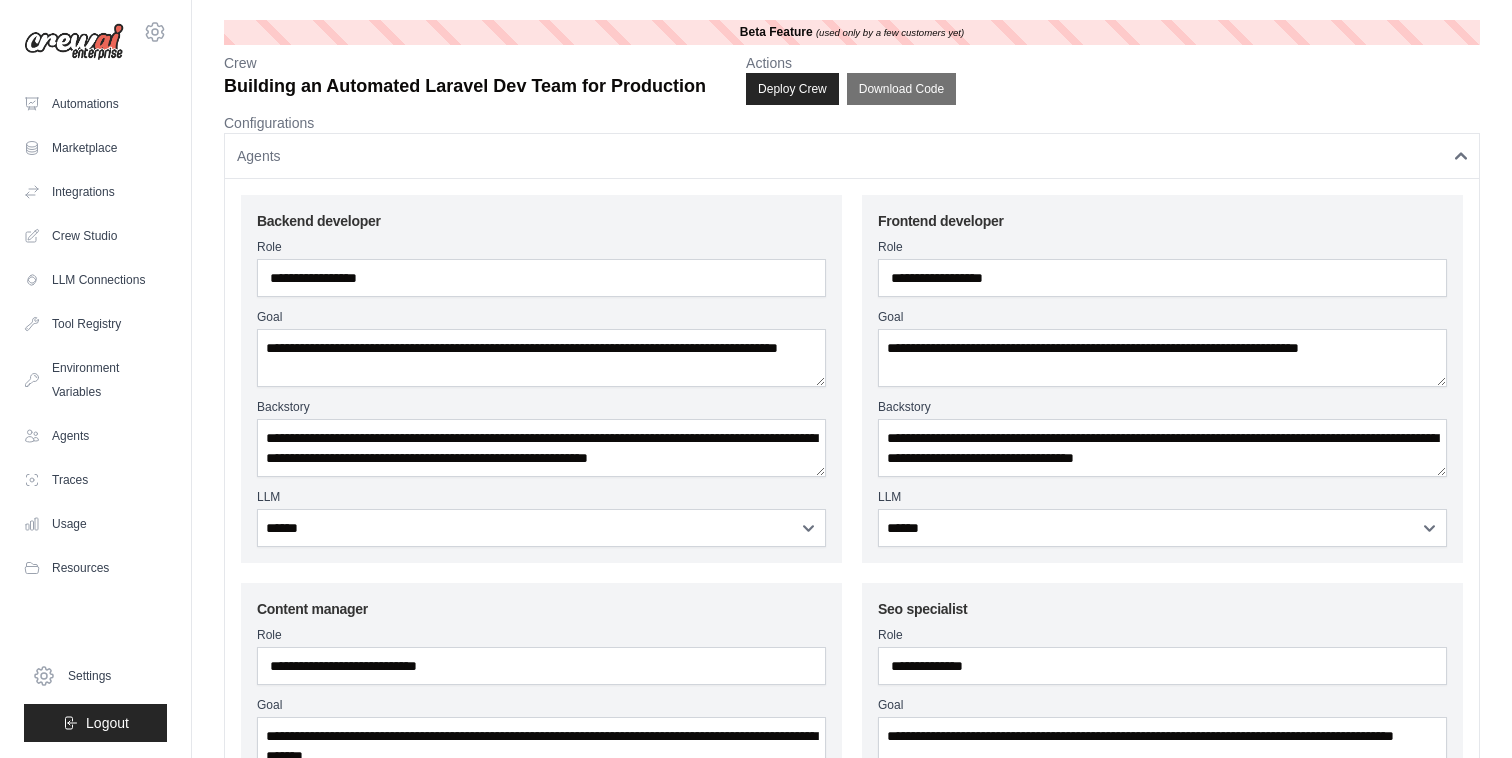 click on "Agents" at bounding box center (852, 156) 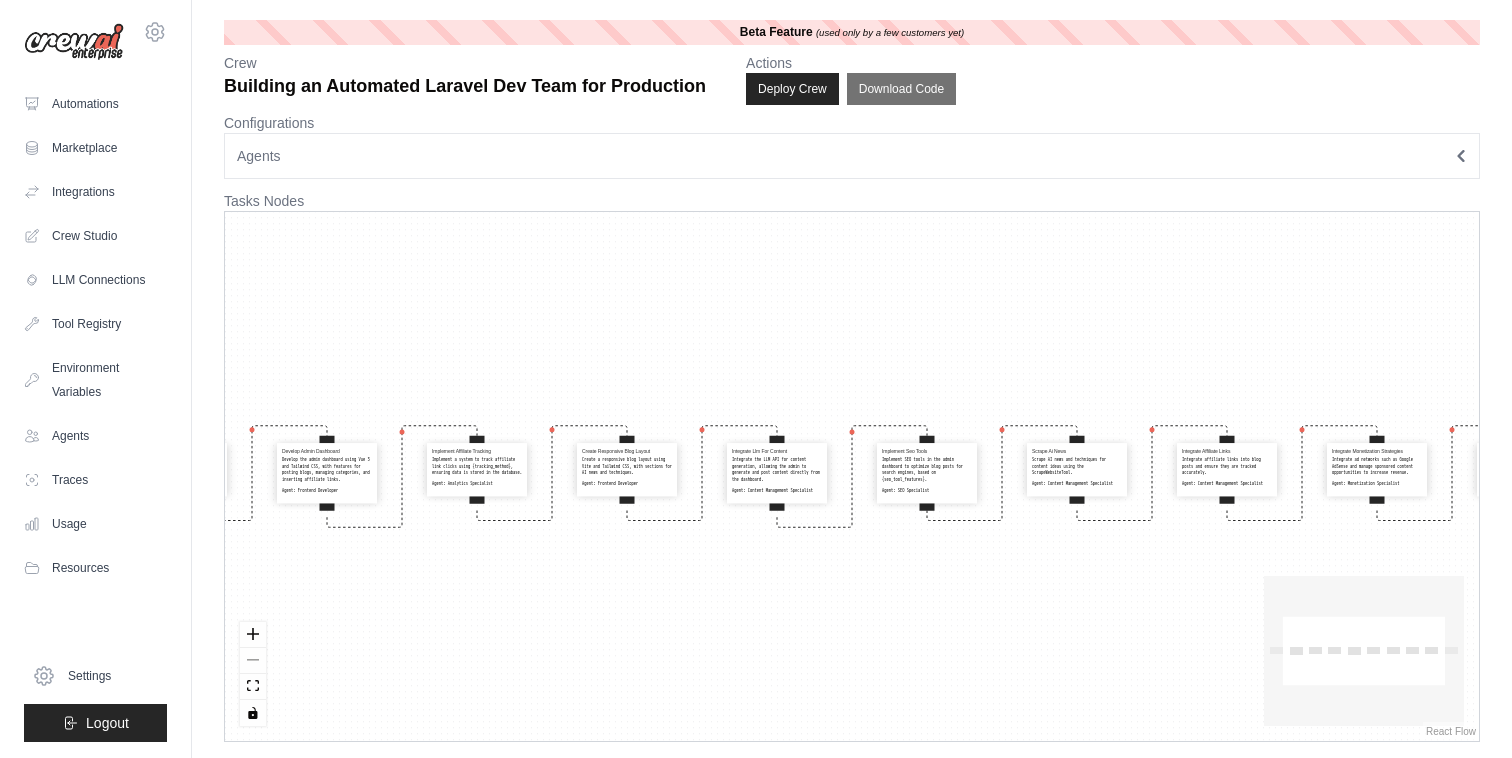 scroll, scrollTop: 3, scrollLeft: 0, axis: vertical 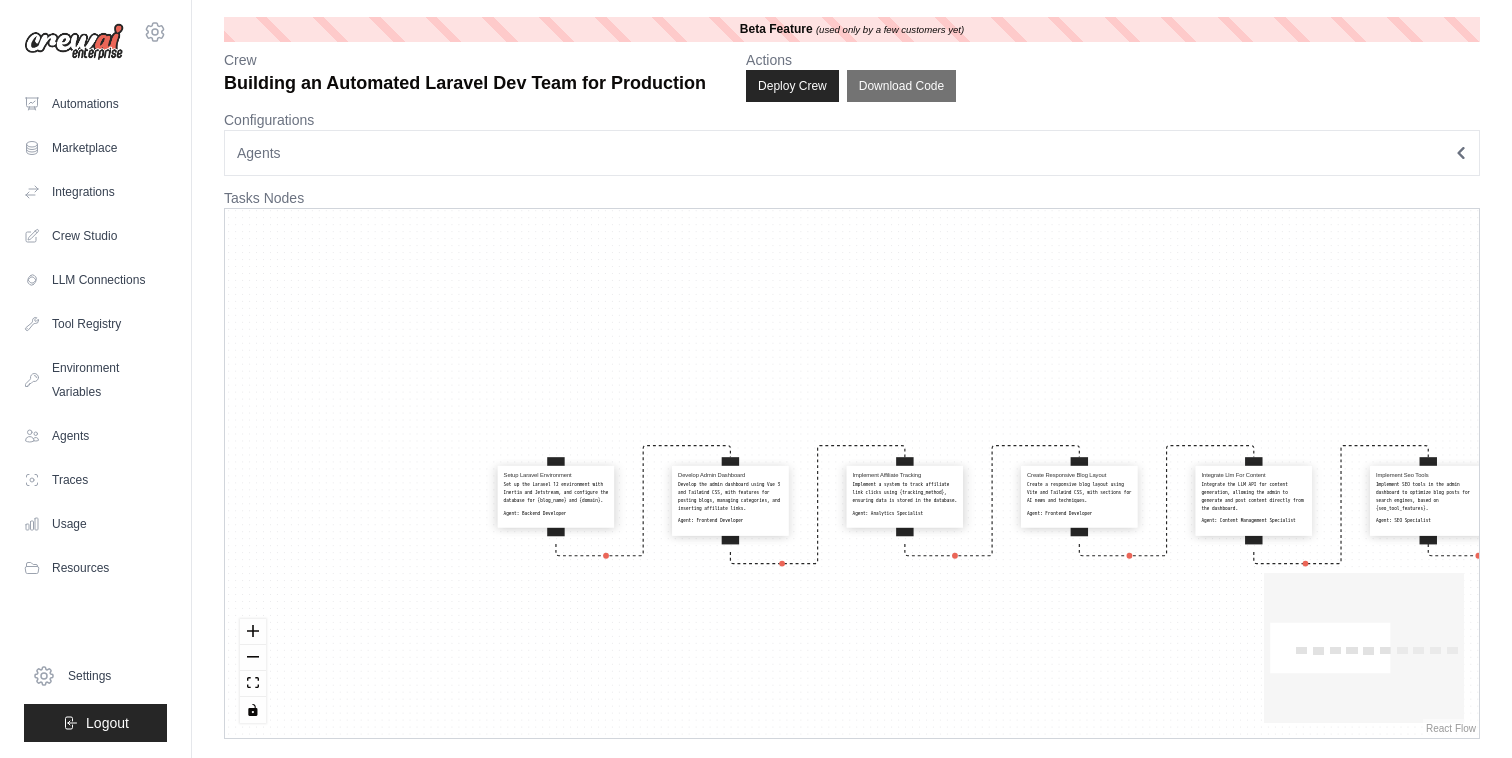 click on "Set up the Laravel 12 environment with Inertia and Jetstream, and configure the database for {blog_name} and {domain}." at bounding box center (556, 493) 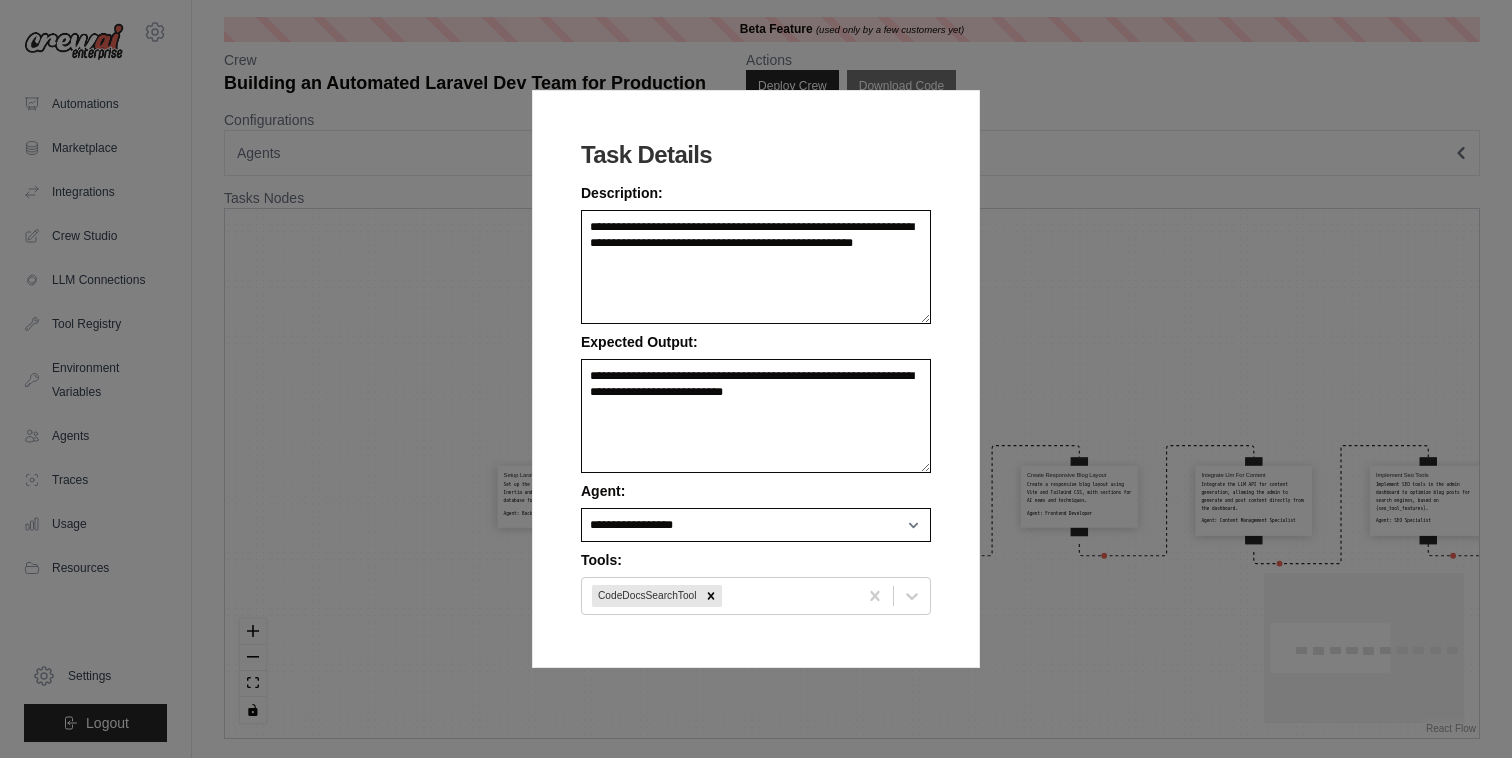 click on "**********" at bounding box center (756, 379) 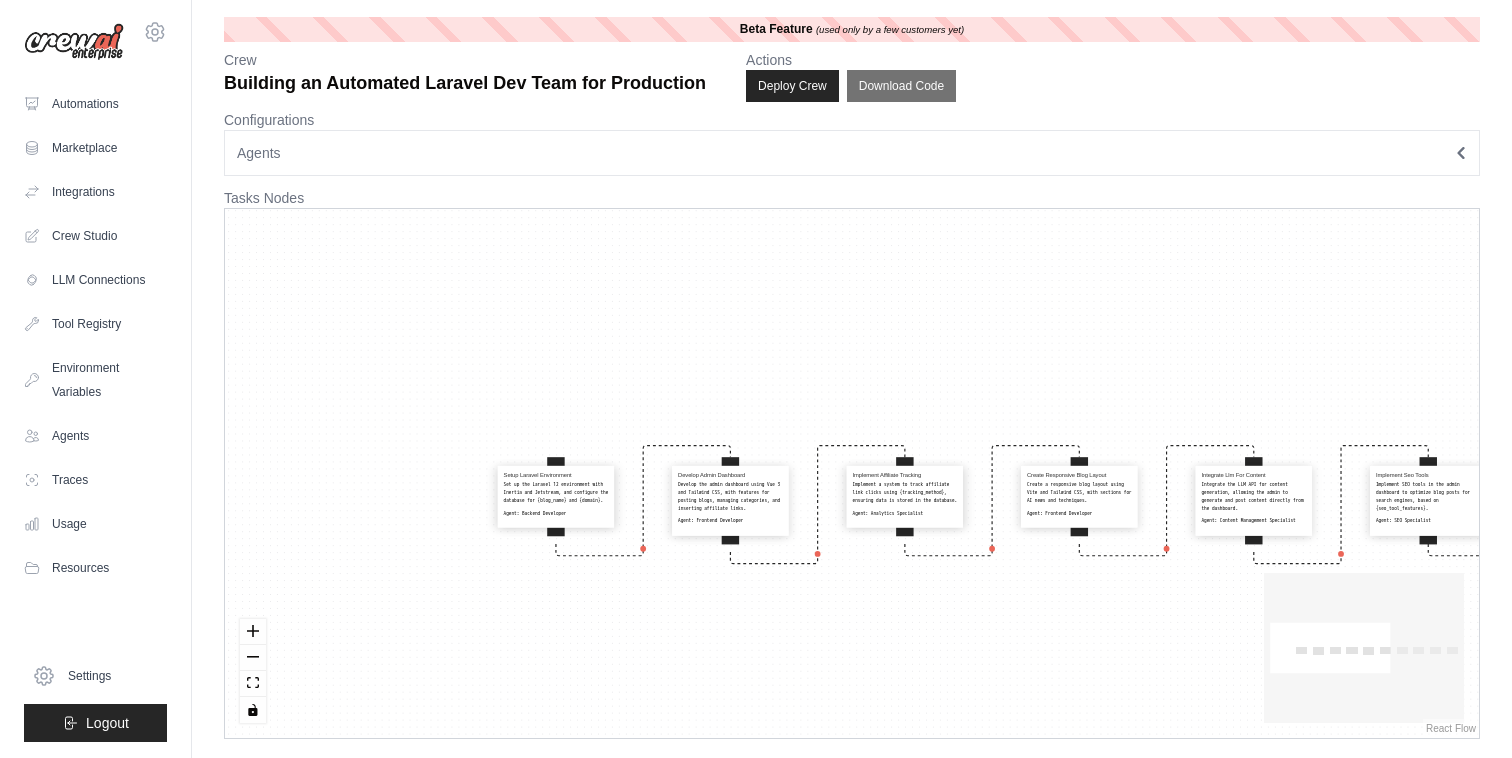 click on "Set up the Laravel 12 environment with Inertia and Jetstream, and configure the database for {blog_name} and {domain}." at bounding box center [556, 493] 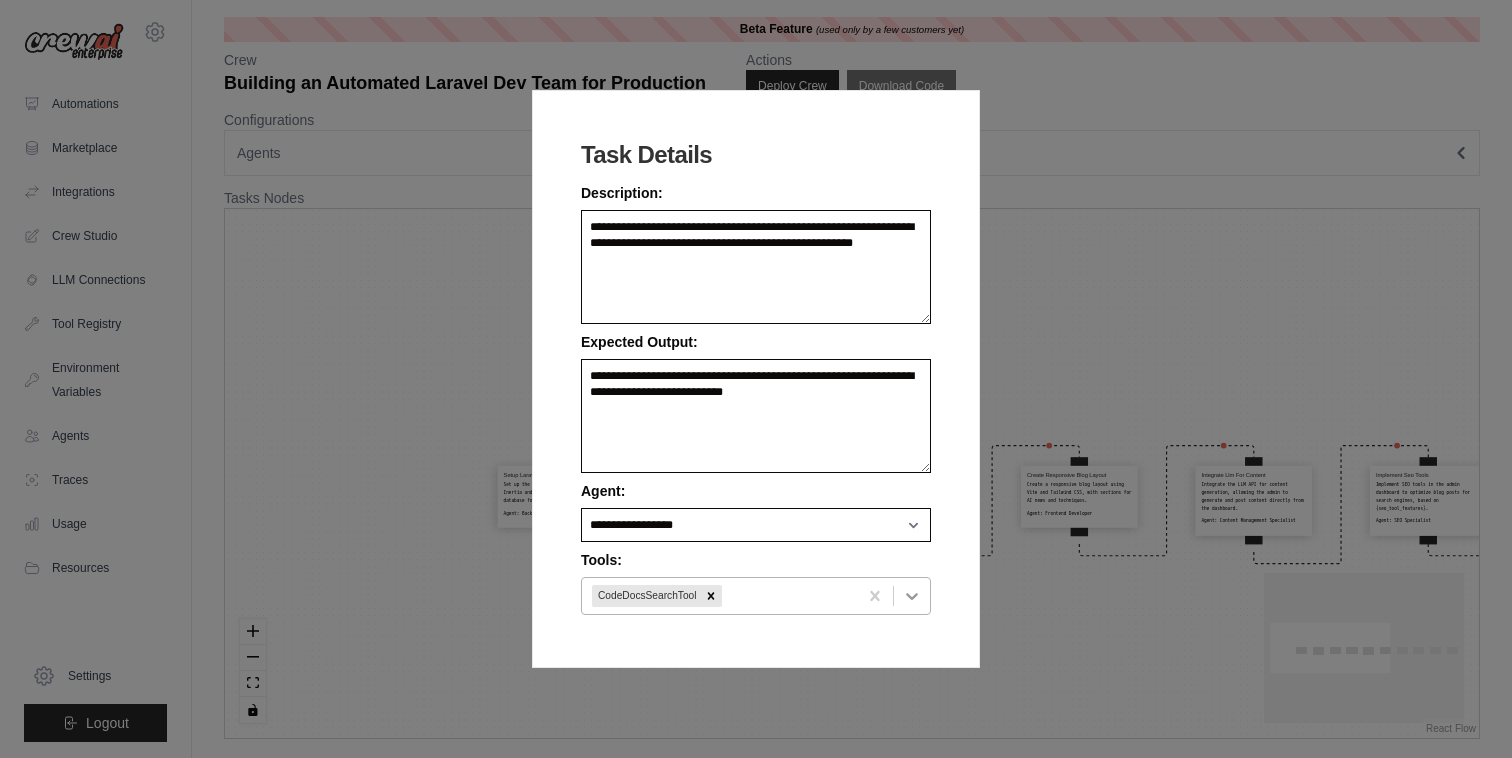 click 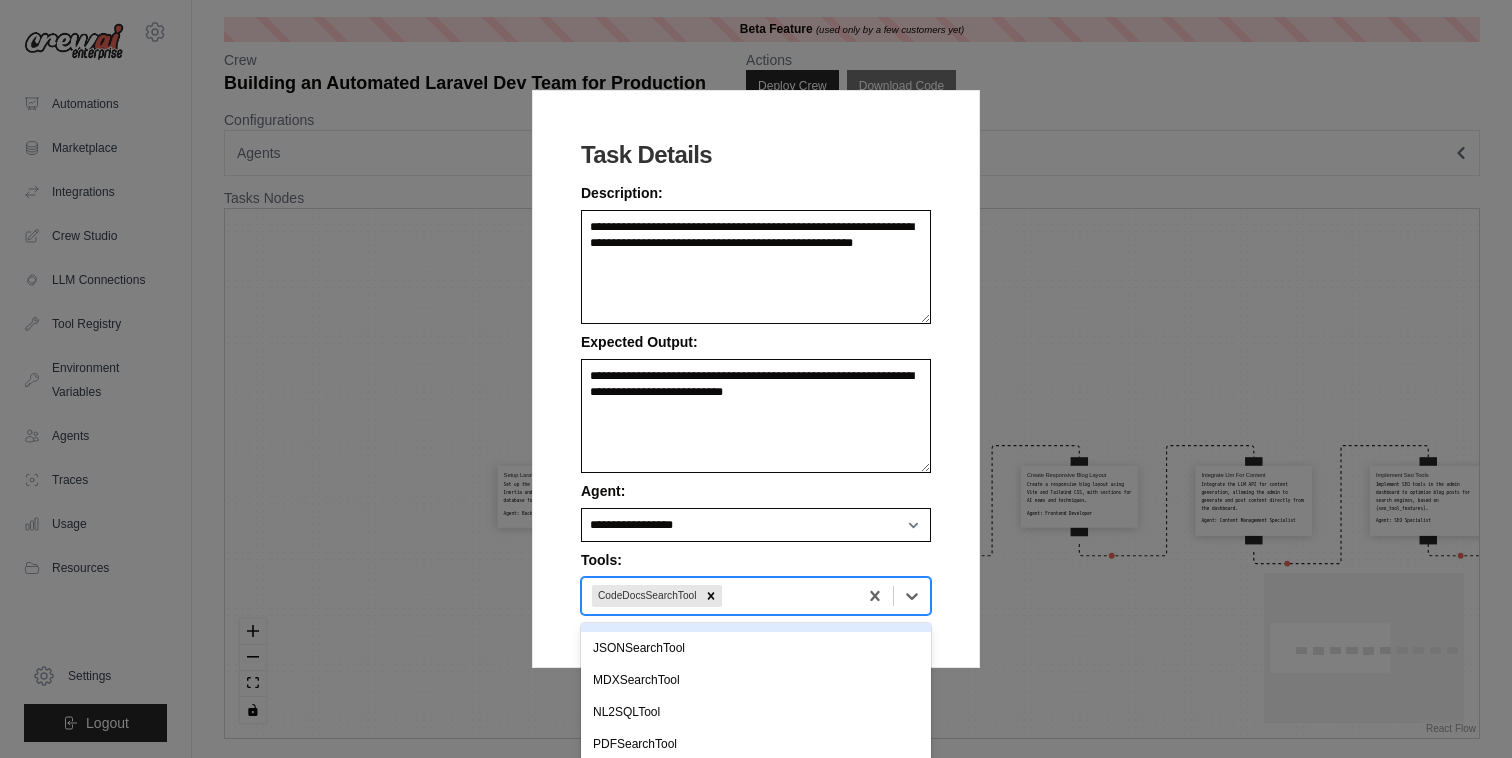 scroll, scrollTop: 444, scrollLeft: 0, axis: vertical 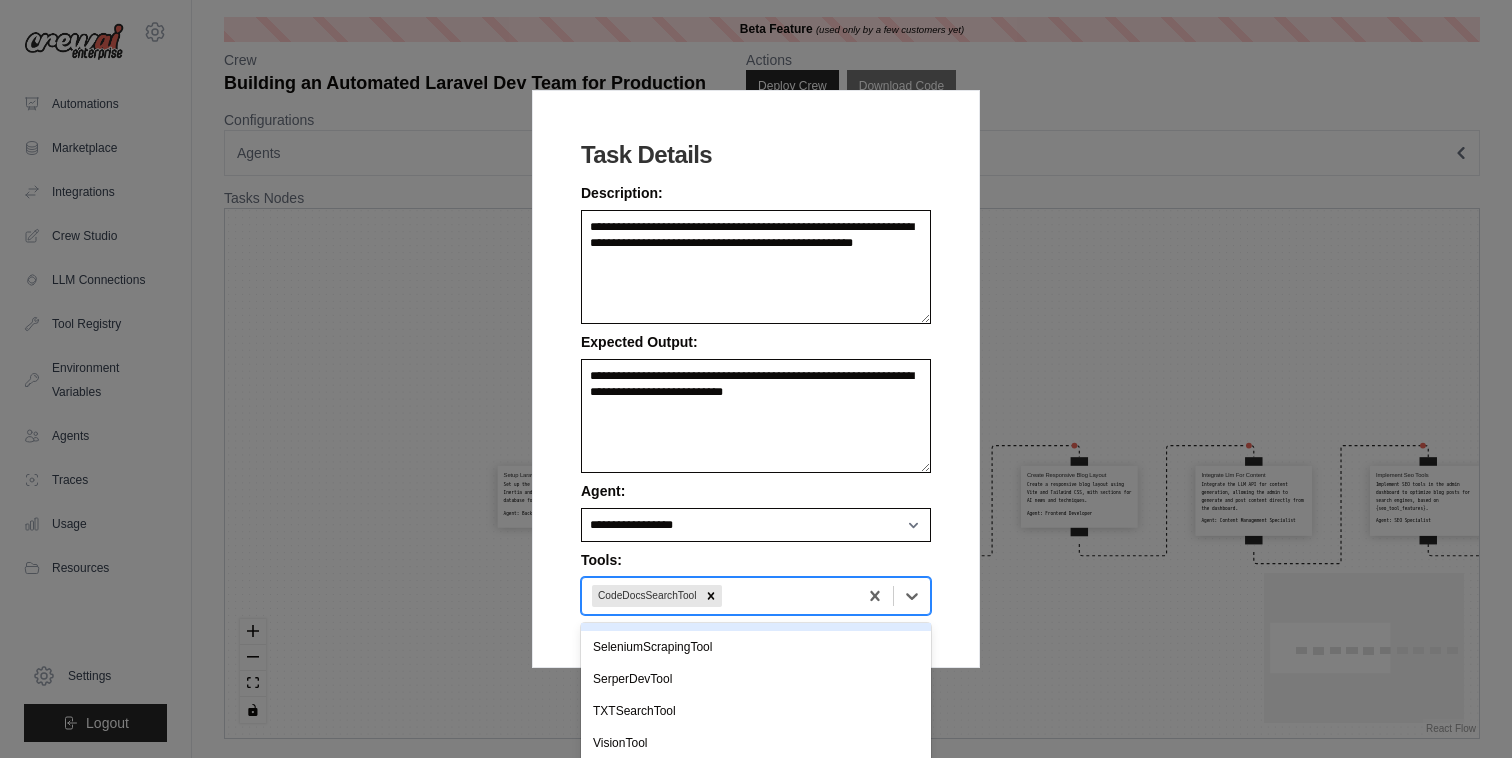 click on "**********" at bounding box center [756, 379] 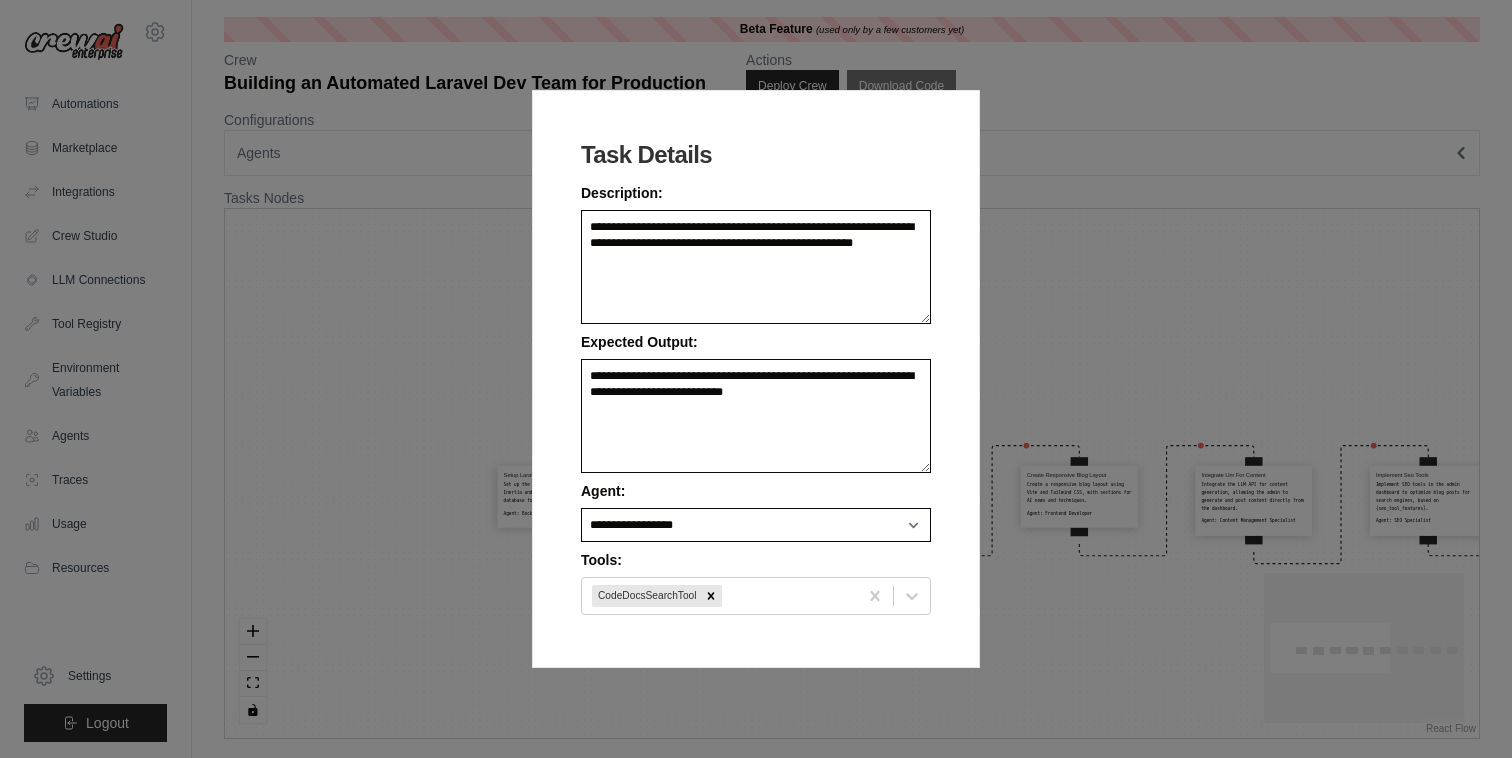 click on "**********" at bounding box center [756, 379] 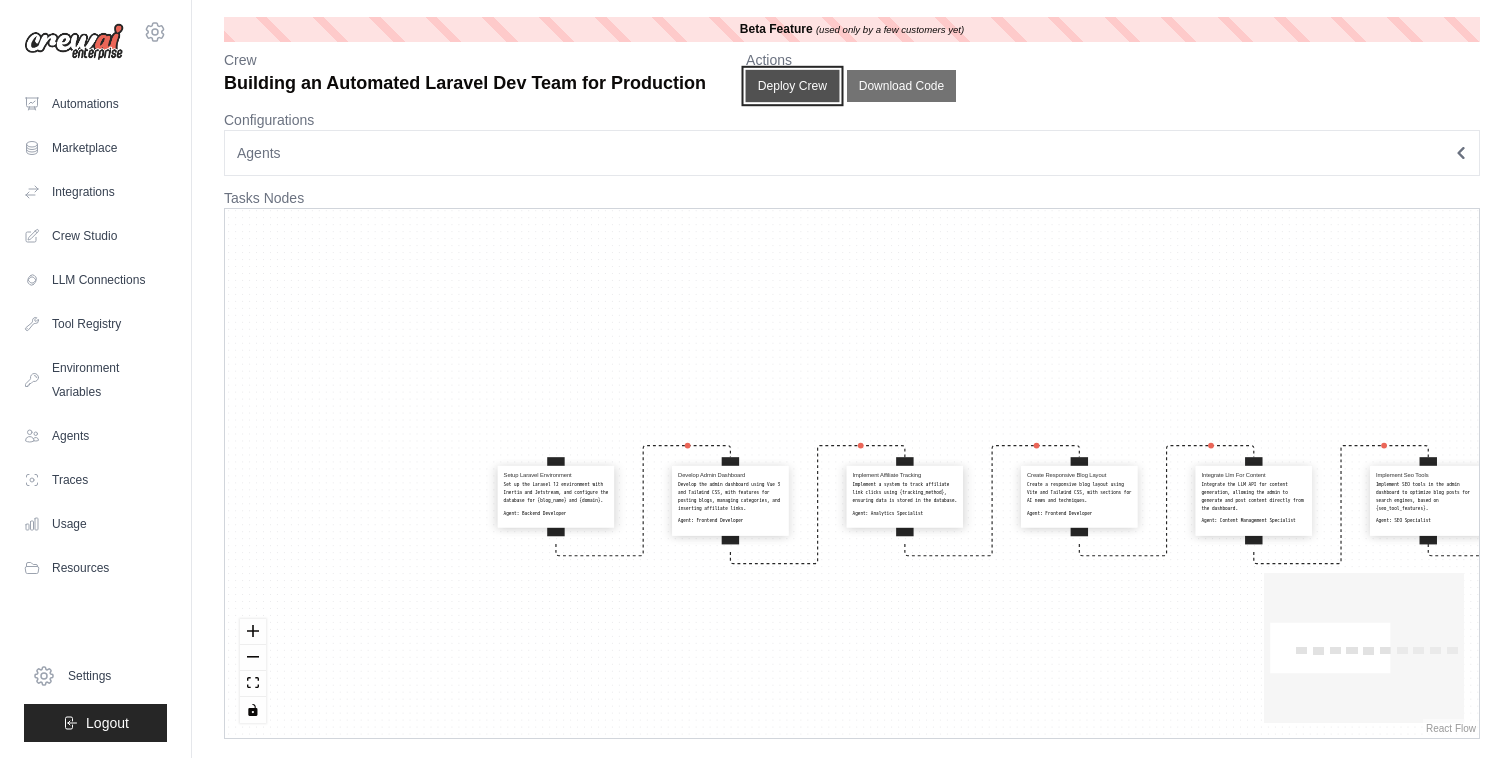click on "Deploy Crew" at bounding box center [793, 86] 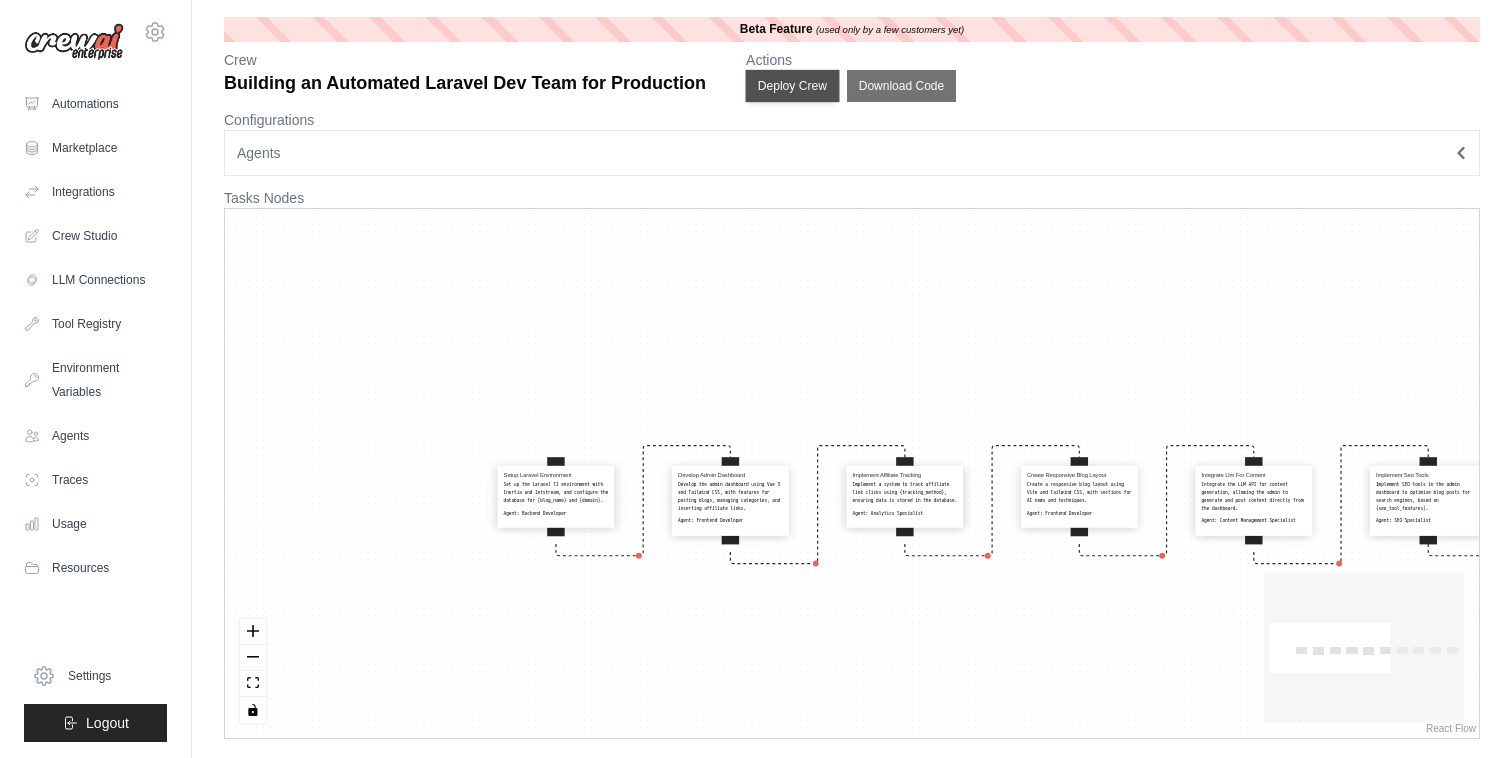 scroll, scrollTop: 0, scrollLeft: 0, axis: both 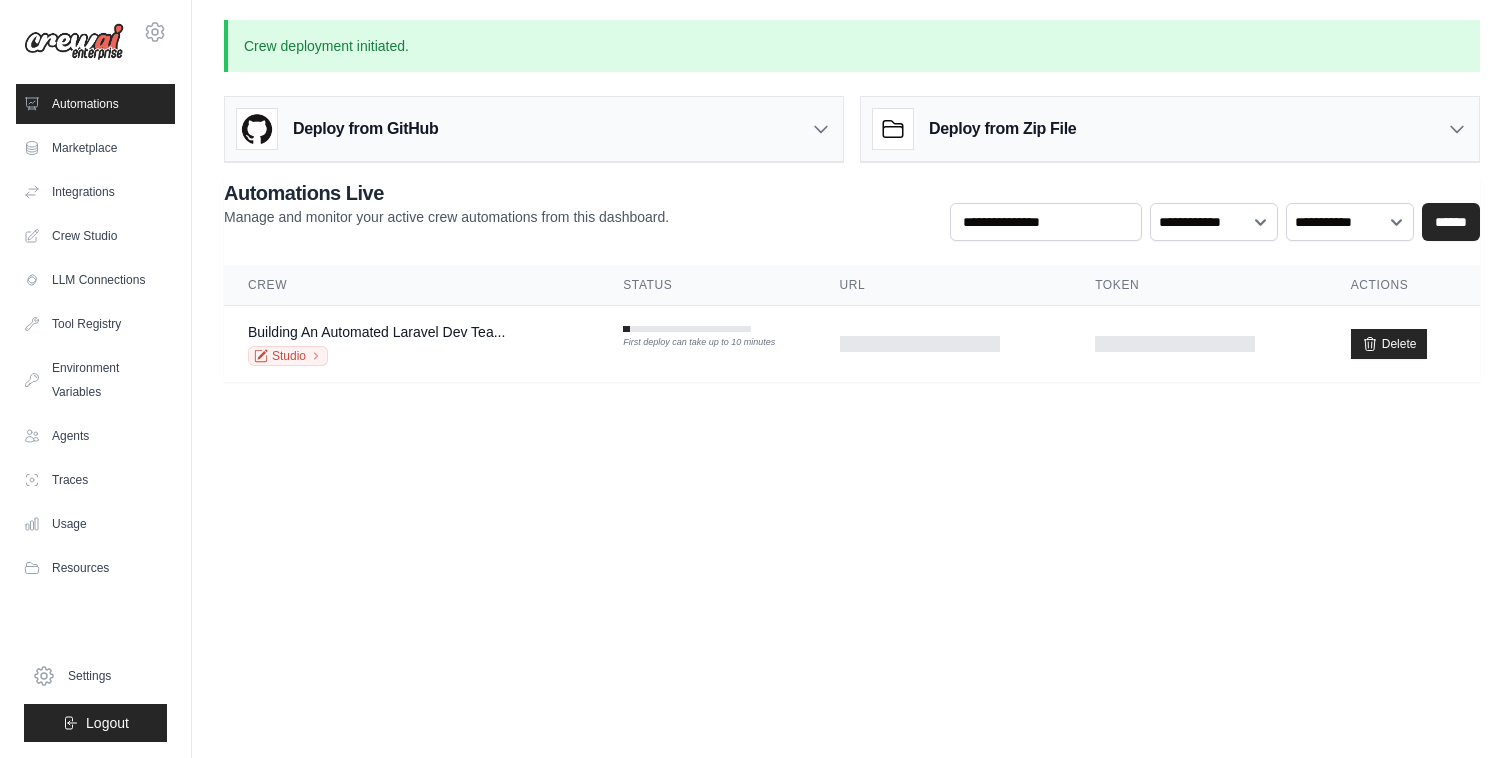 click 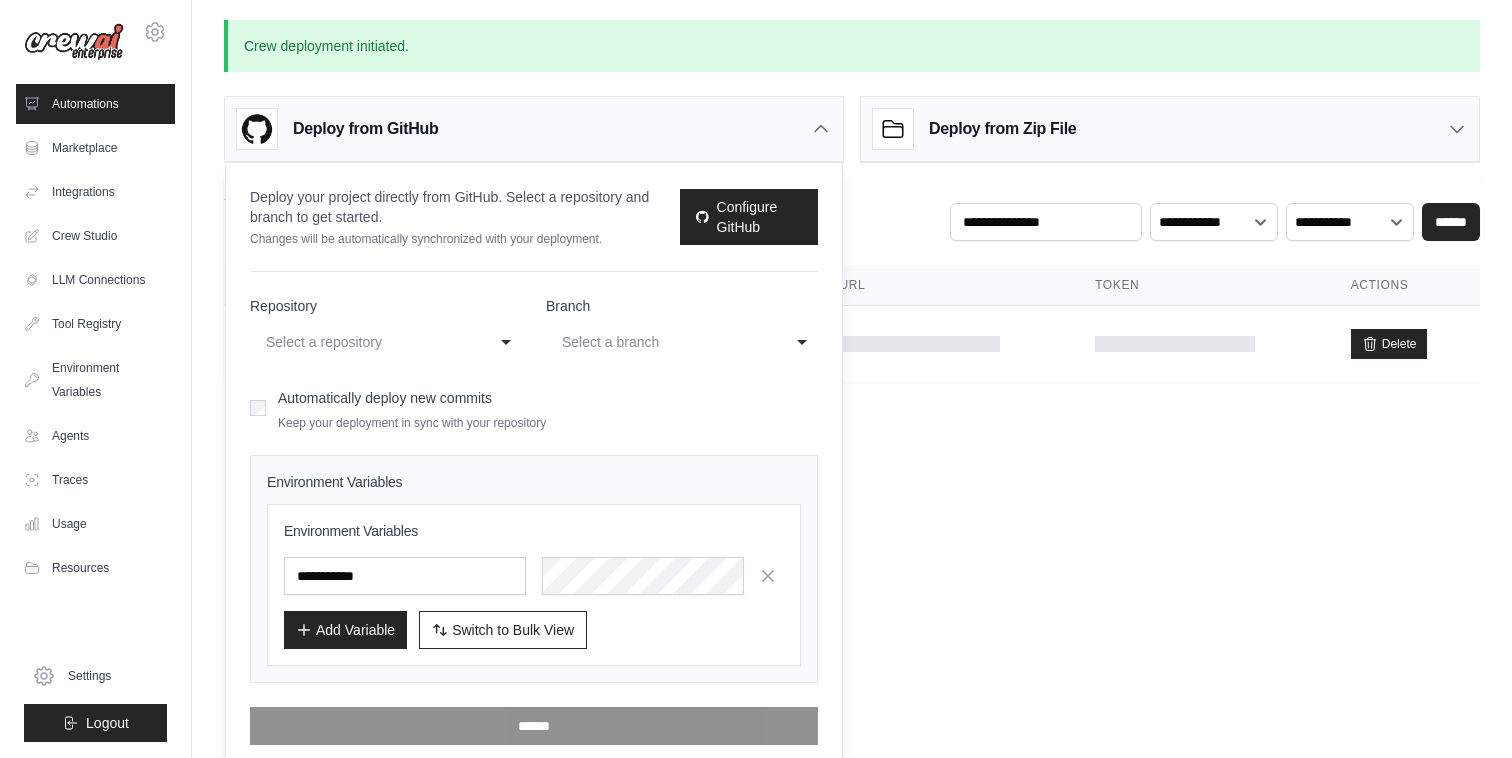 click 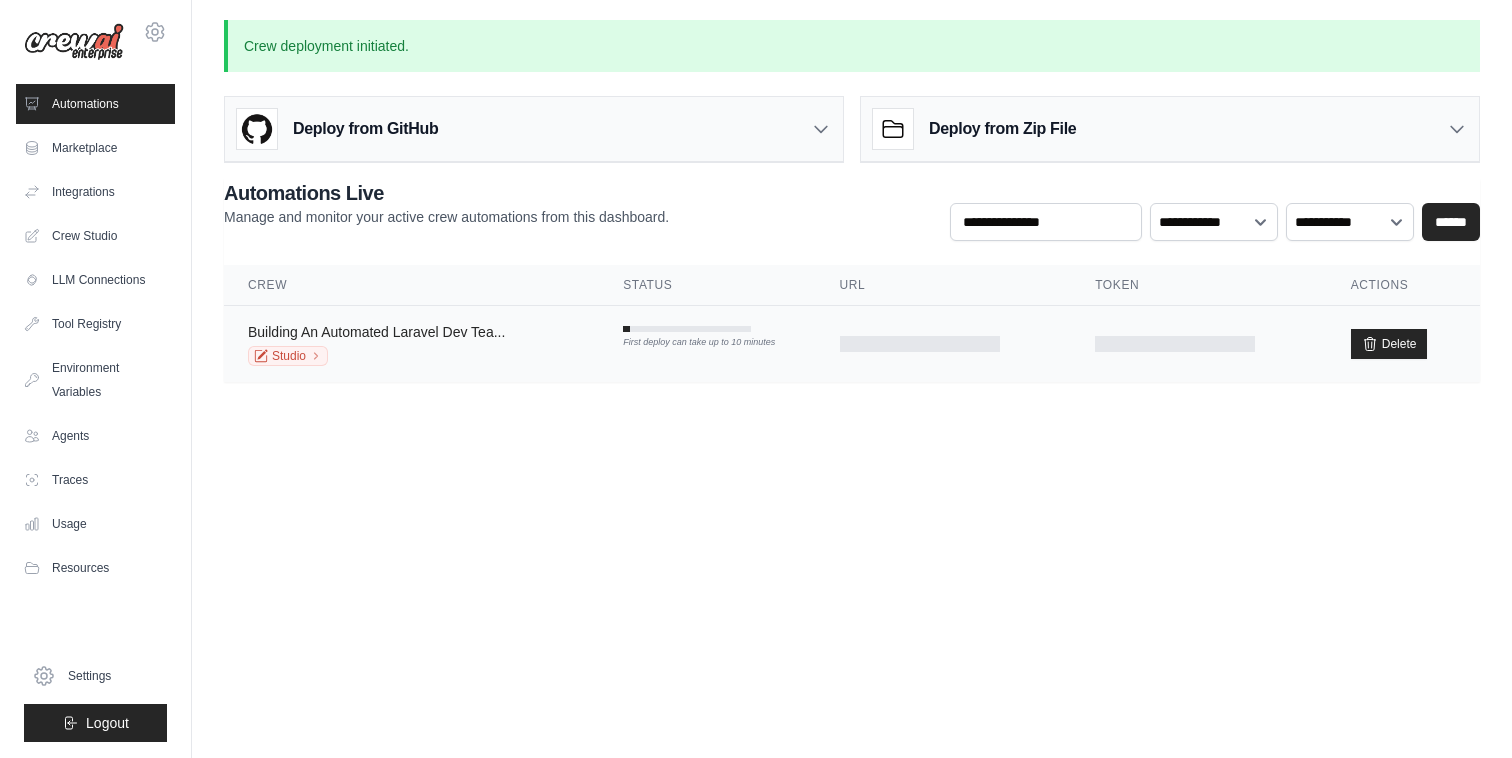 click on "Building An Automated Laravel Dev Tea..." at bounding box center [376, 332] 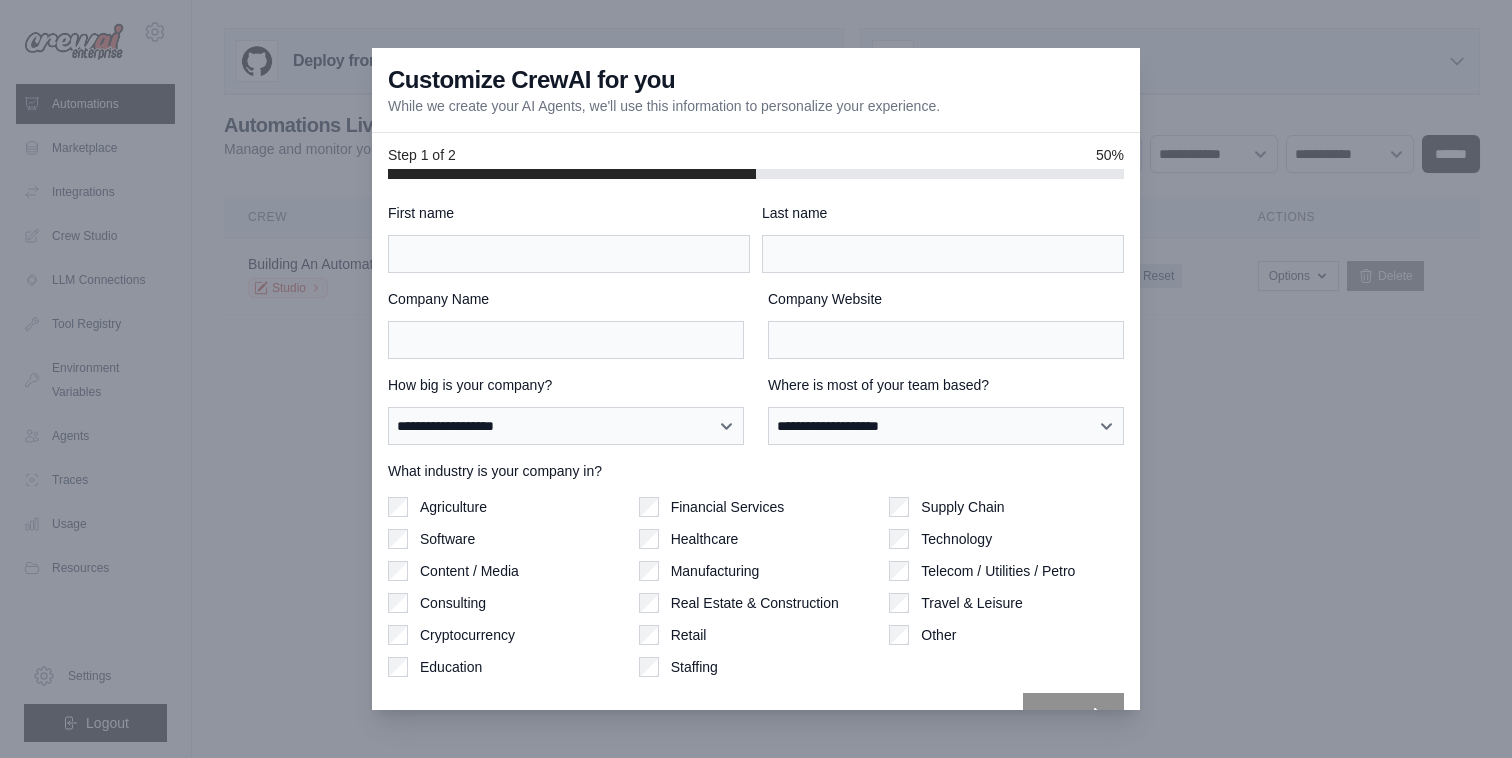 scroll, scrollTop: 0, scrollLeft: 0, axis: both 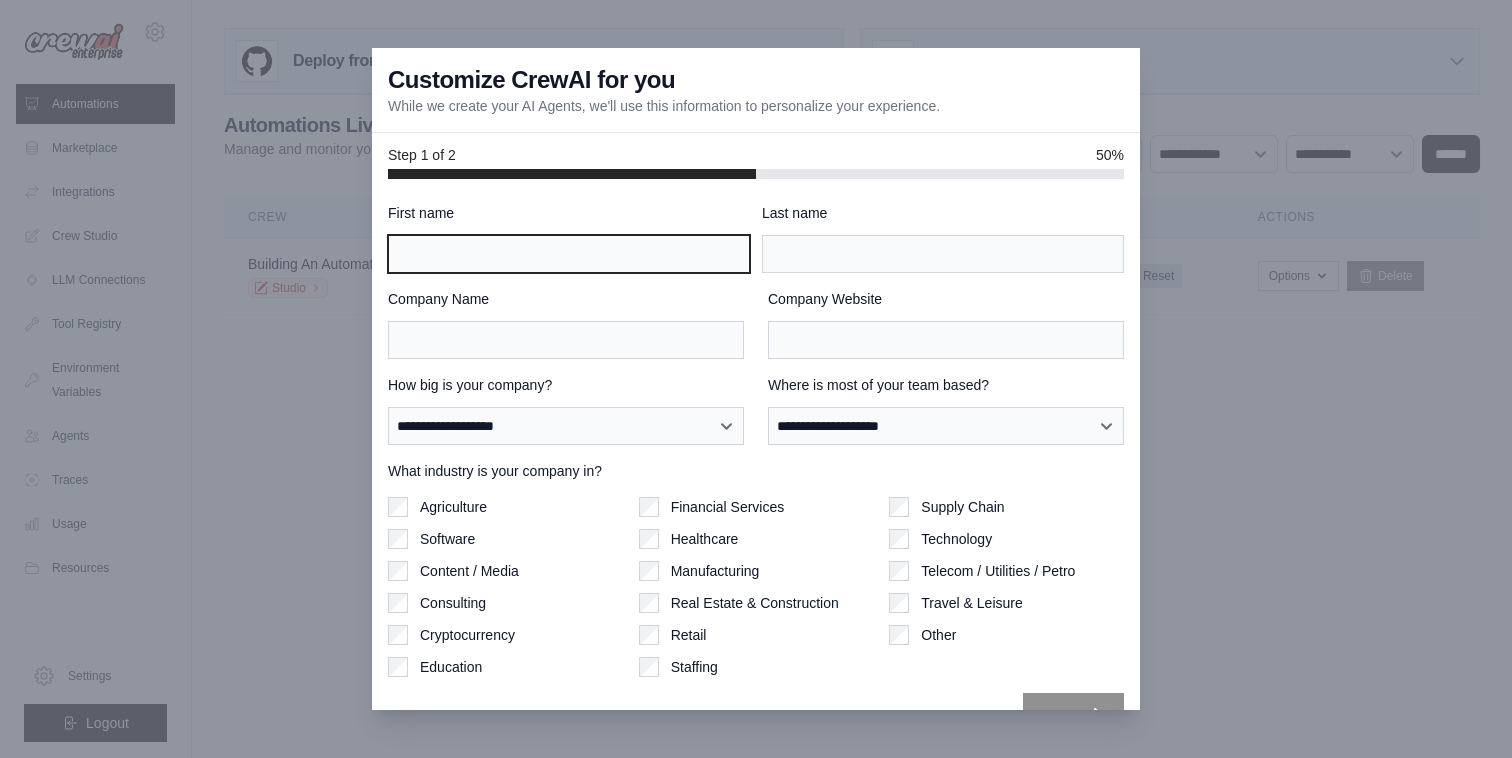 click on "First name" at bounding box center [569, 254] 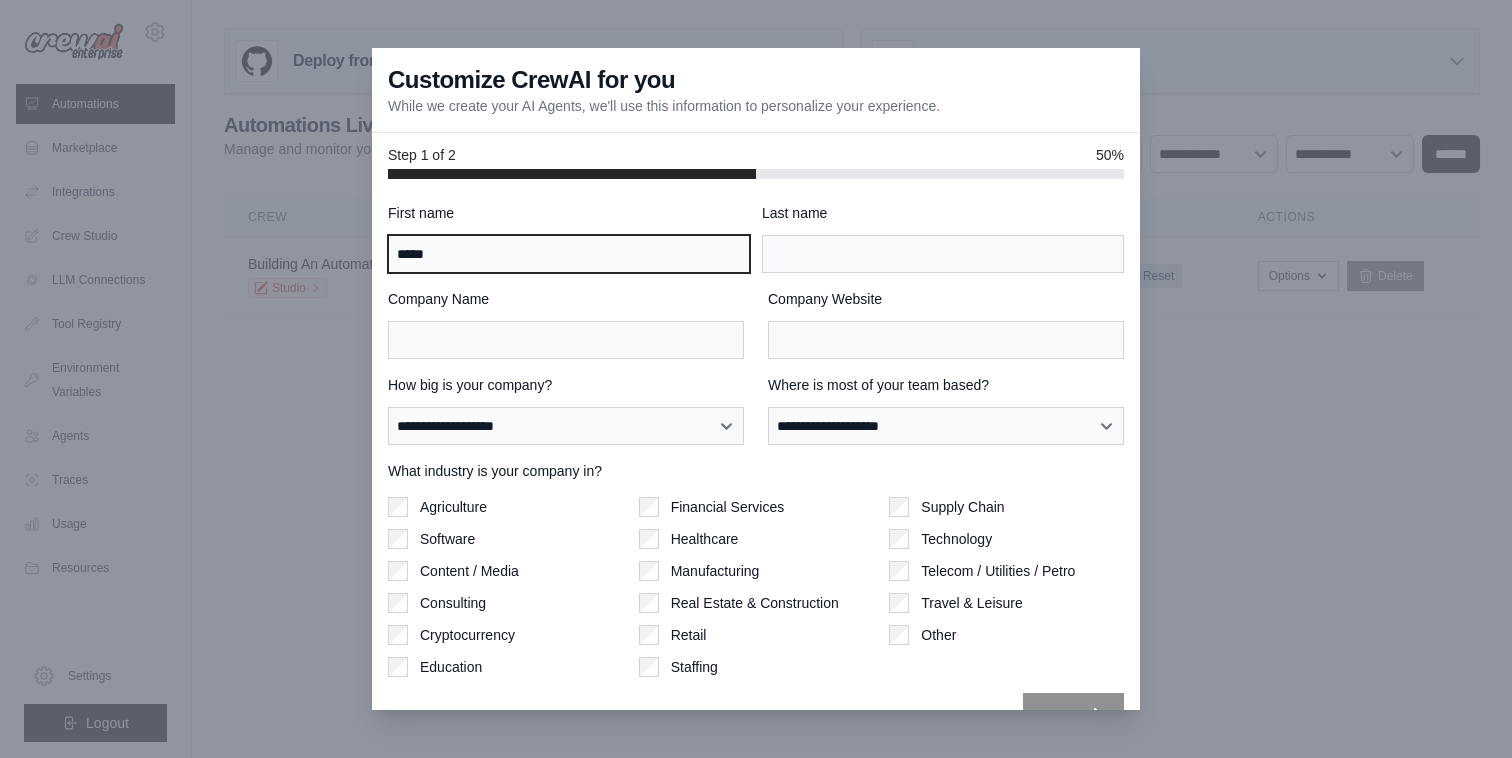 type on "*****" 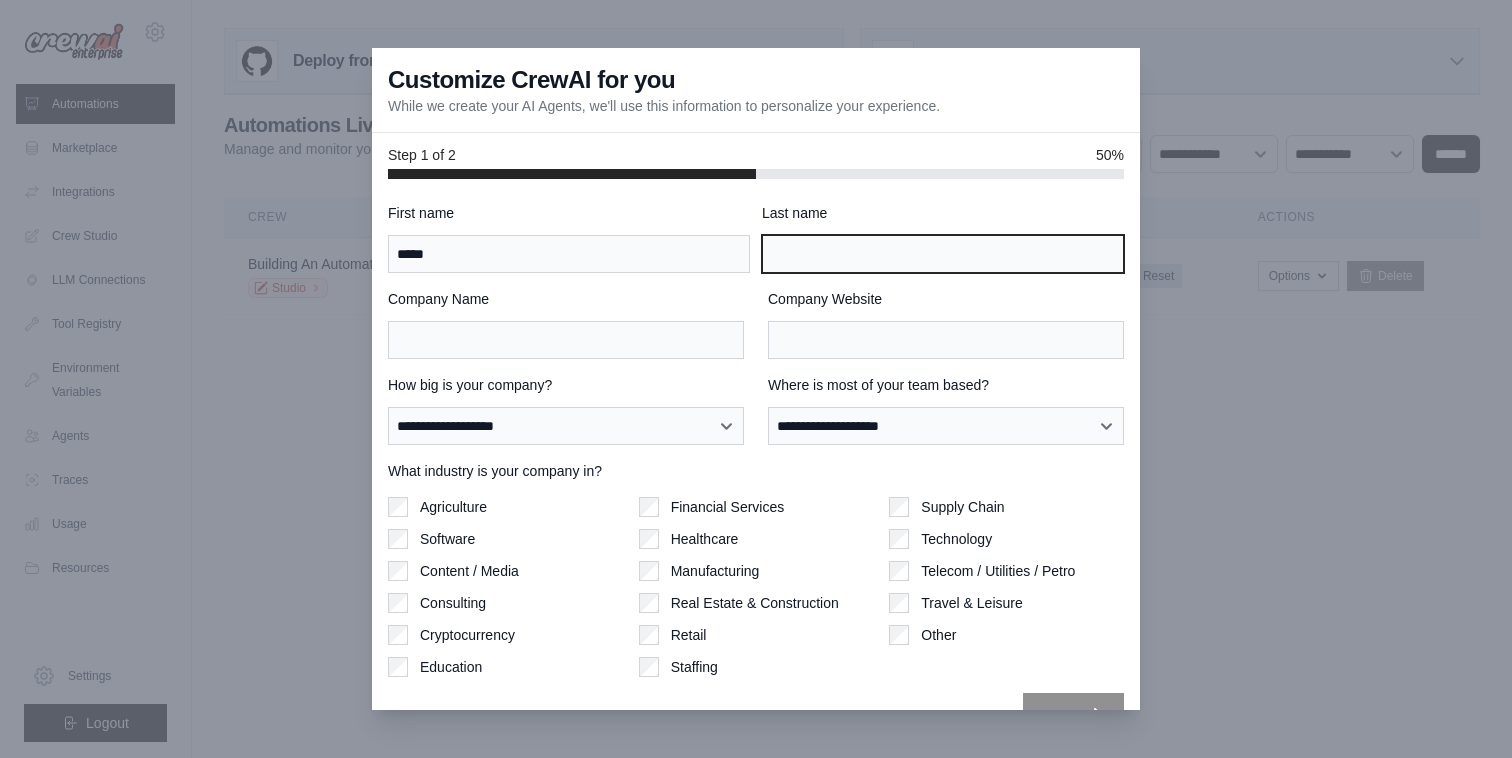 click on "Last name" at bounding box center [943, 254] 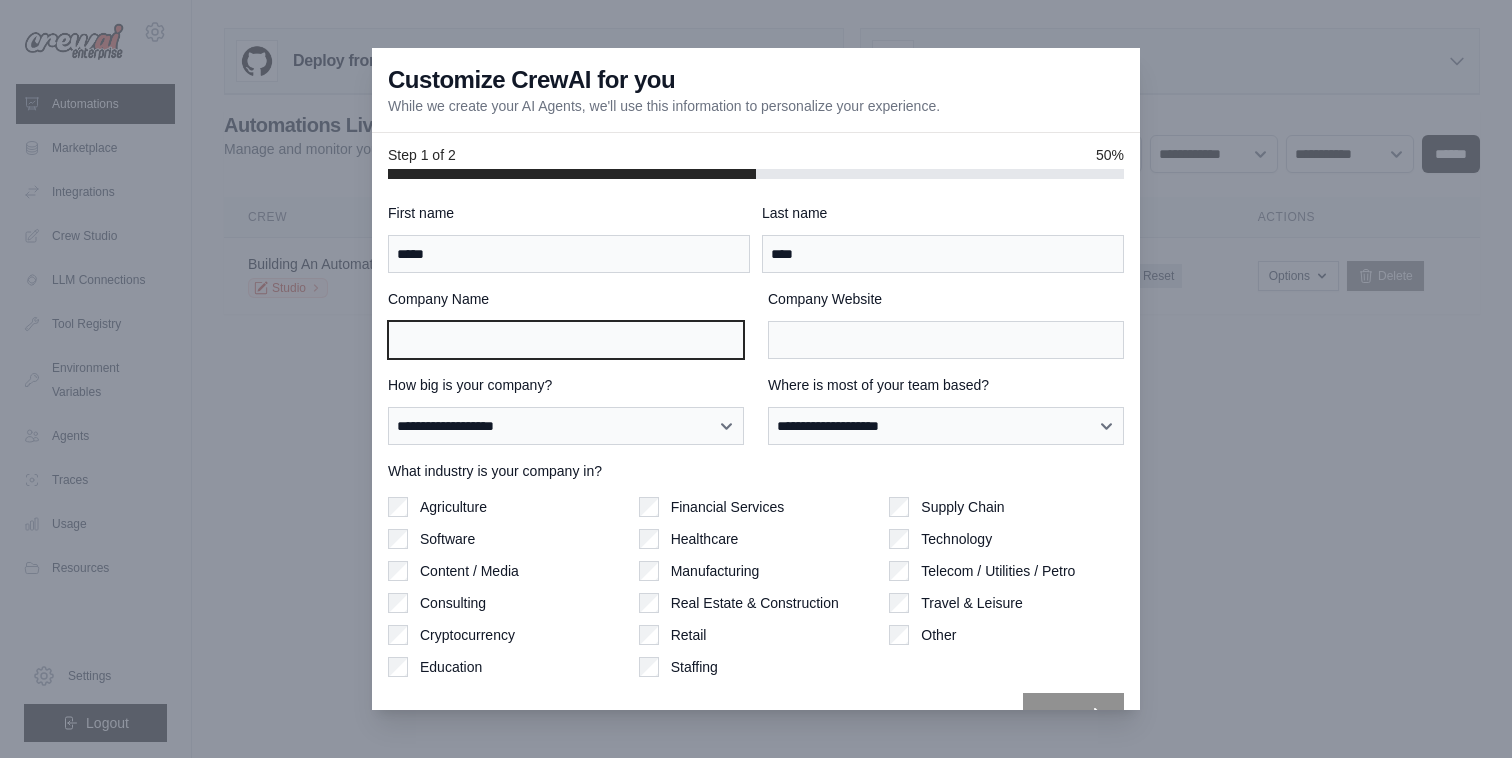 click on "Company Name" at bounding box center (566, 340) 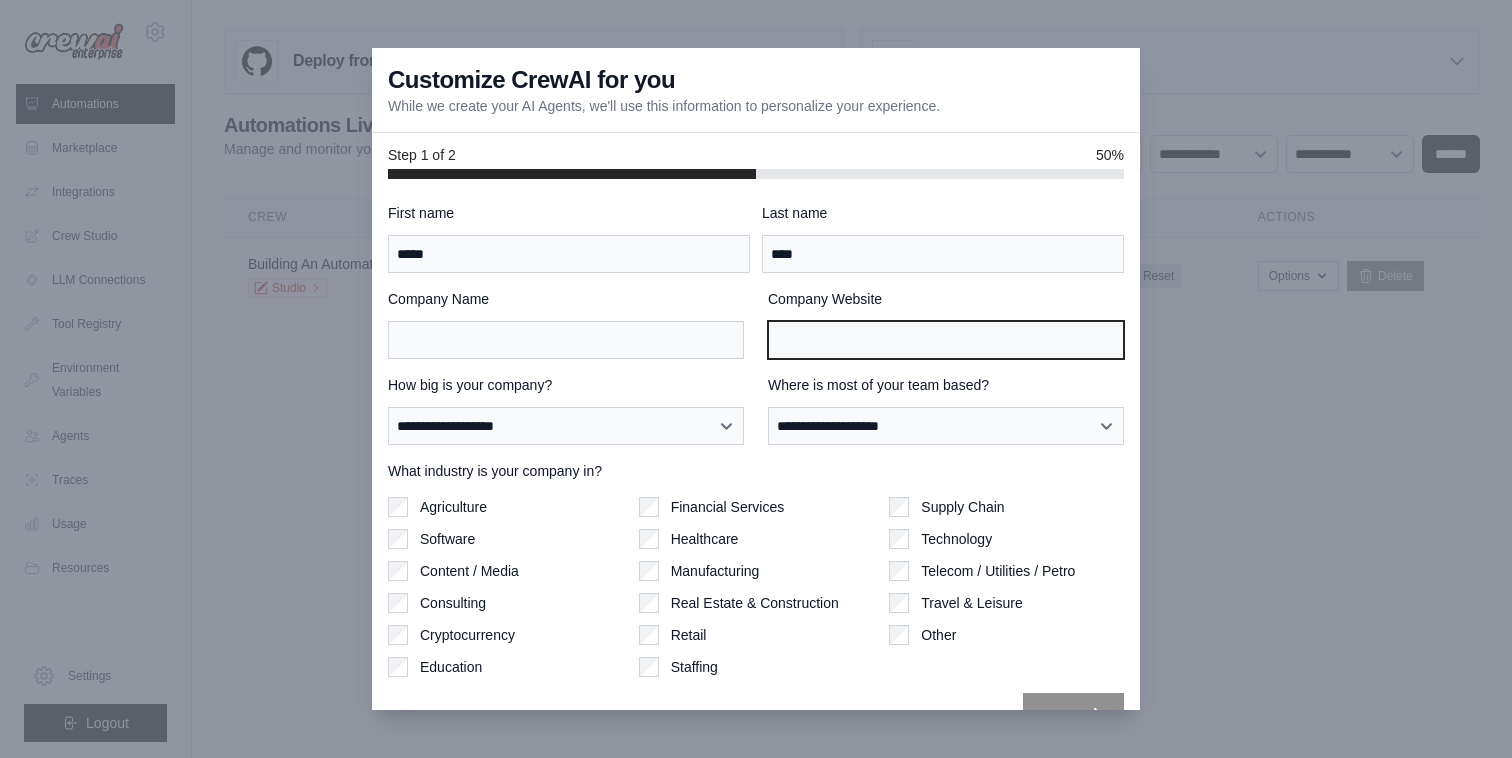 click on "Company Website" at bounding box center [946, 340] 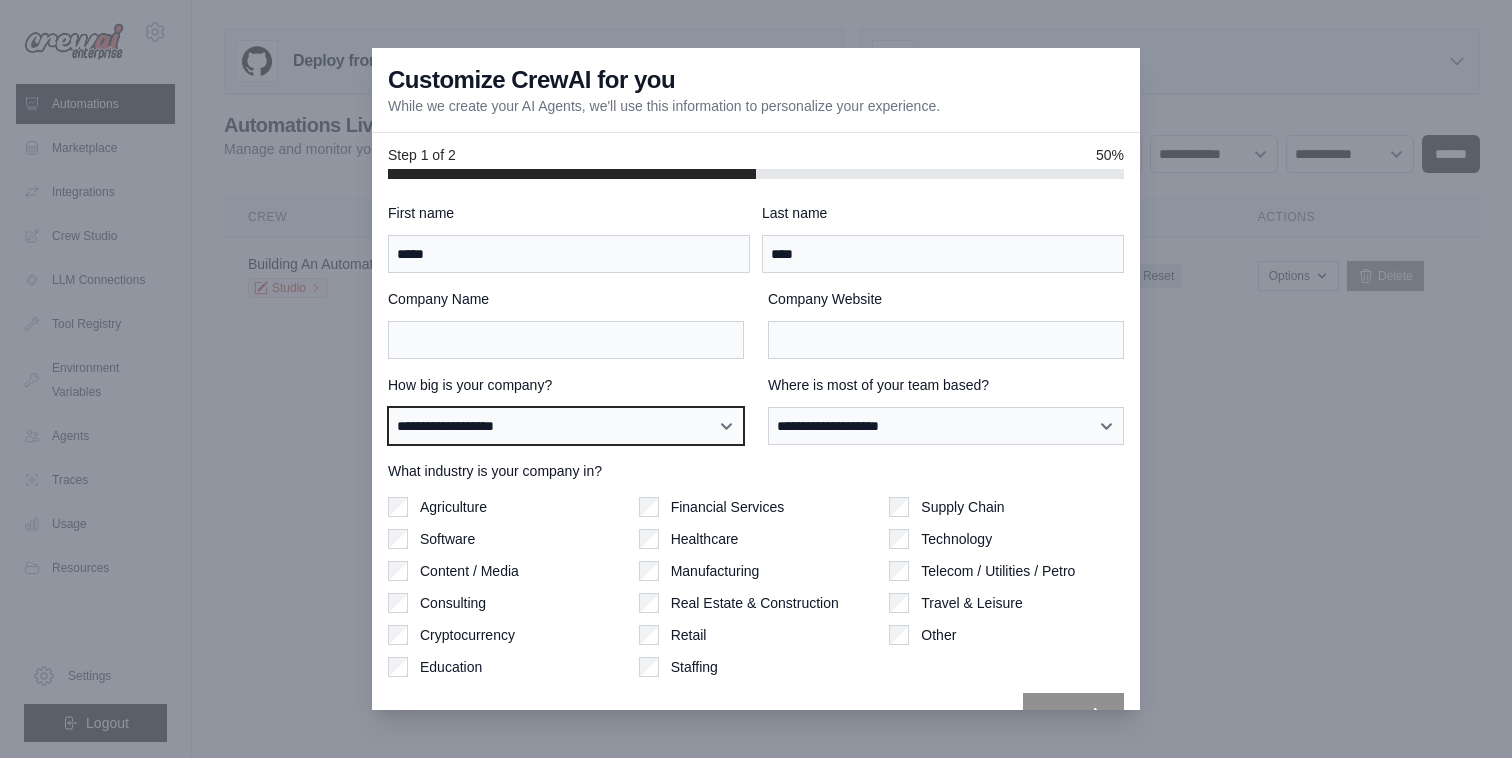 click on "**********" at bounding box center [566, 426] 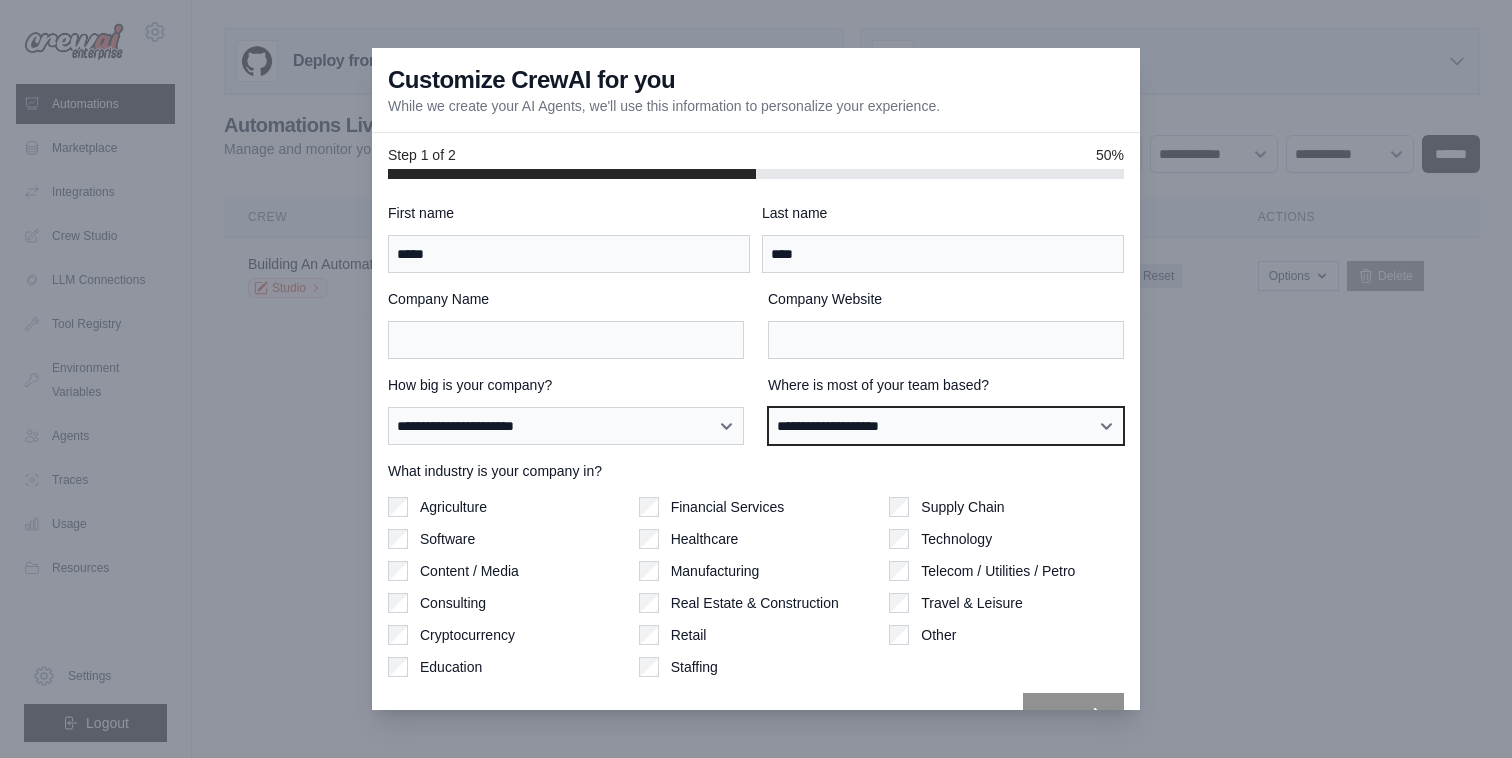 click on "**********" at bounding box center (946, 426) 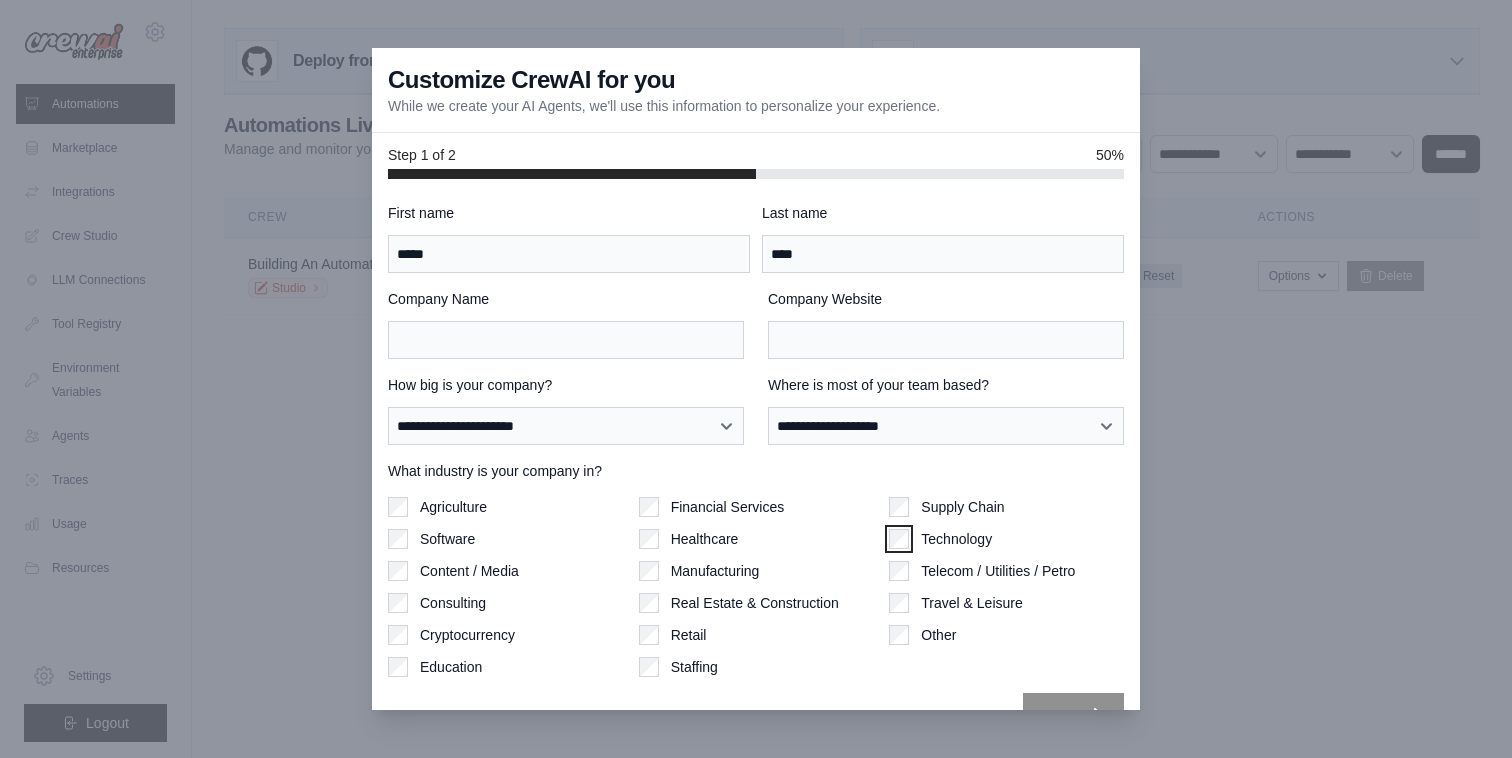 scroll, scrollTop: 43, scrollLeft: 0, axis: vertical 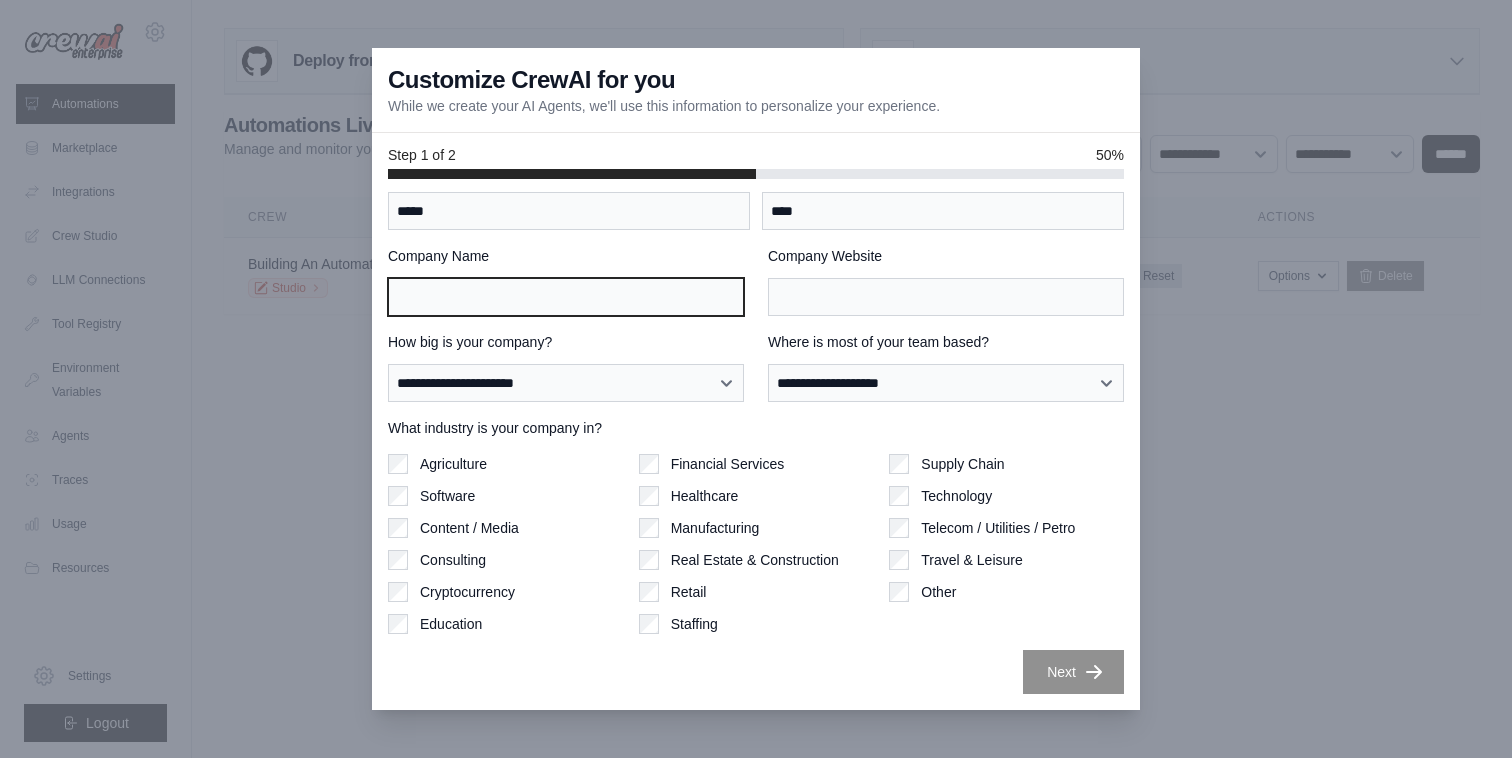 click on "Company Name" at bounding box center [566, 297] 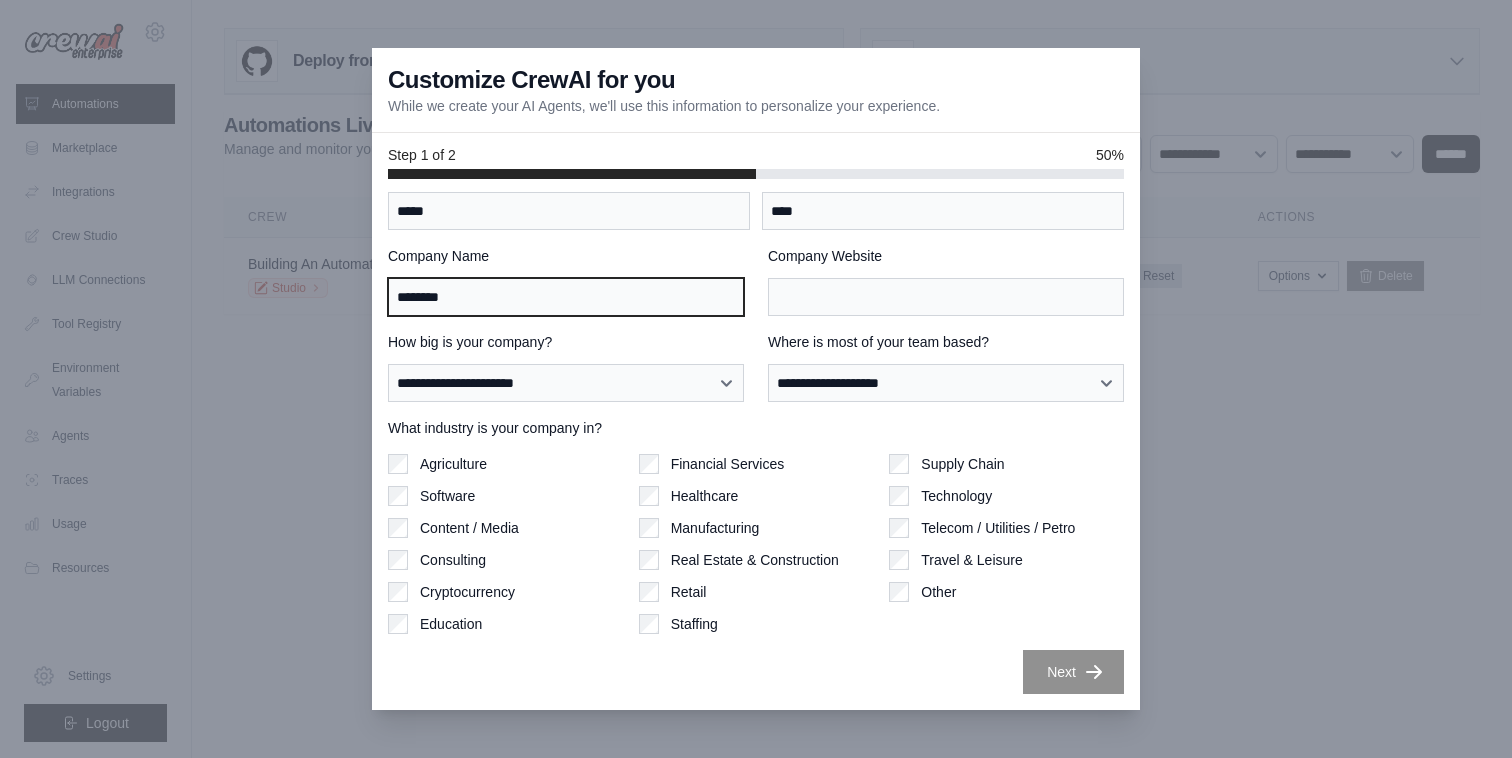 type on "********" 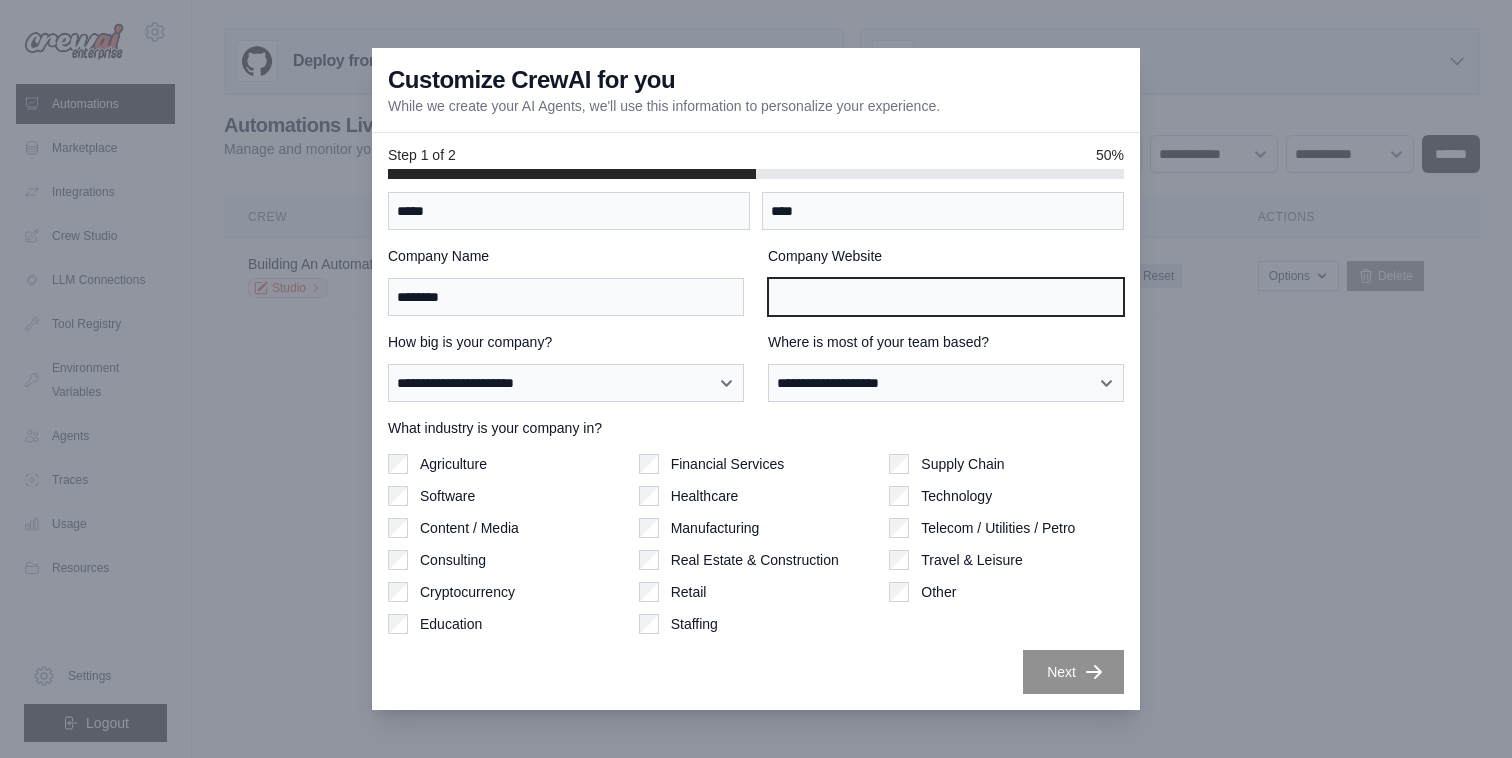 click on "Company Website" at bounding box center [946, 297] 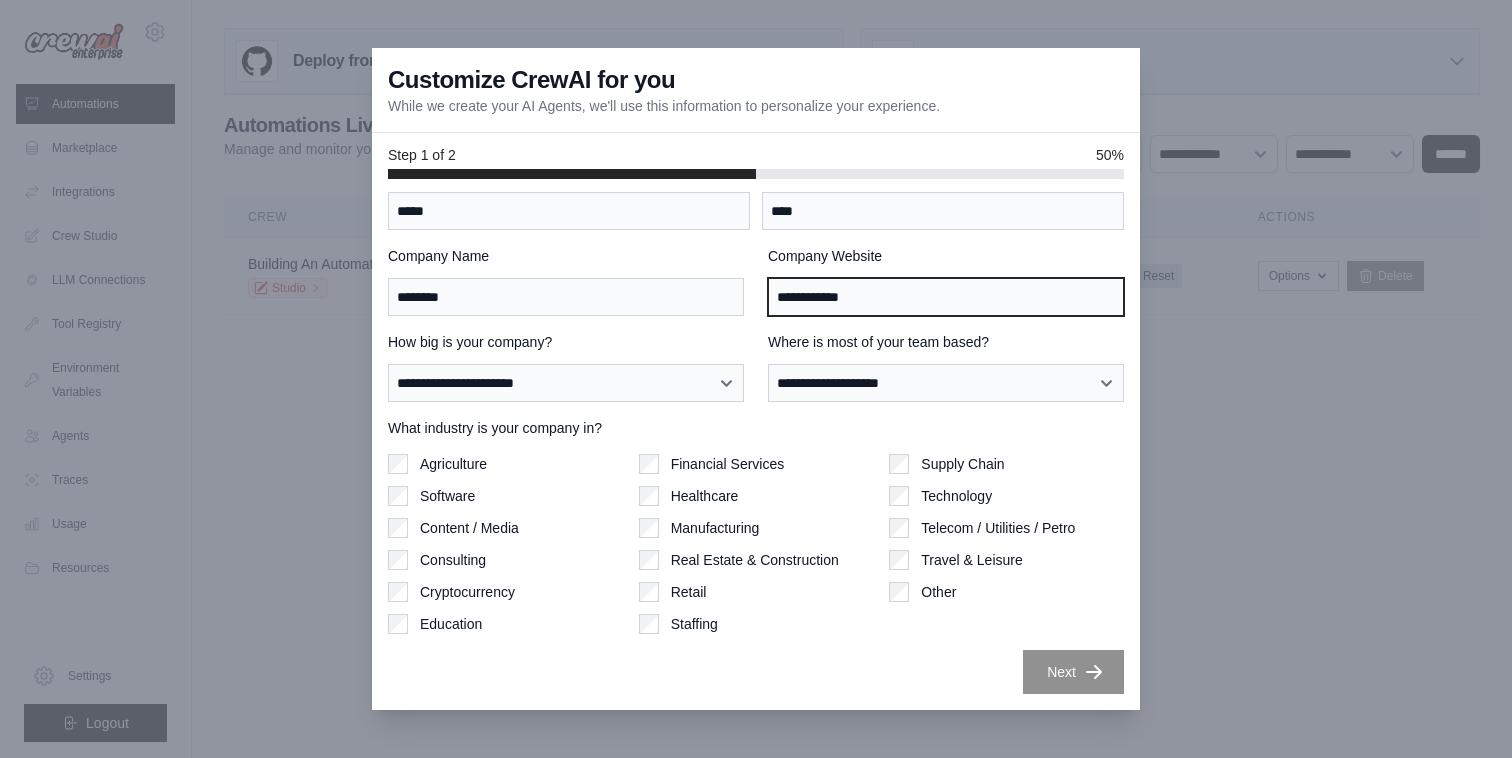 type on "**********" 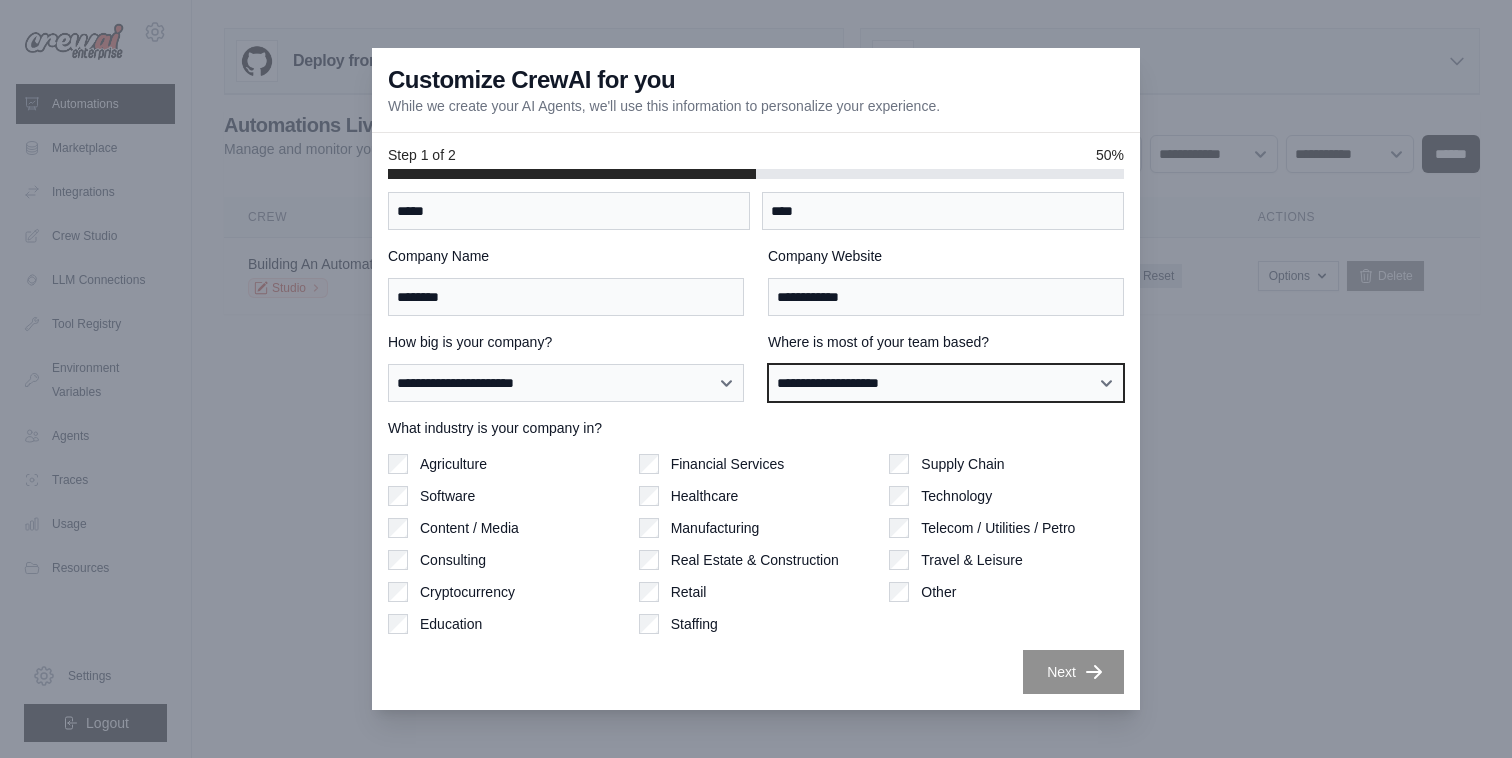 click on "**********" at bounding box center [946, 383] 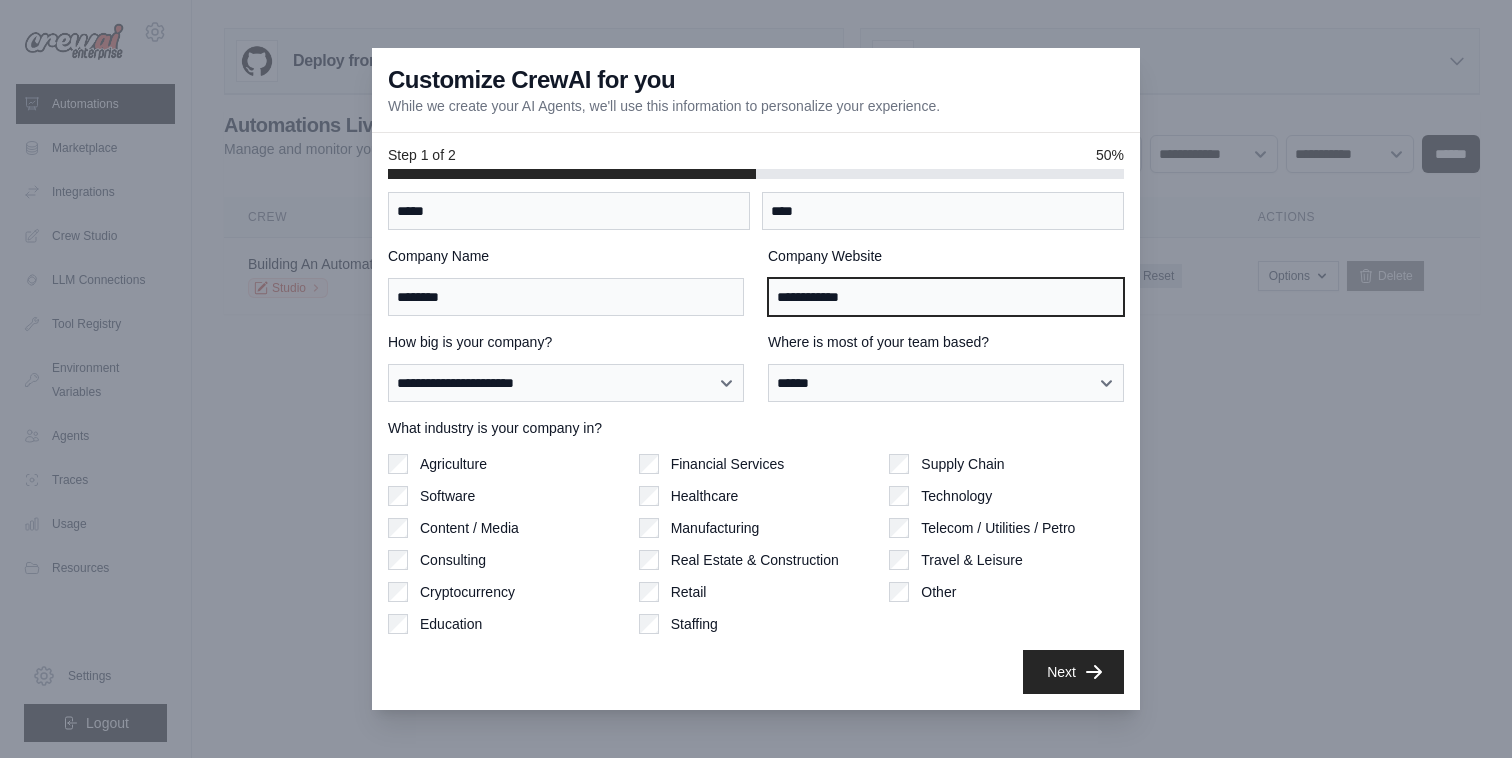 drag, startPoint x: 829, startPoint y: 304, endPoint x: 660, endPoint y: 298, distance: 169.10648 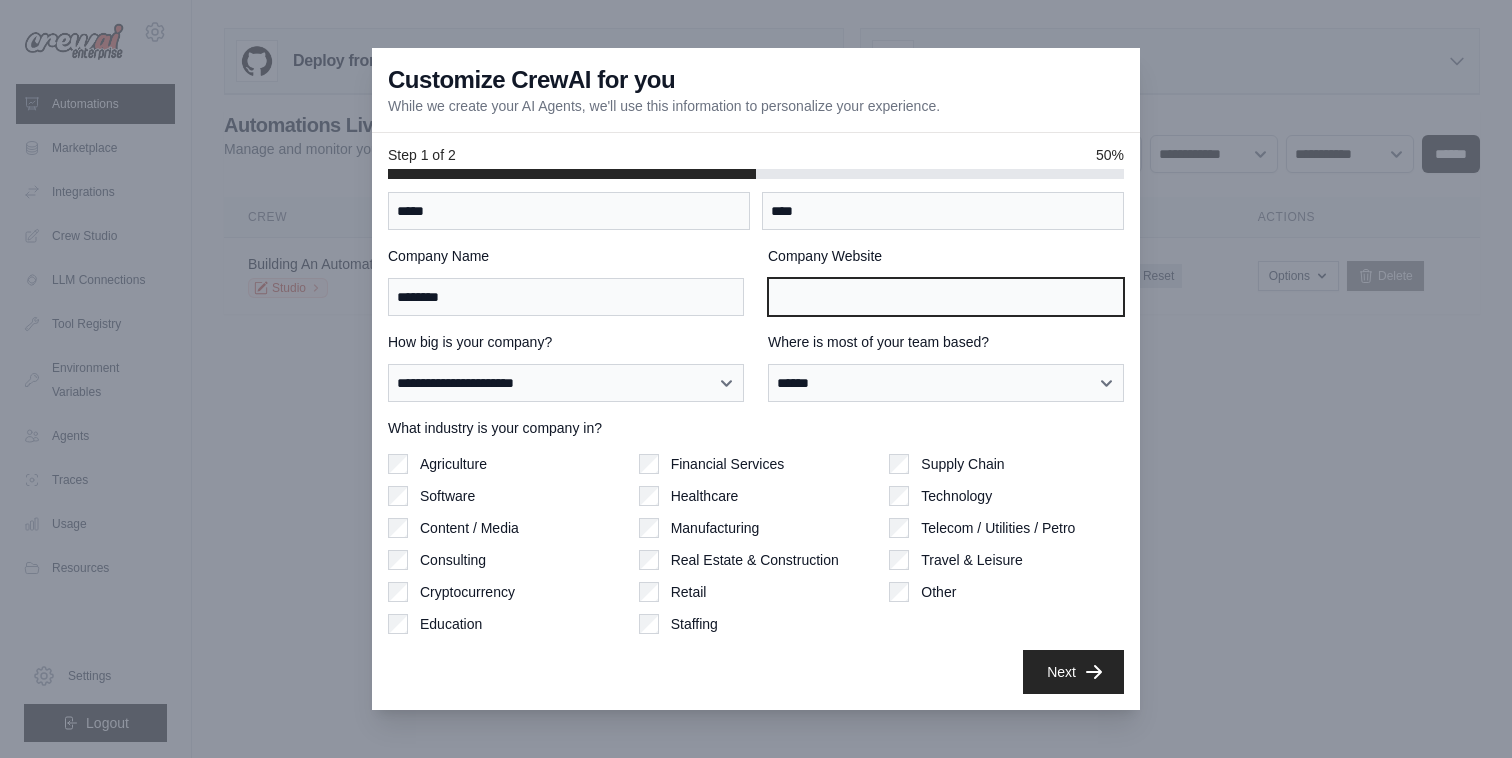 type 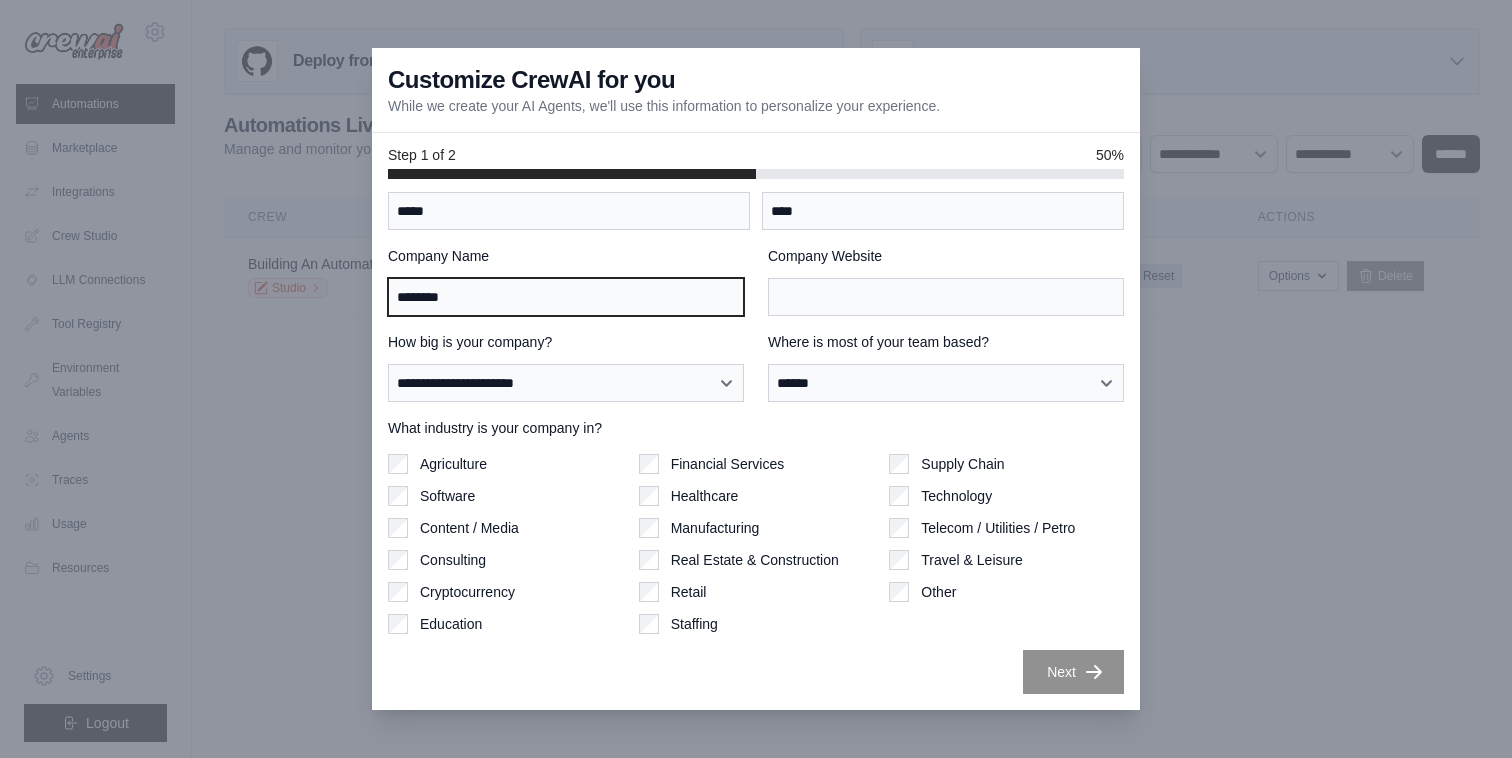 drag, startPoint x: 265, startPoint y: 275, endPoint x: 481, endPoint y: 332, distance: 223.39427 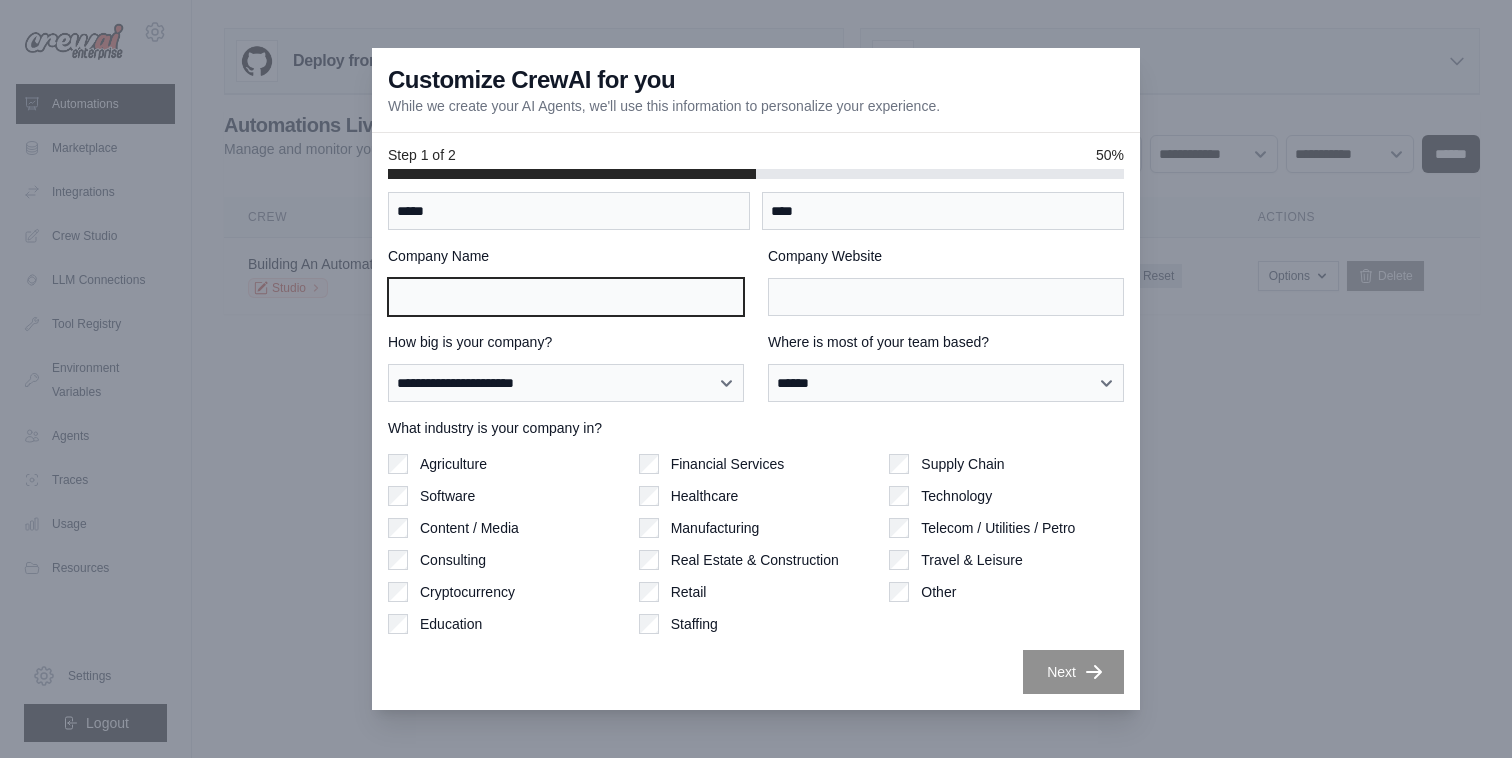type 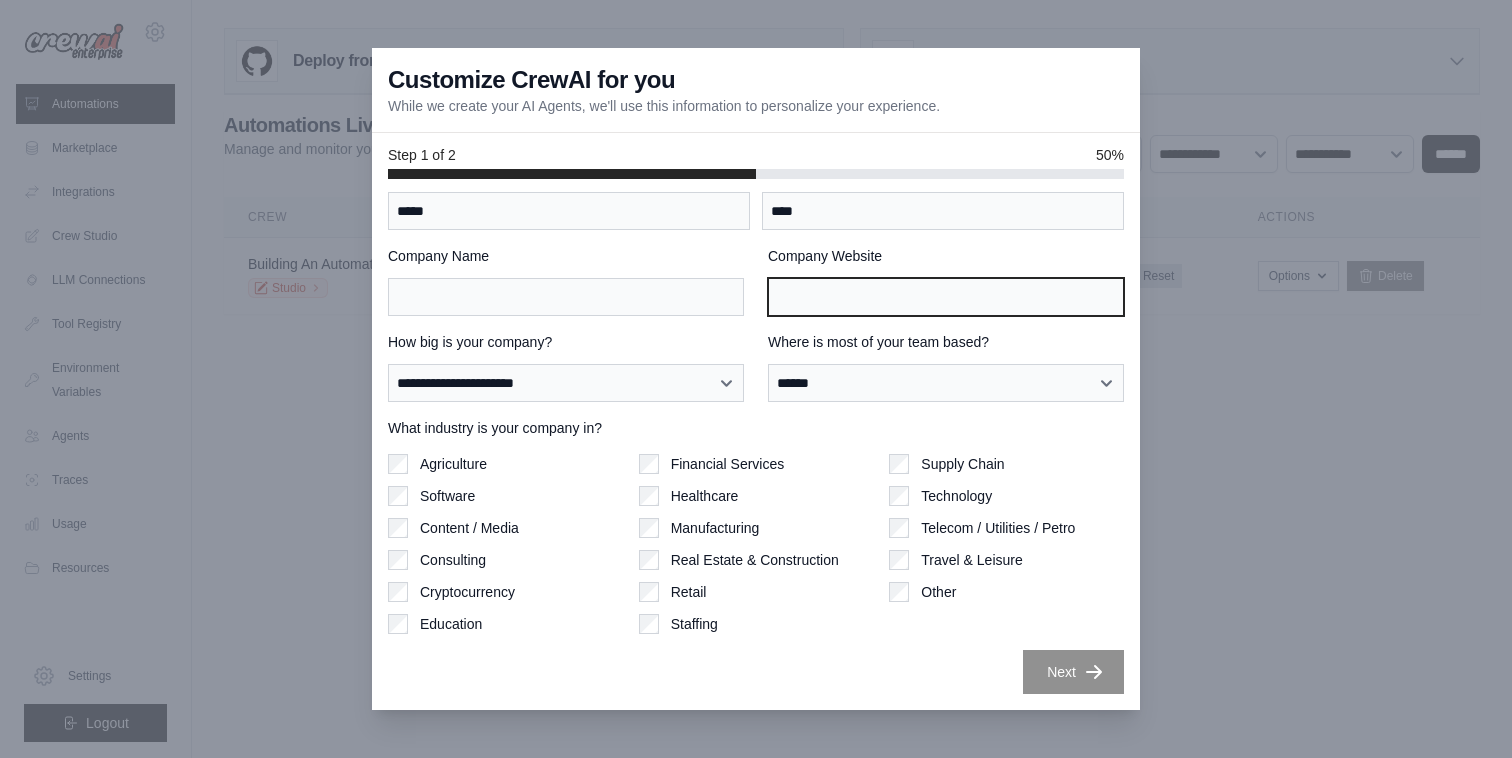 click on "Company Website" at bounding box center [946, 297] 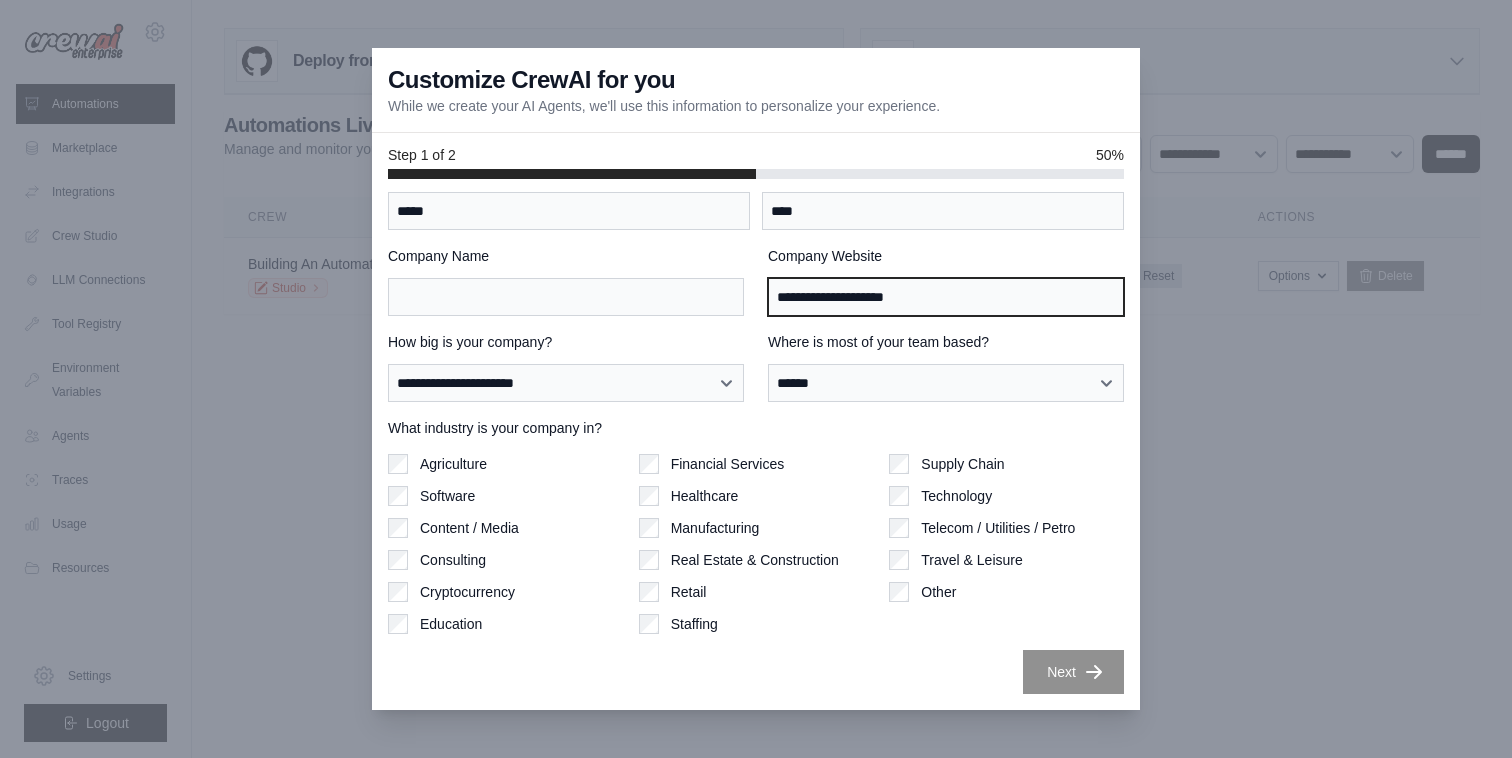 type on "**********" 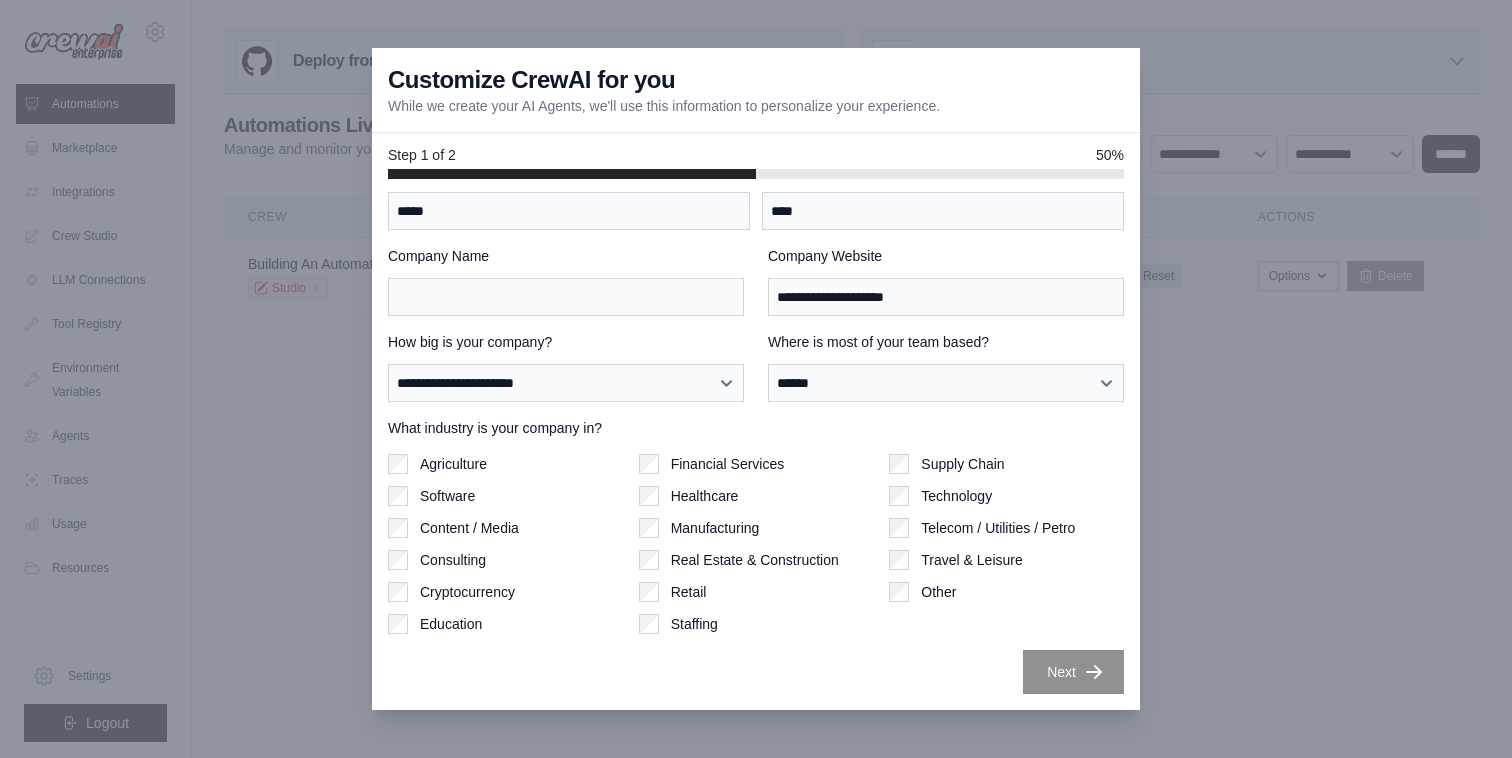 click on "Other" at bounding box center (1006, 592) 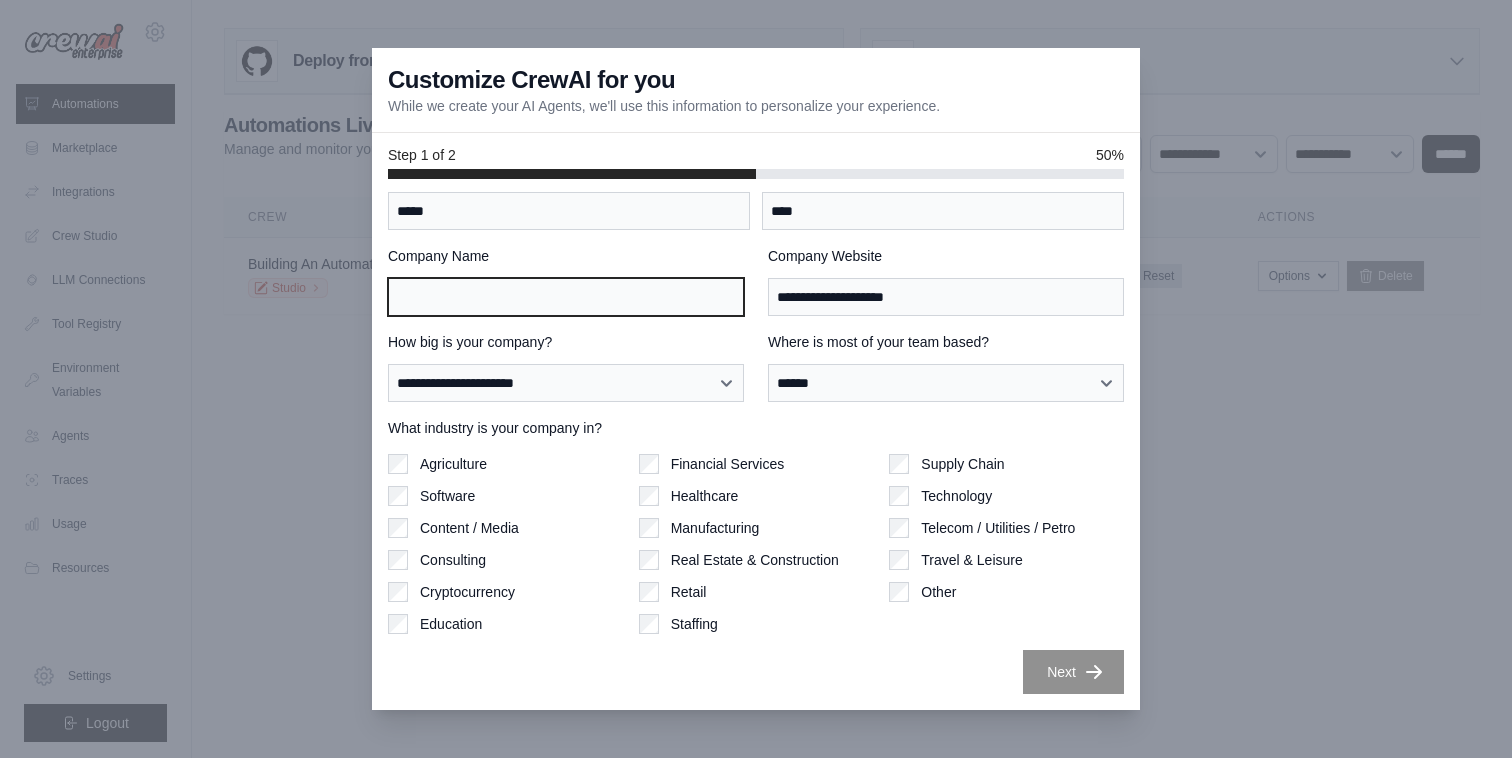 click on "Company Name" at bounding box center [566, 297] 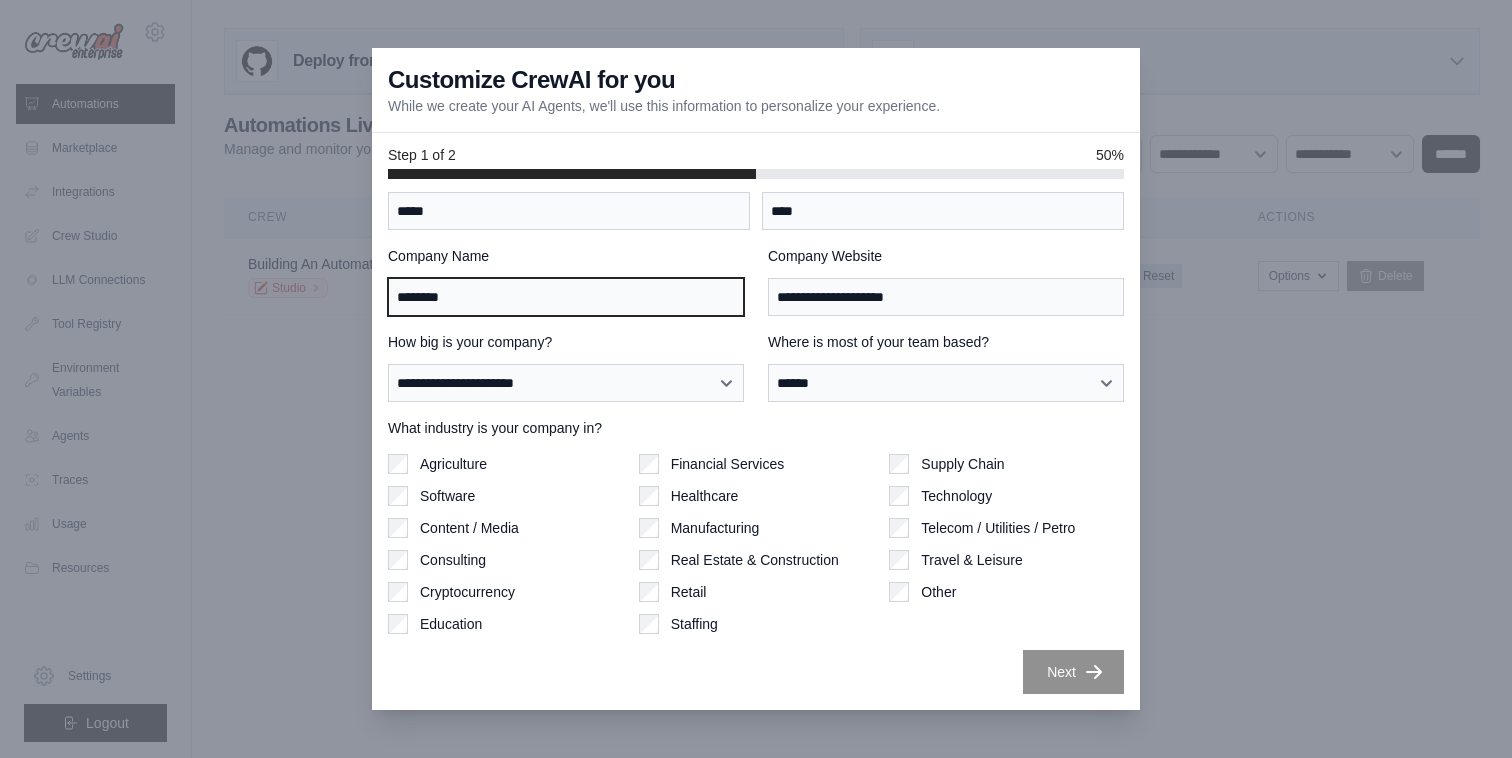 type on "********" 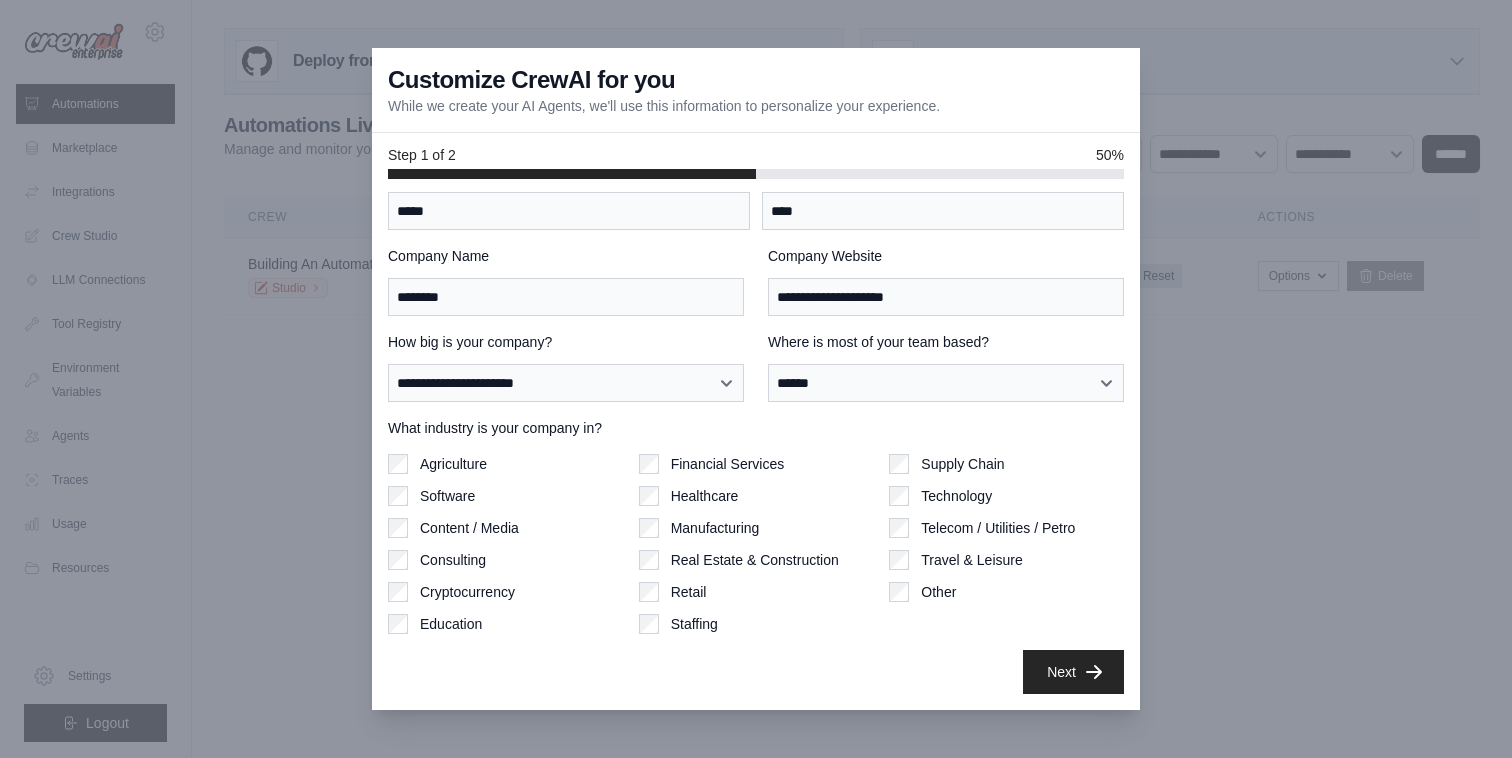 click on "Next" at bounding box center [756, 672] 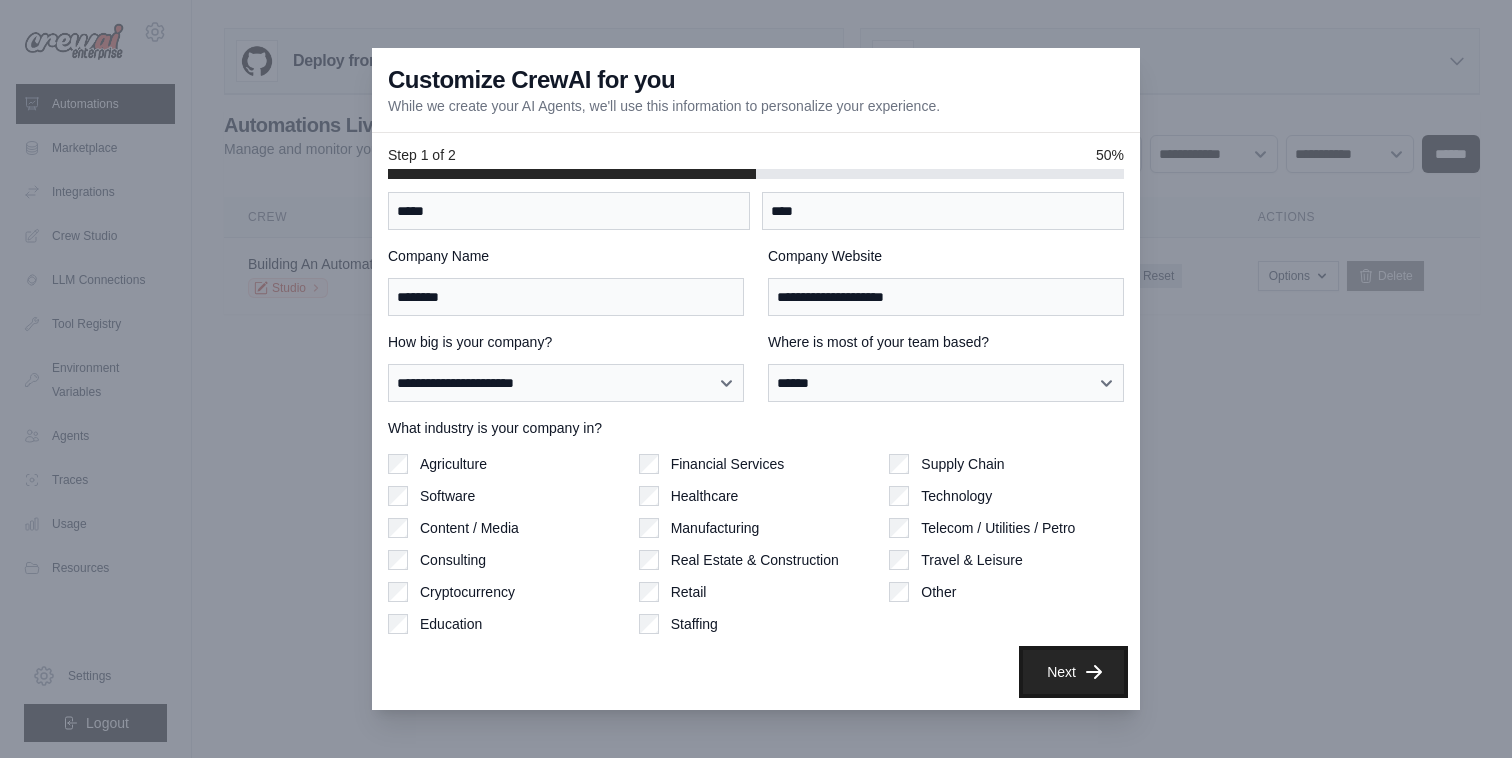 click on "Next" at bounding box center (1073, 672) 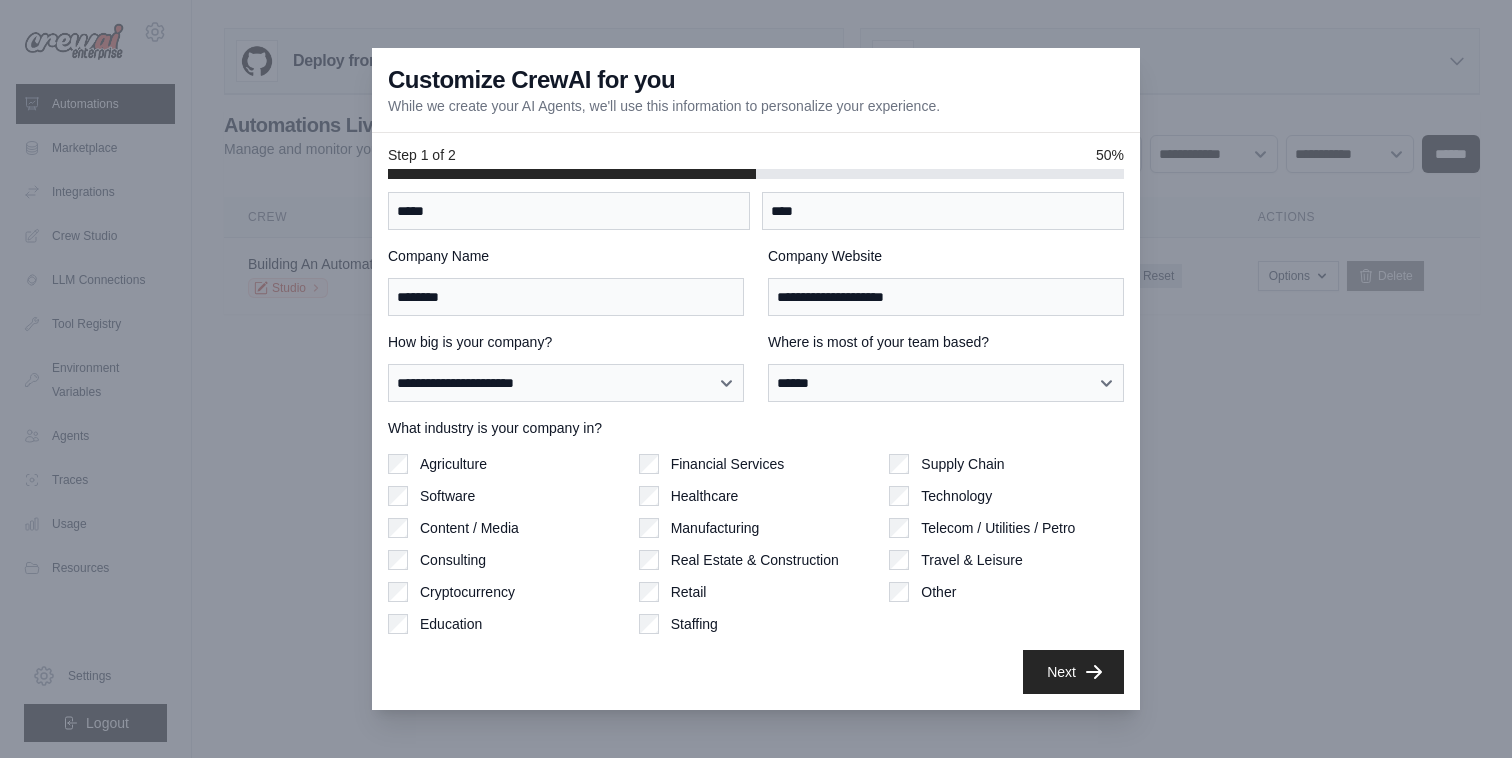 scroll, scrollTop: 0, scrollLeft: 0, axis: both 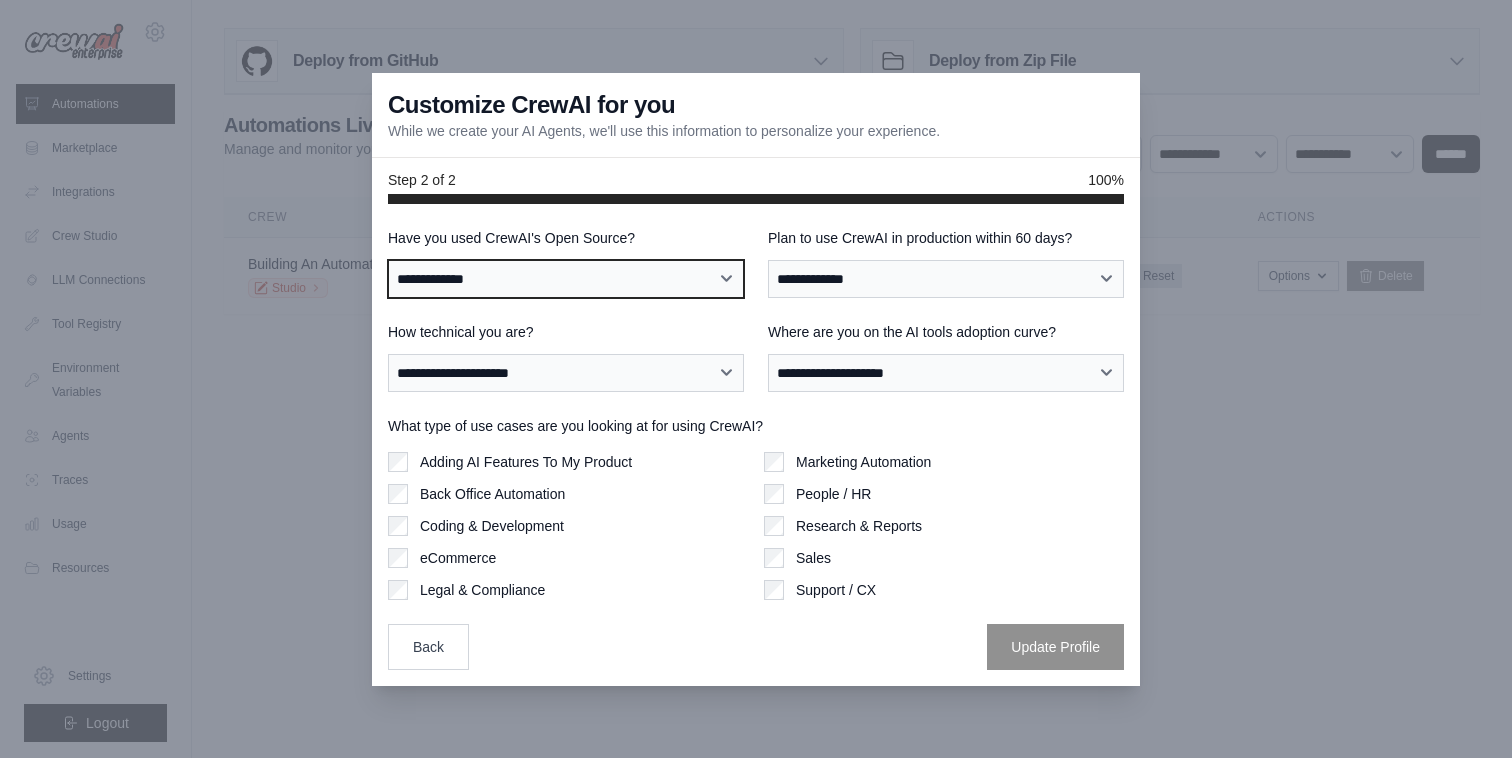 click on "**********" at bounding box center (566, 279) 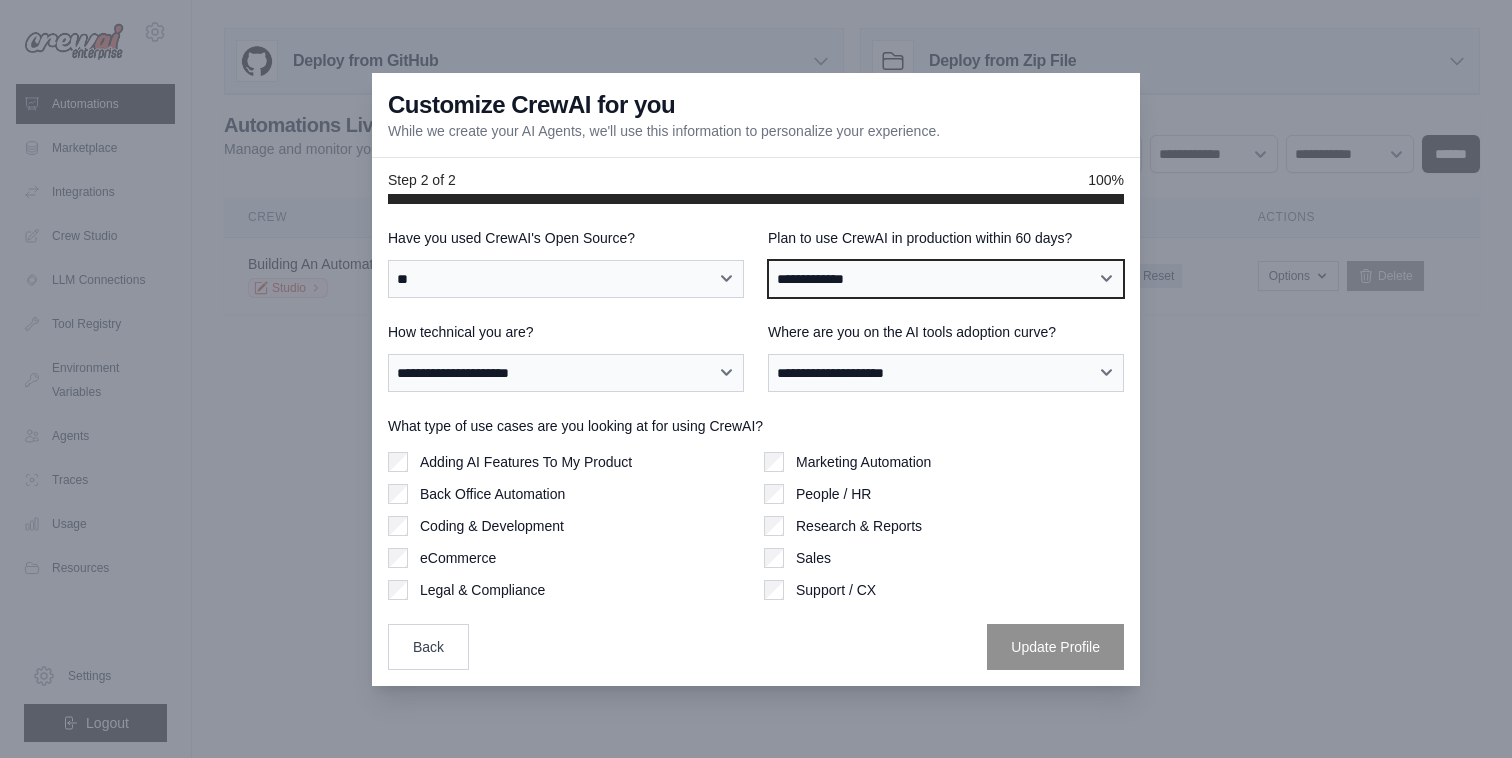 click on "**********" at bounding box center (946, 279) 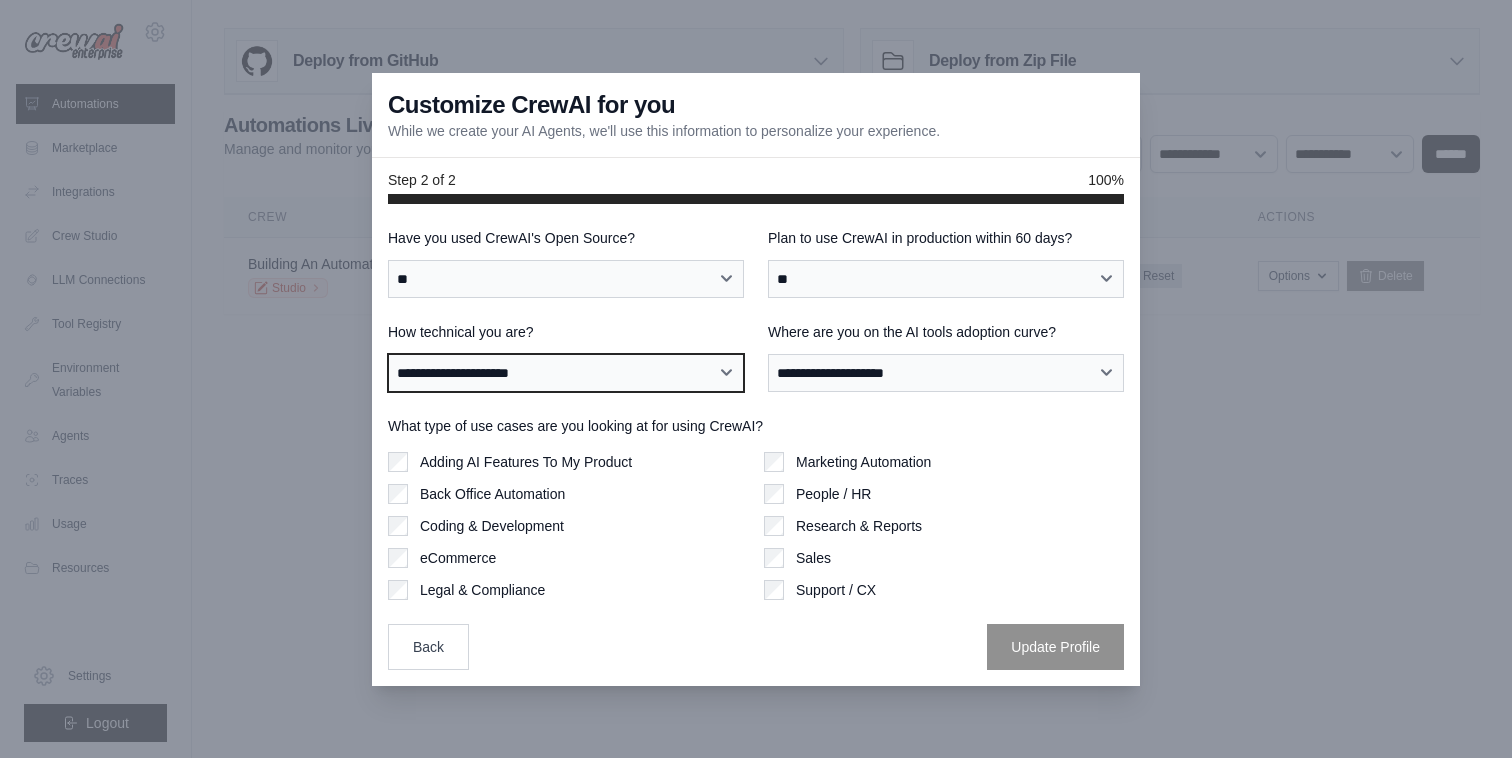 click on "**********" at bounding box center (566, 373) 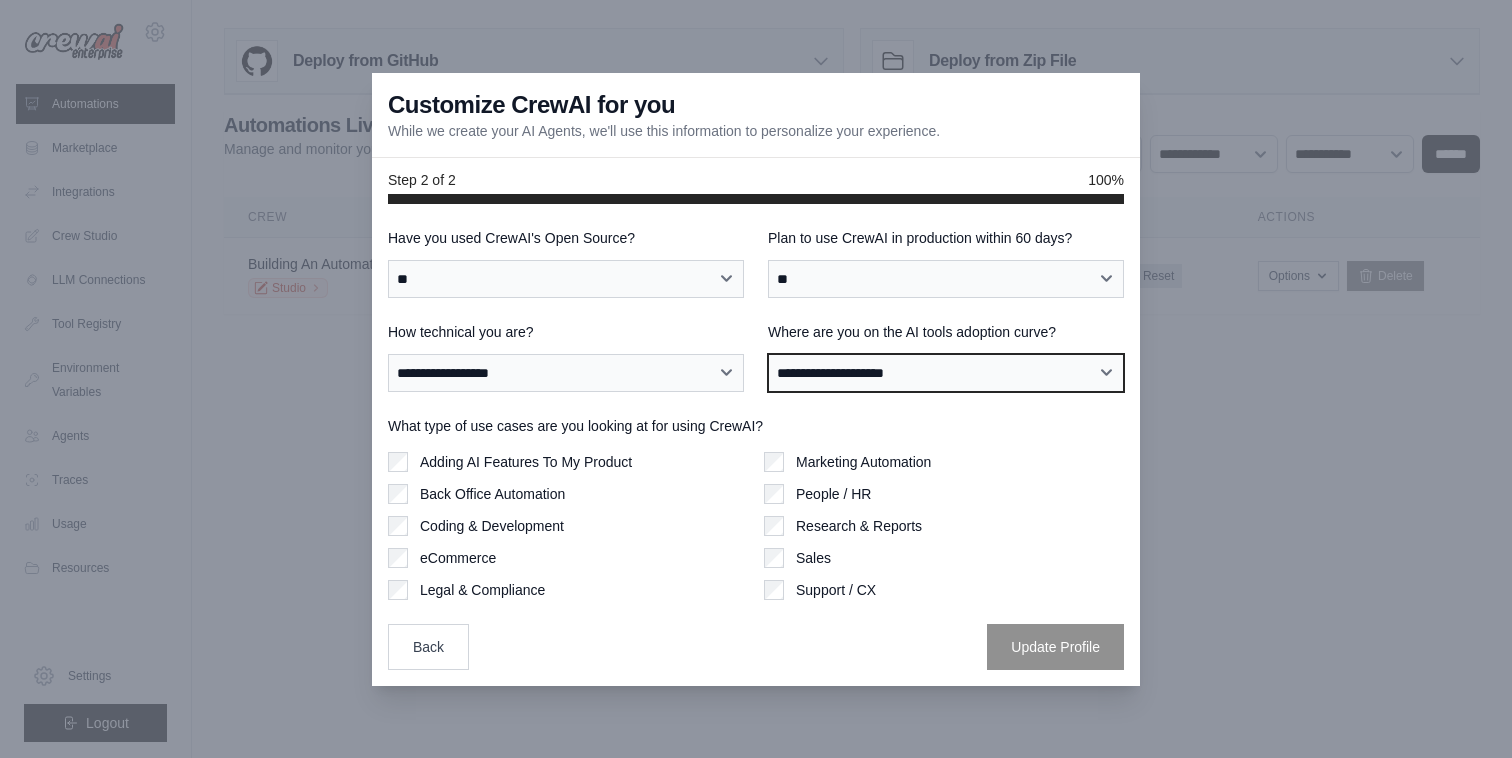 click on "**********" at bounding box center [946, 373] 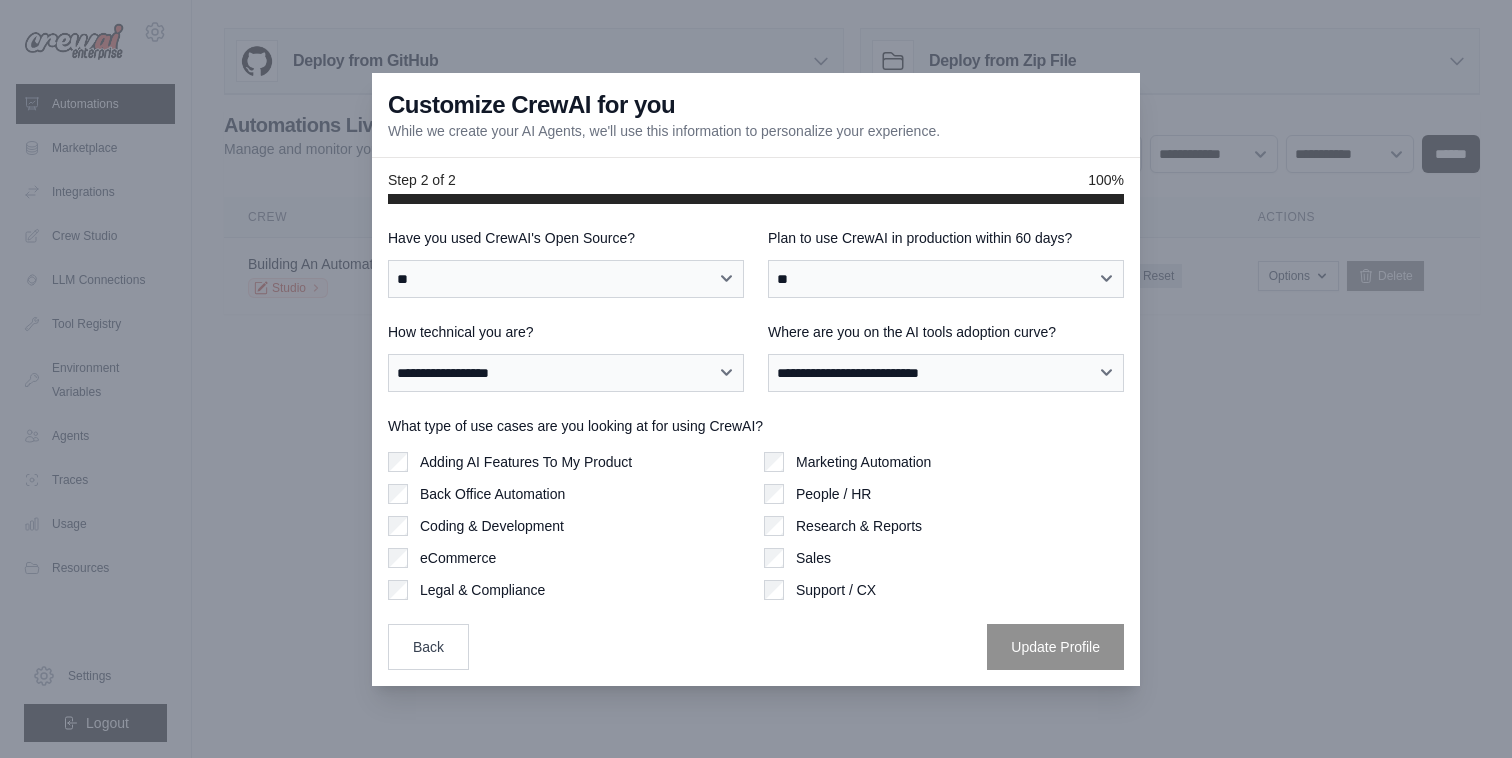 click on "Marketing Automation" at bounding box center [944, 462] 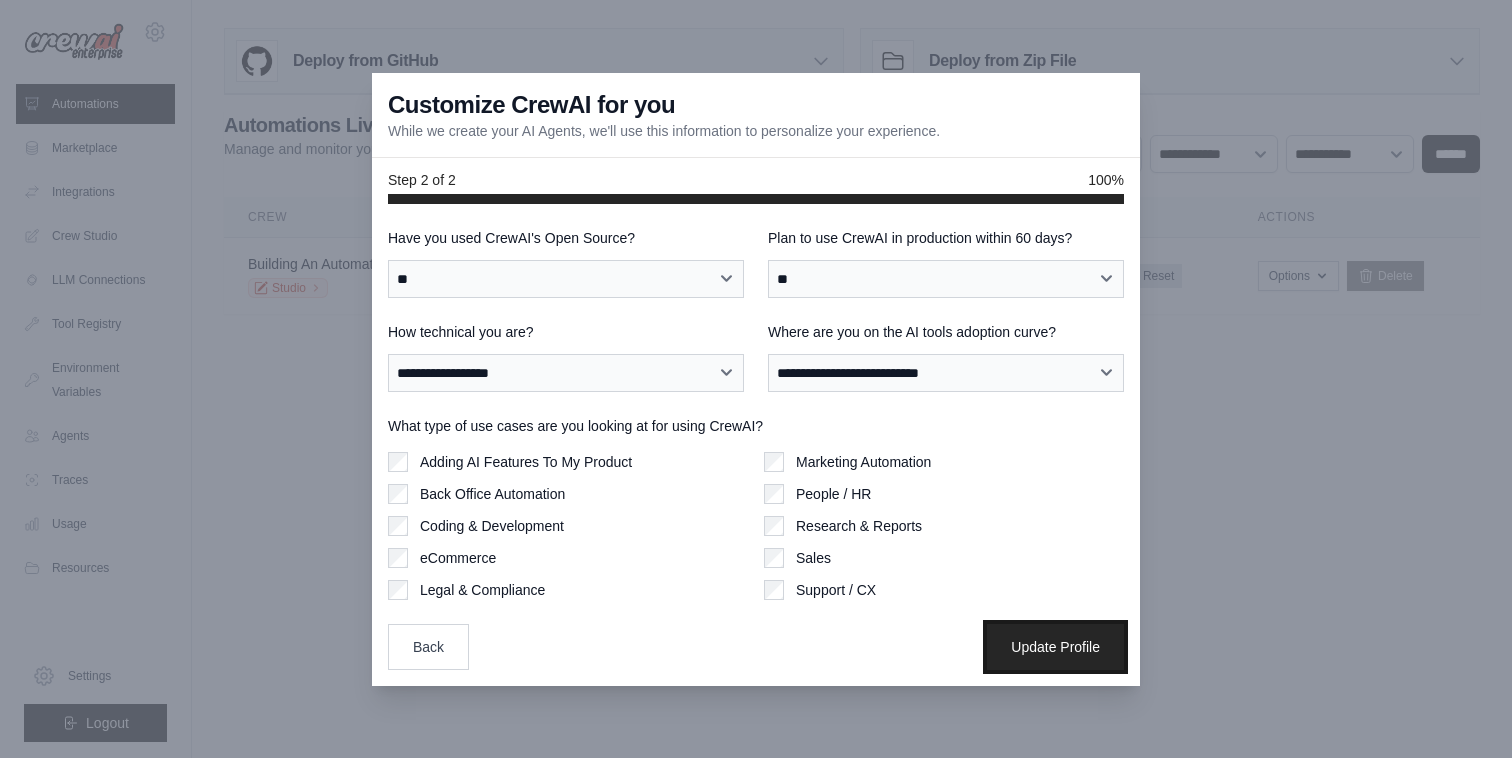 click on "Update Profile" at bounding box center (1055, 647) 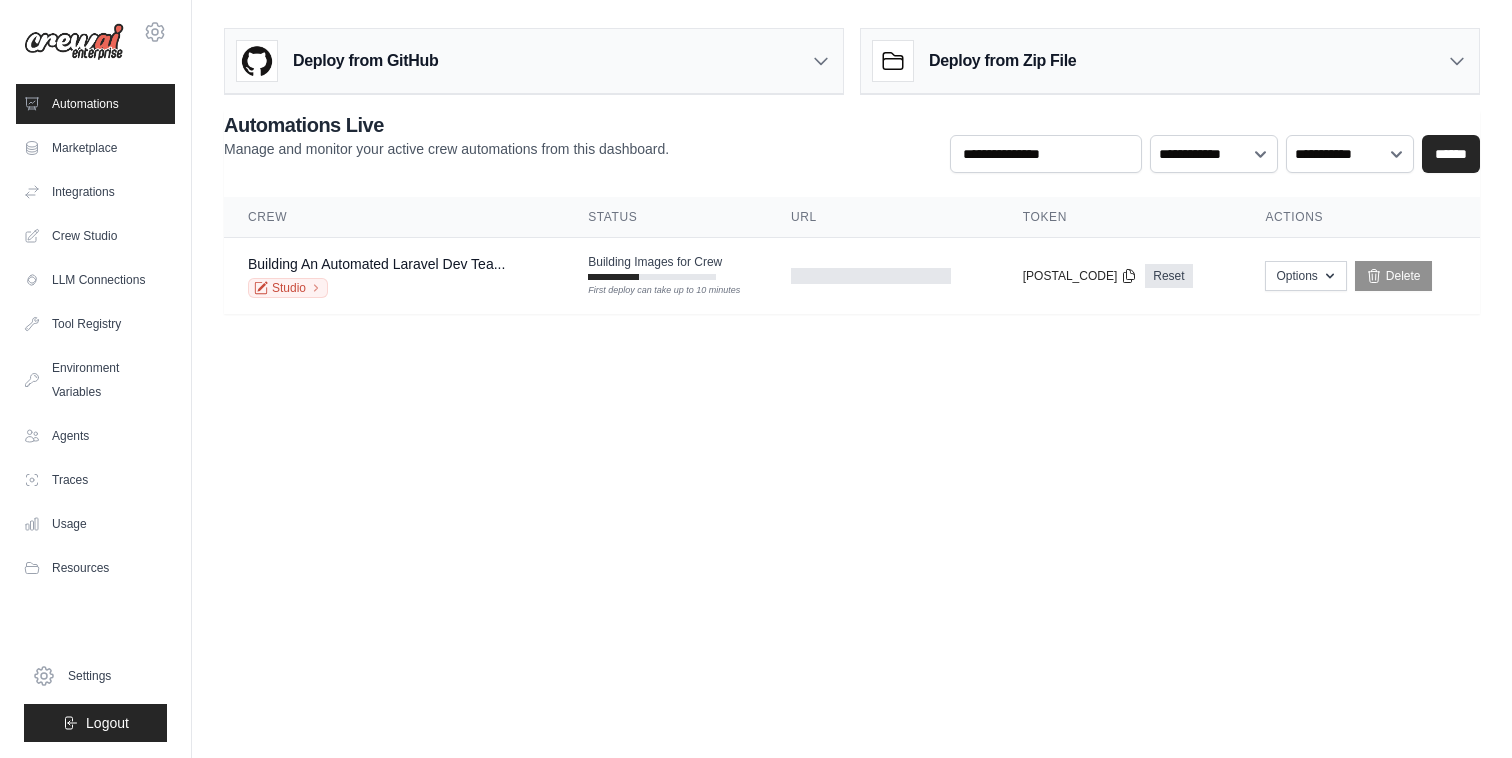scroll, scrollTop: 0, scrollLeft: 0, axis: both 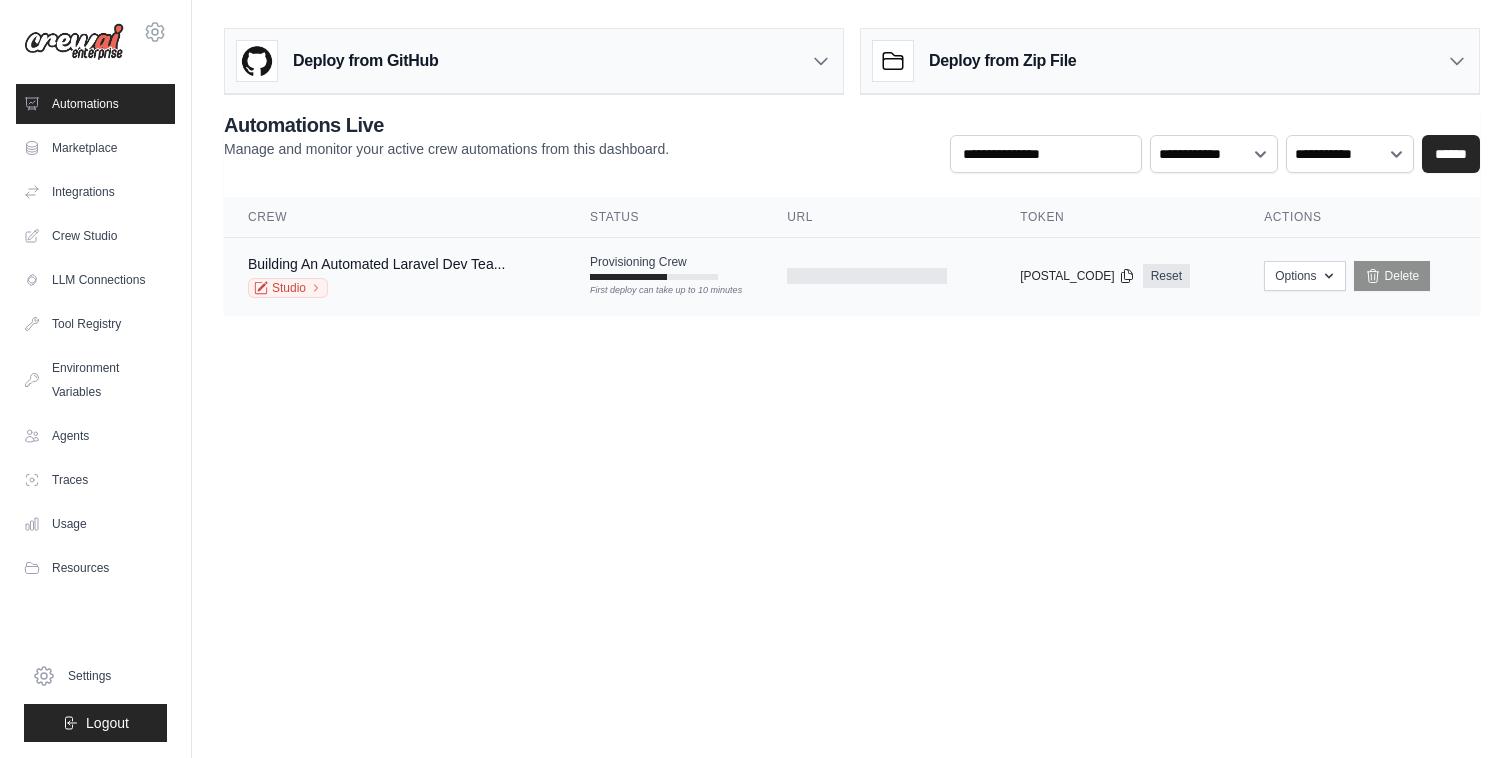 click on "First deploy can take up to 10 minutes" at bounding box center [654, 277] 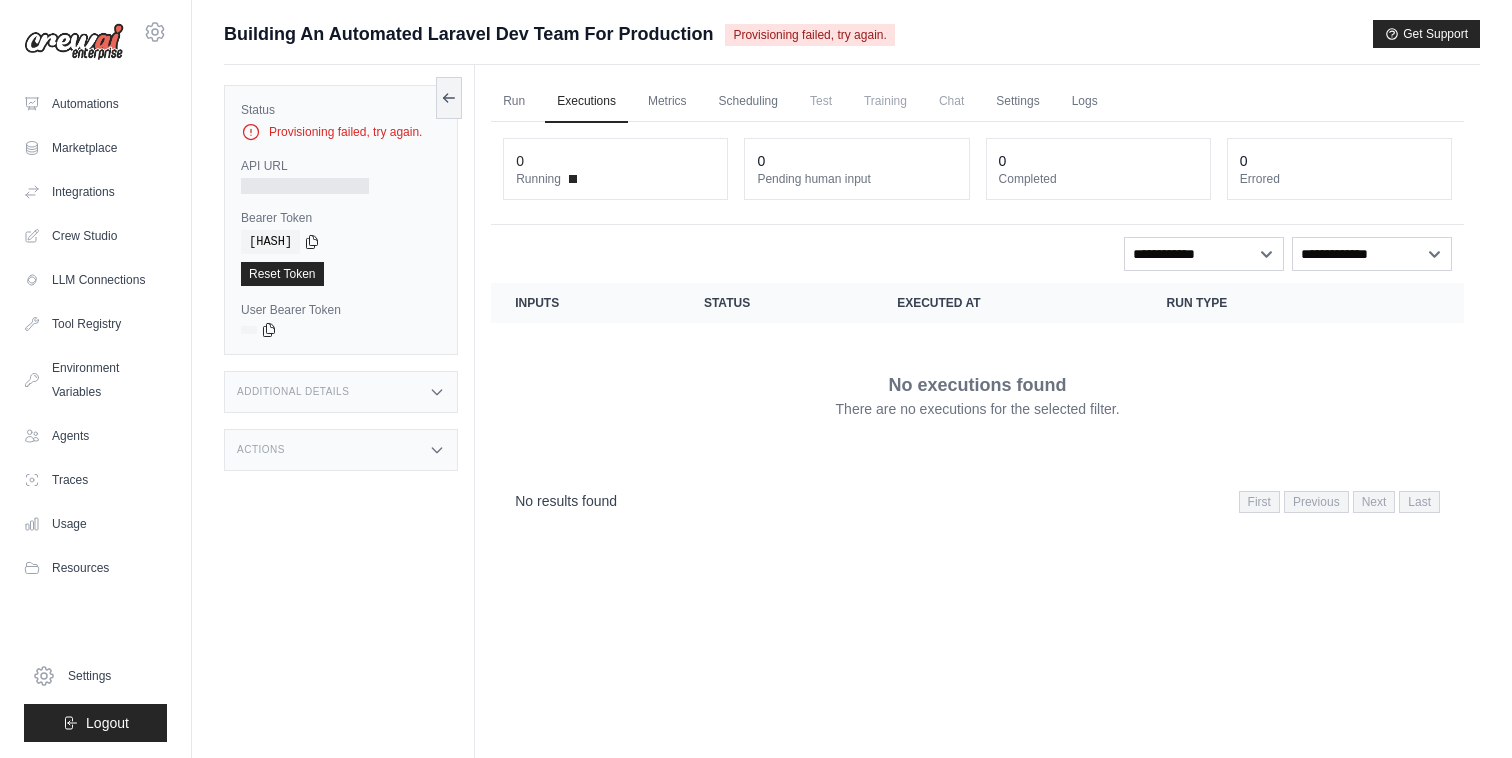 scroll, scrollTop: 0, scrollLeft: 0, axis: both 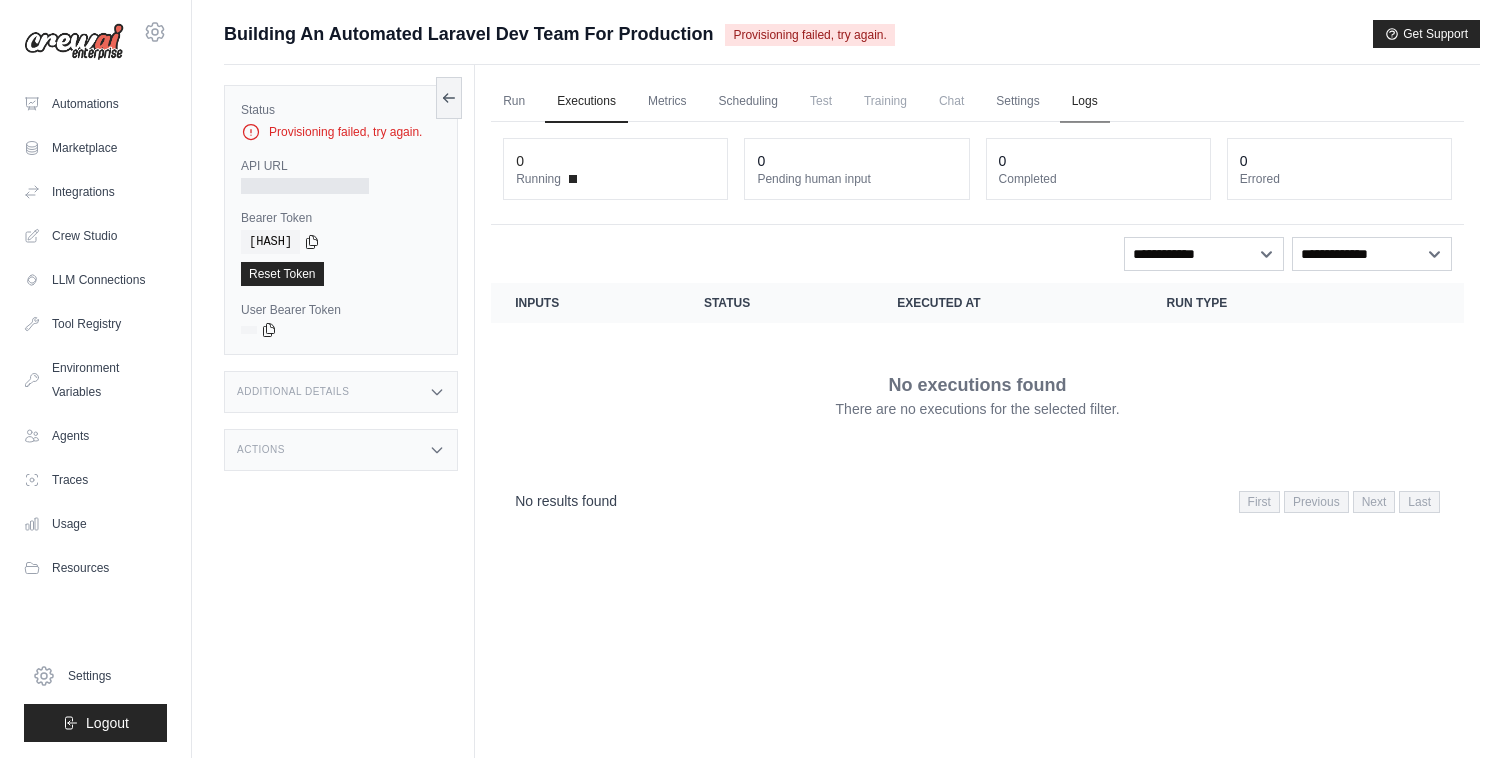 click on "Logs" at bounding box center (1085, 102) 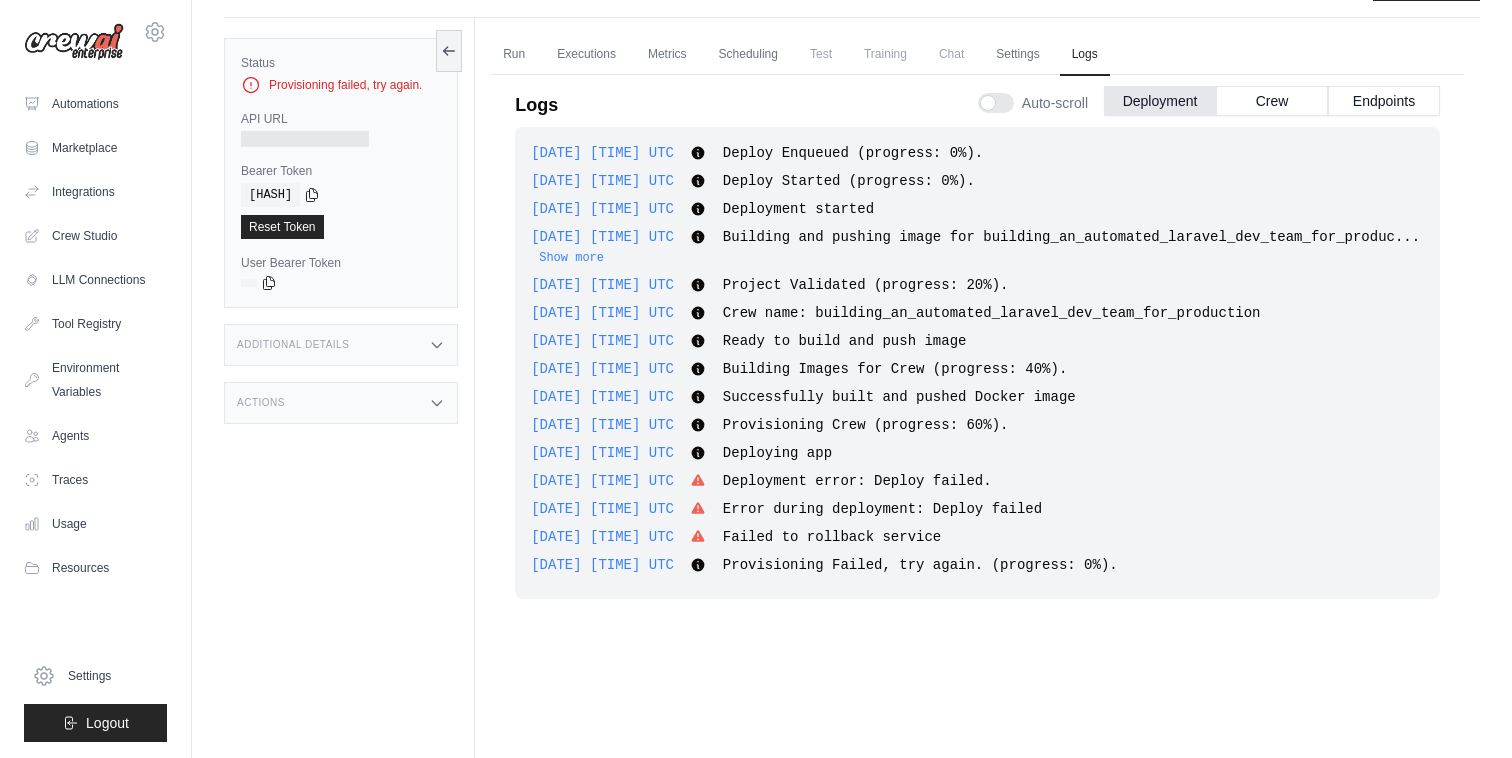 scroll, scrollTop: 53, scrollLeft: 0, axis: vertical 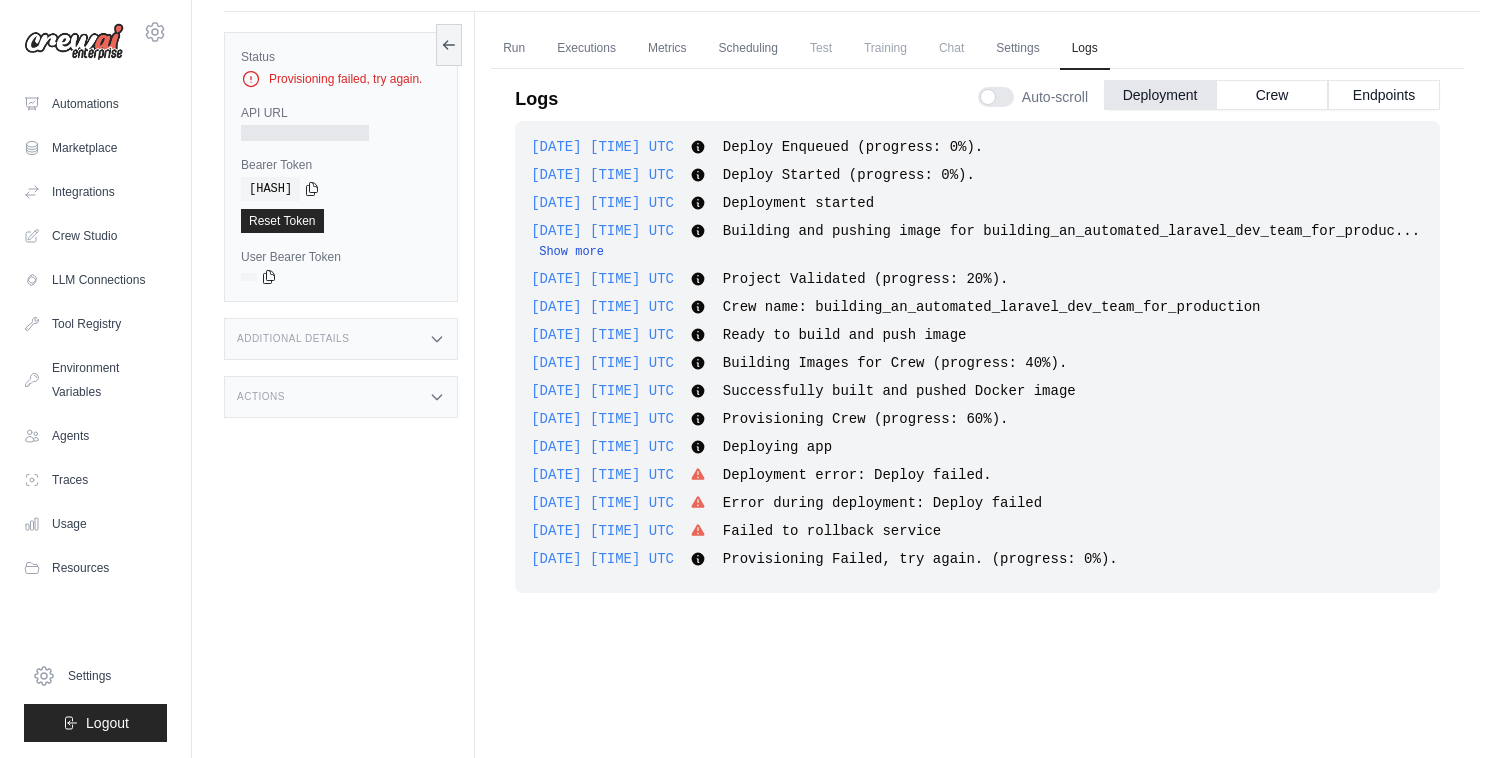 click on "Show more" at bounding box center [571, 252] 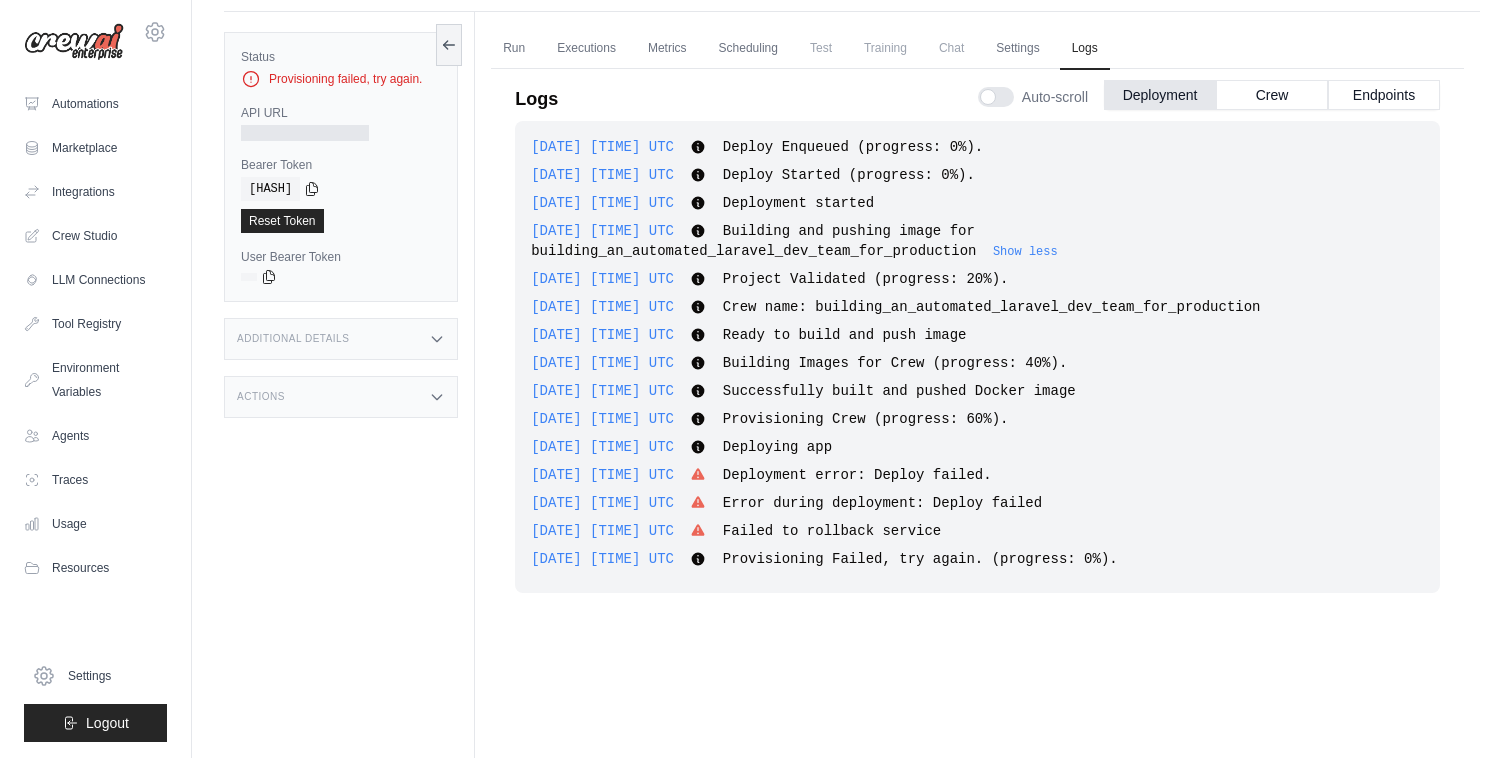 click on "Show less" at bounding box center (1025, 252) 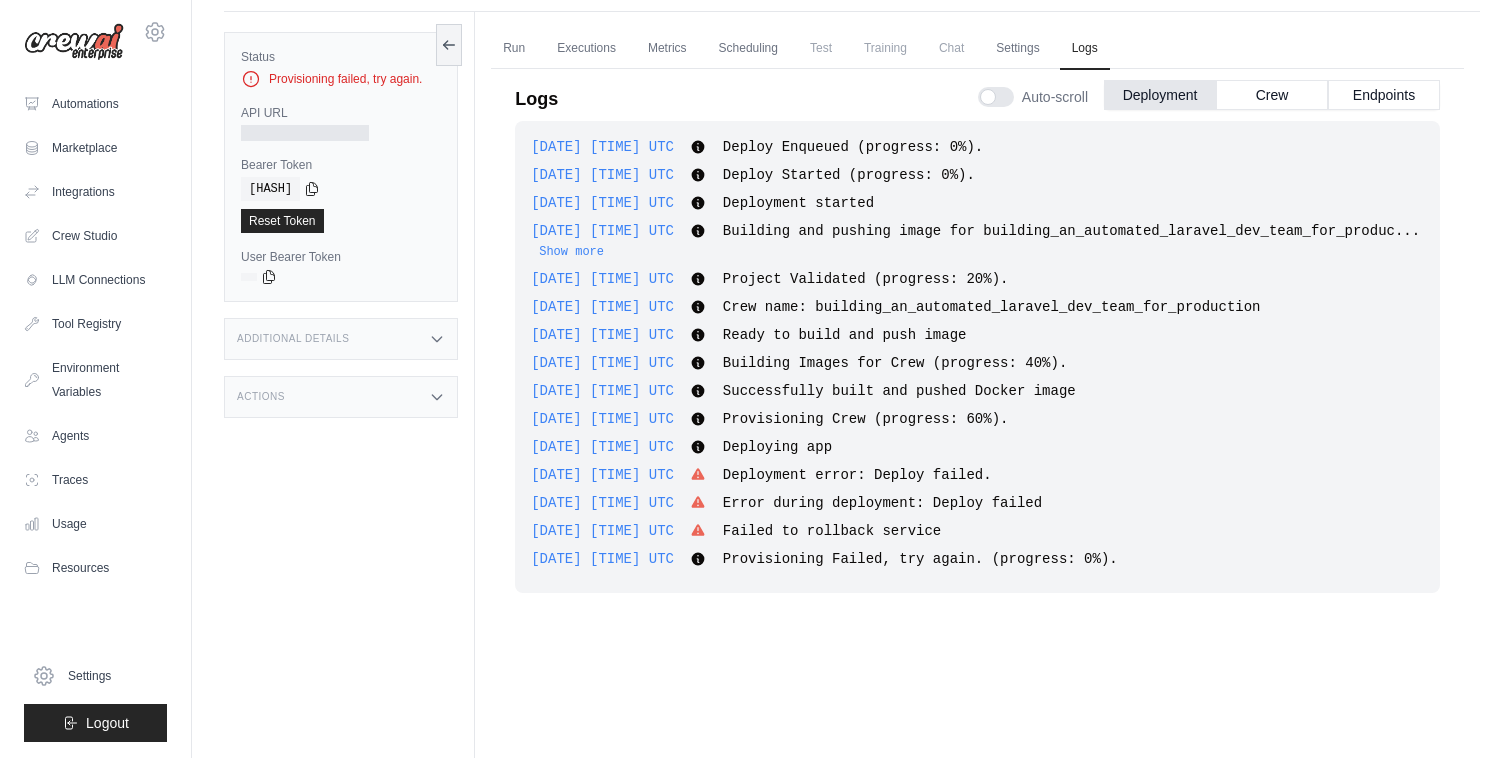 click on "2025-08-04 11:58:29 UTC
Deploy Enqueued (progress: 0%).
Show more
Show less
2025-08-04 11:58:30 UTC
Deploy Started (progress: 0%).
Show more
Show less
2025-08-04 11:58:30 UTC
Deployment started
Show more" at bounding box center (977, 357) 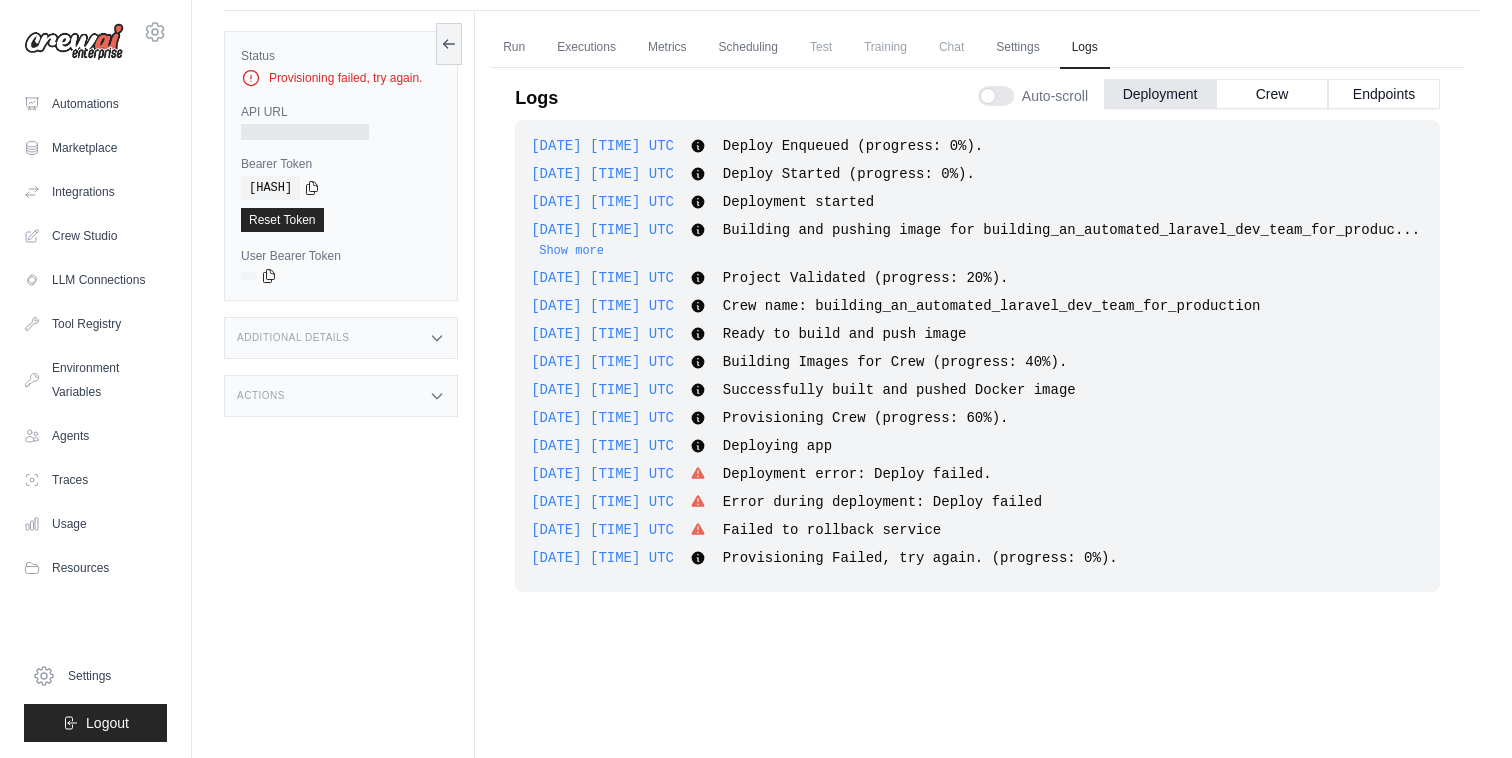 click on "Failed to rollback service" at bounding box center [832, 530] 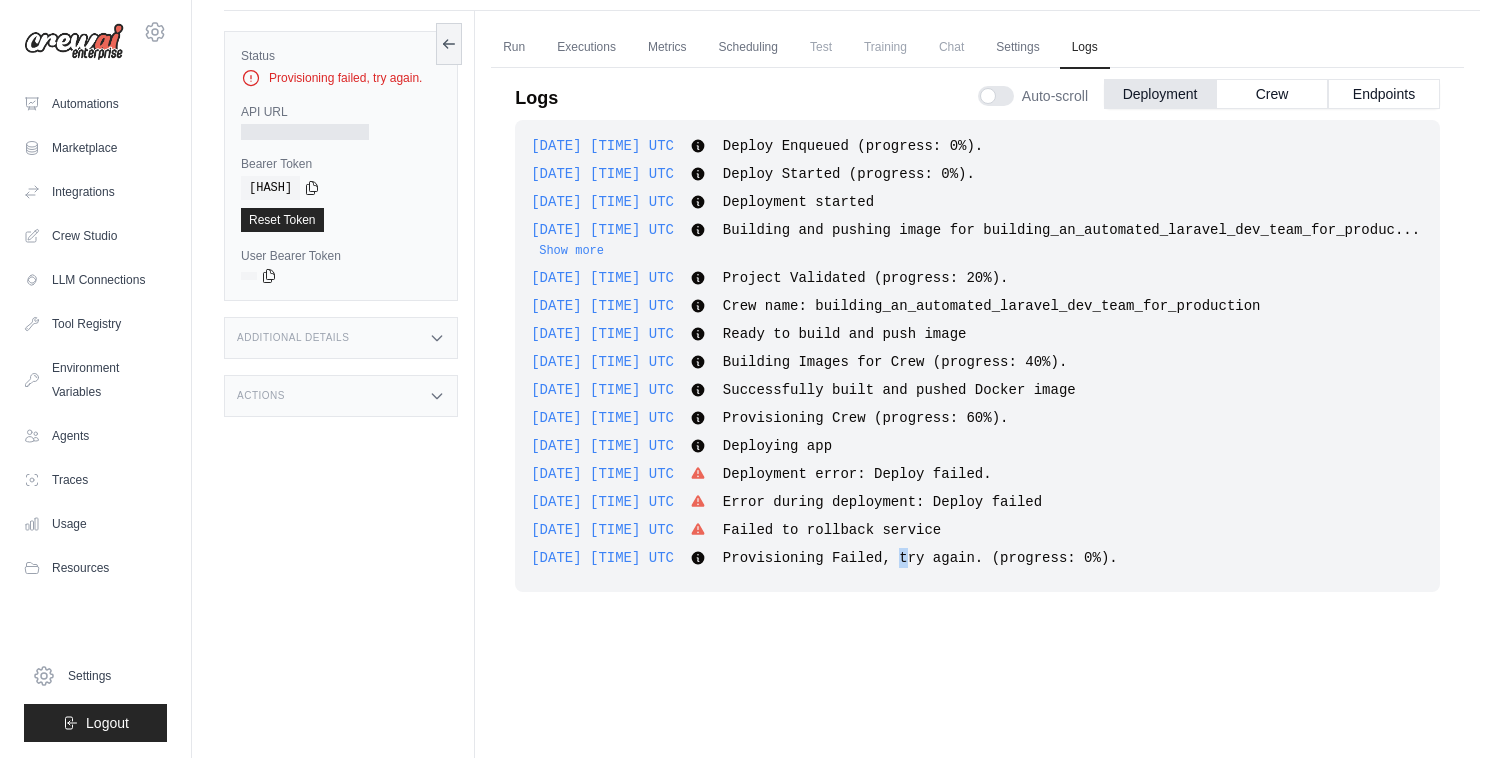 drag, startPoint x: 959, startPoint y: 552, endPoint x: 644, endPoint y: 489, distance: 321.23822 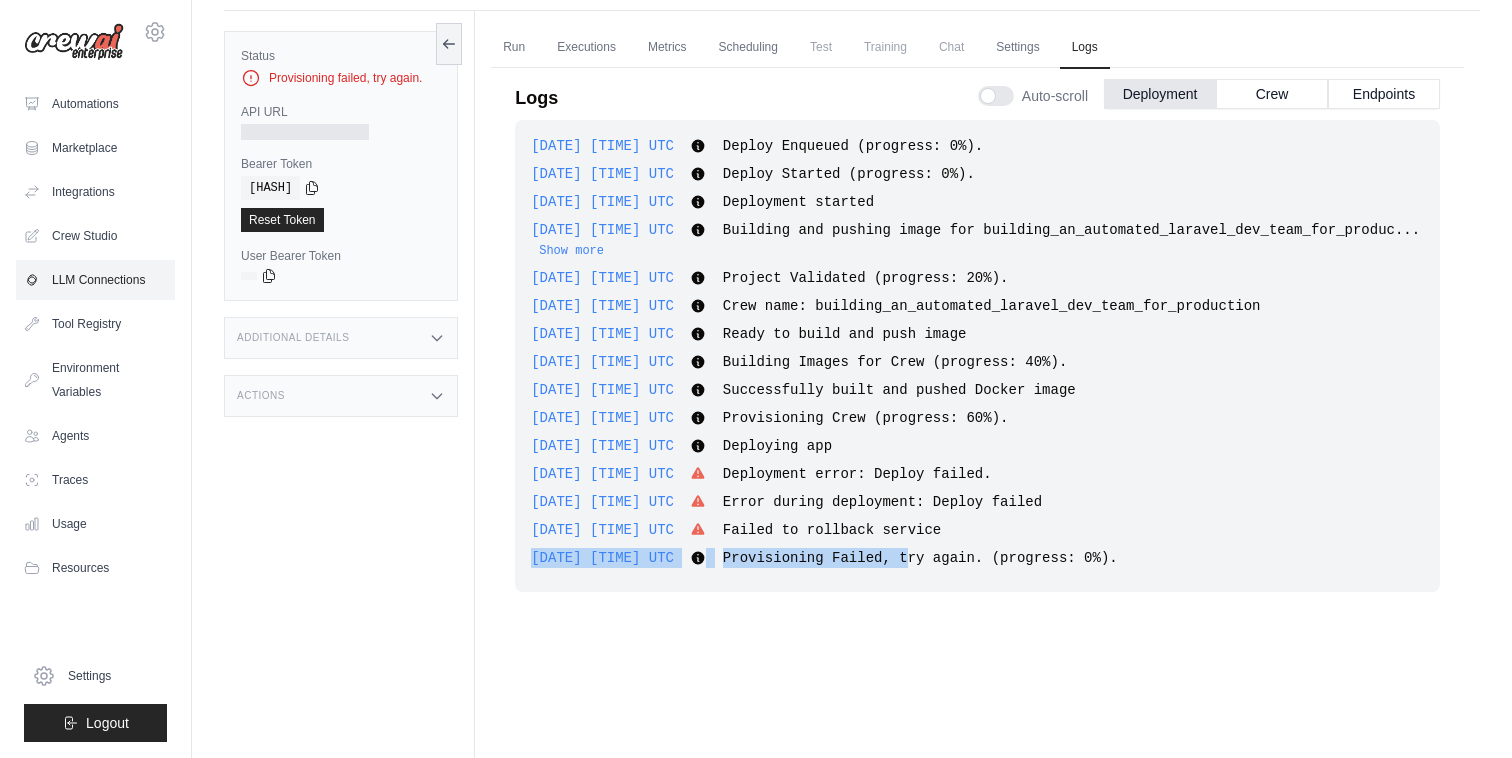 click on "LLM Connections" at bounding box center [95, 280] 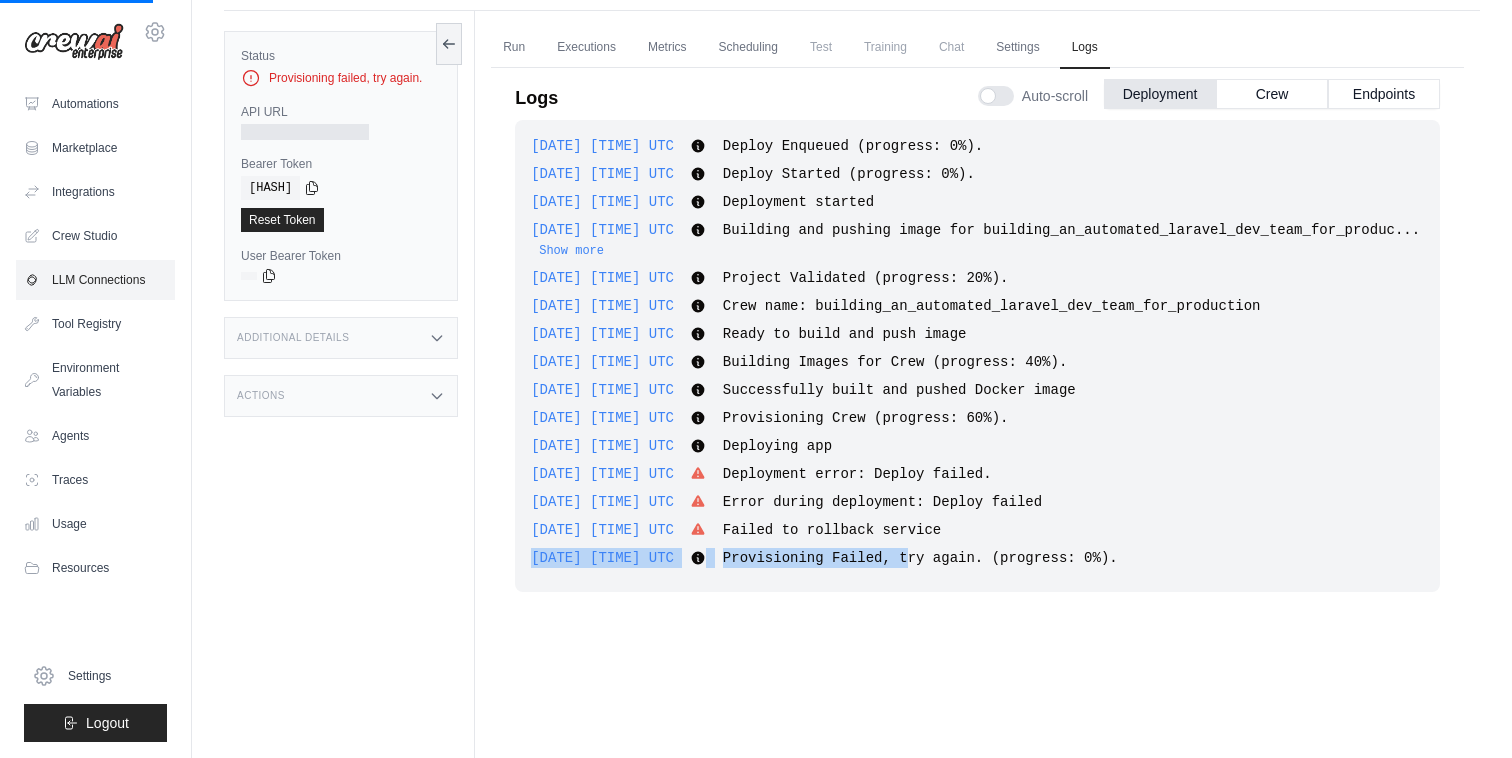 scroll, scrollTop: 0, scrollLeft: 0, axis: both 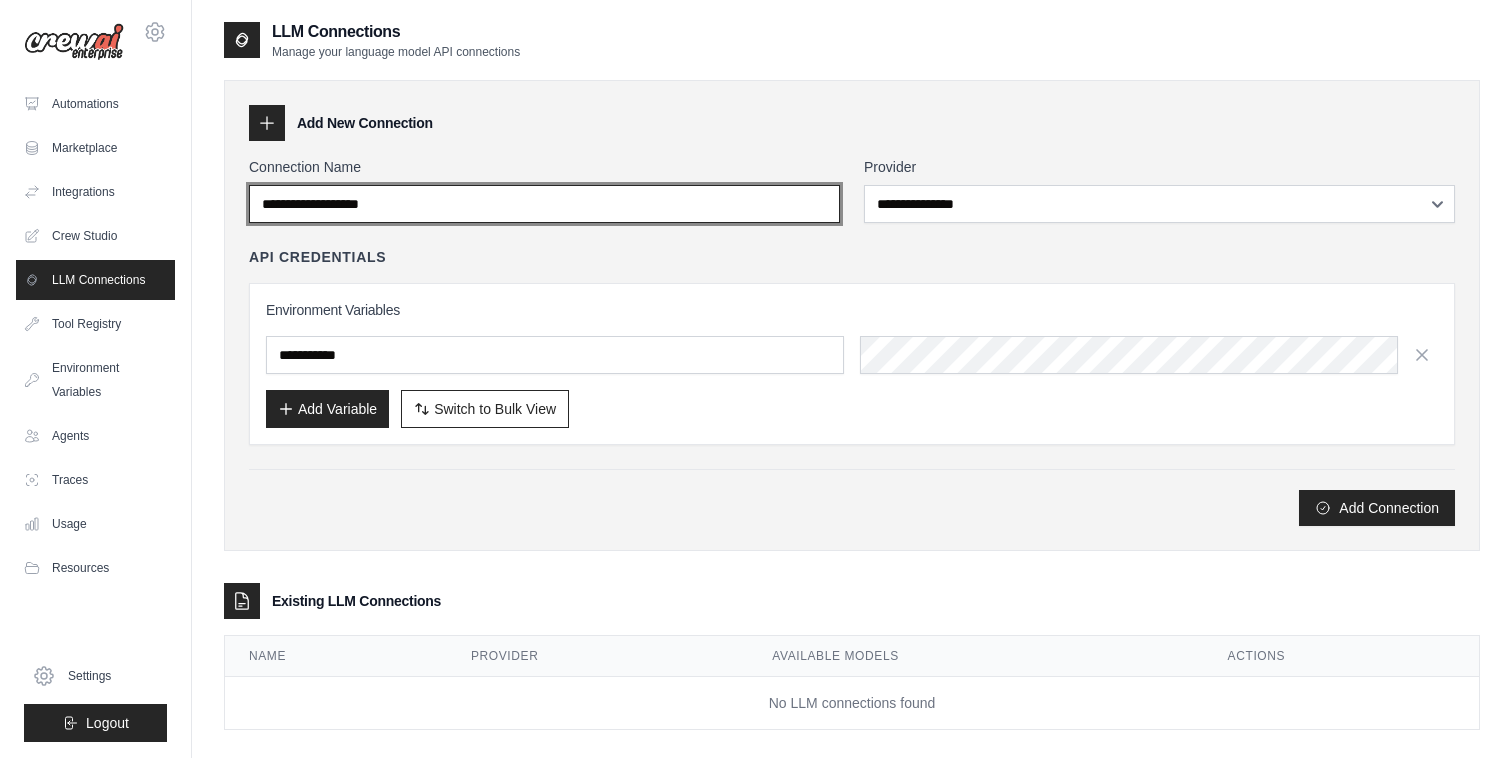 click on "Connection Name" at bounding box center (544, 204) 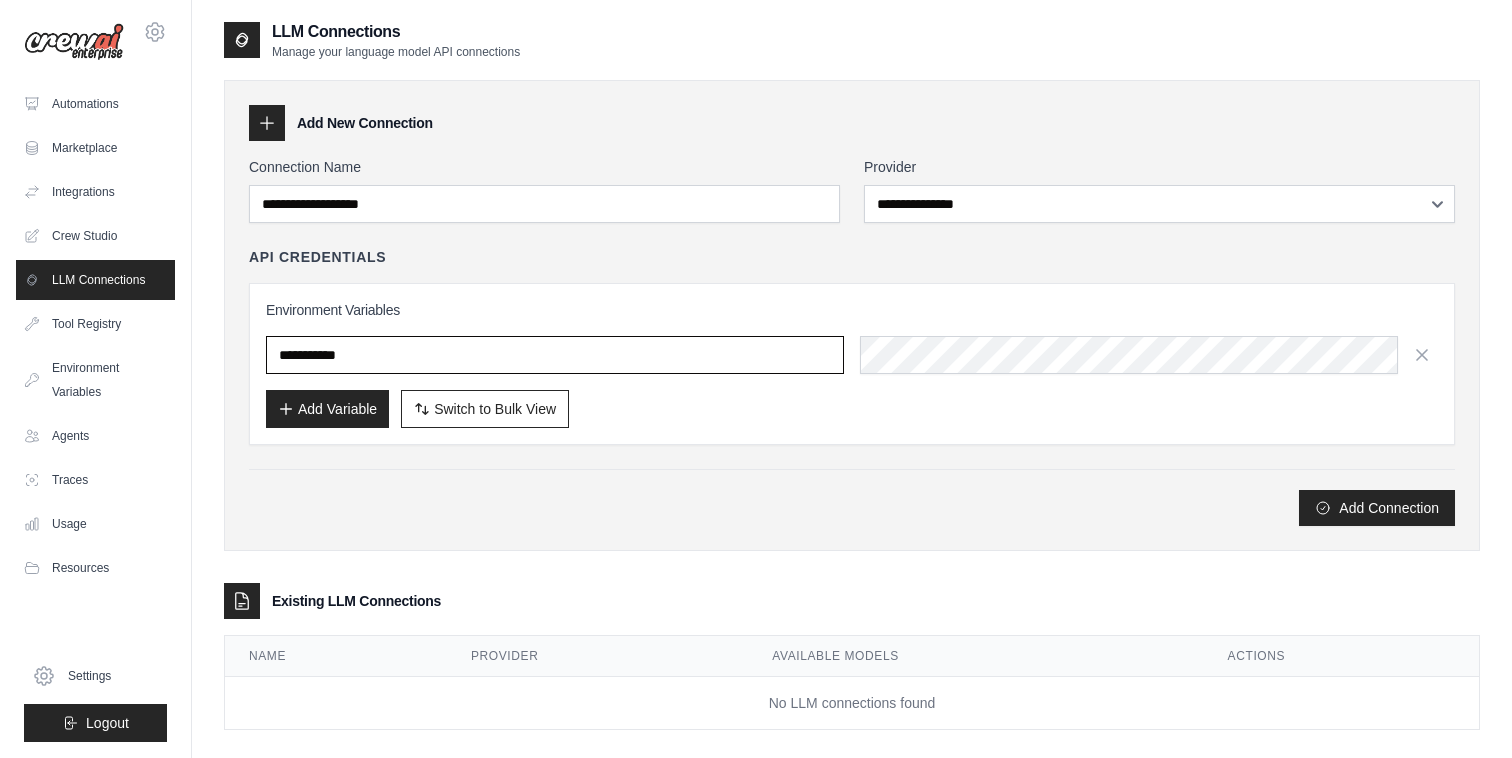 click at bounding box center [555, 355] 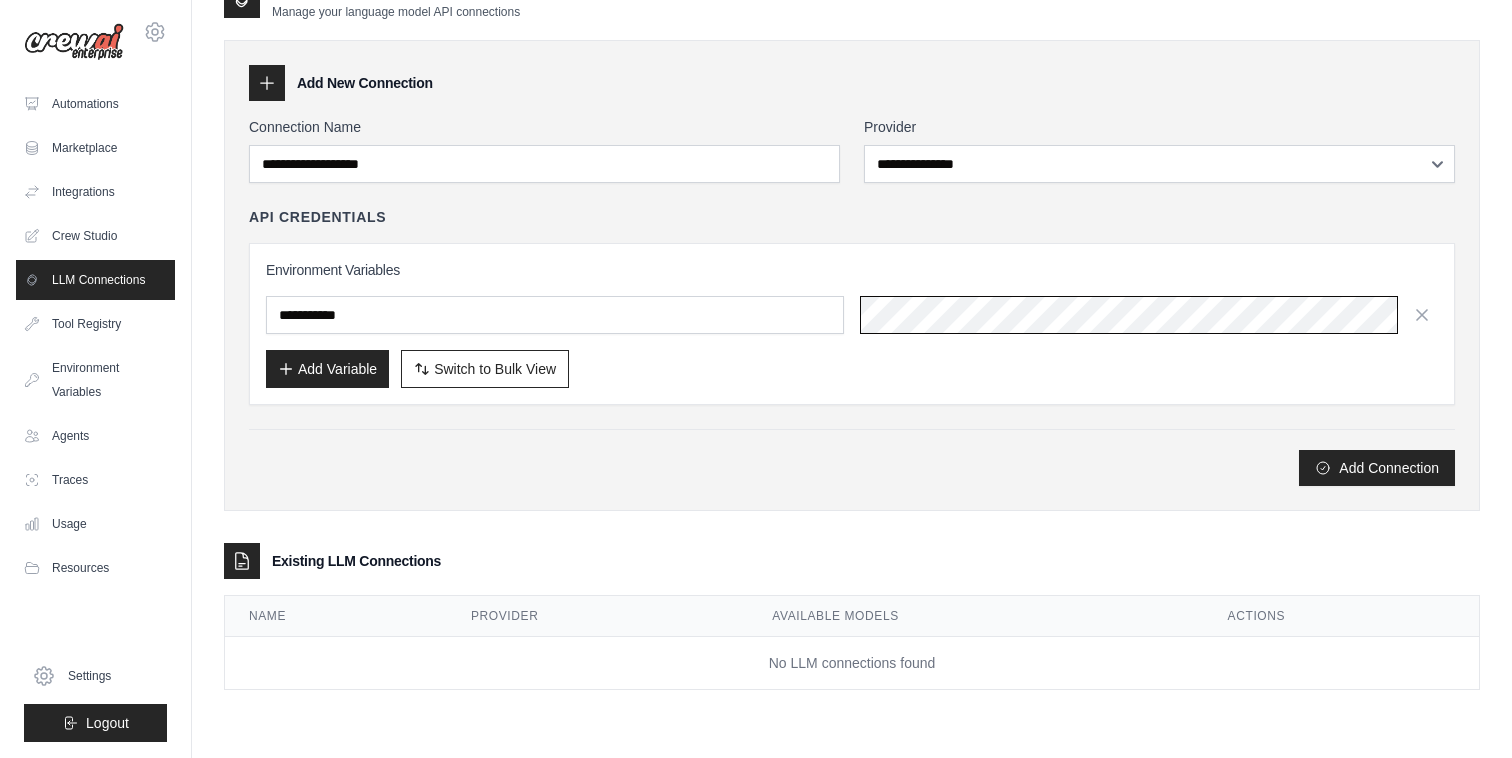 scroll, scrollTop: 0, scrollLeft: 0, axis: both 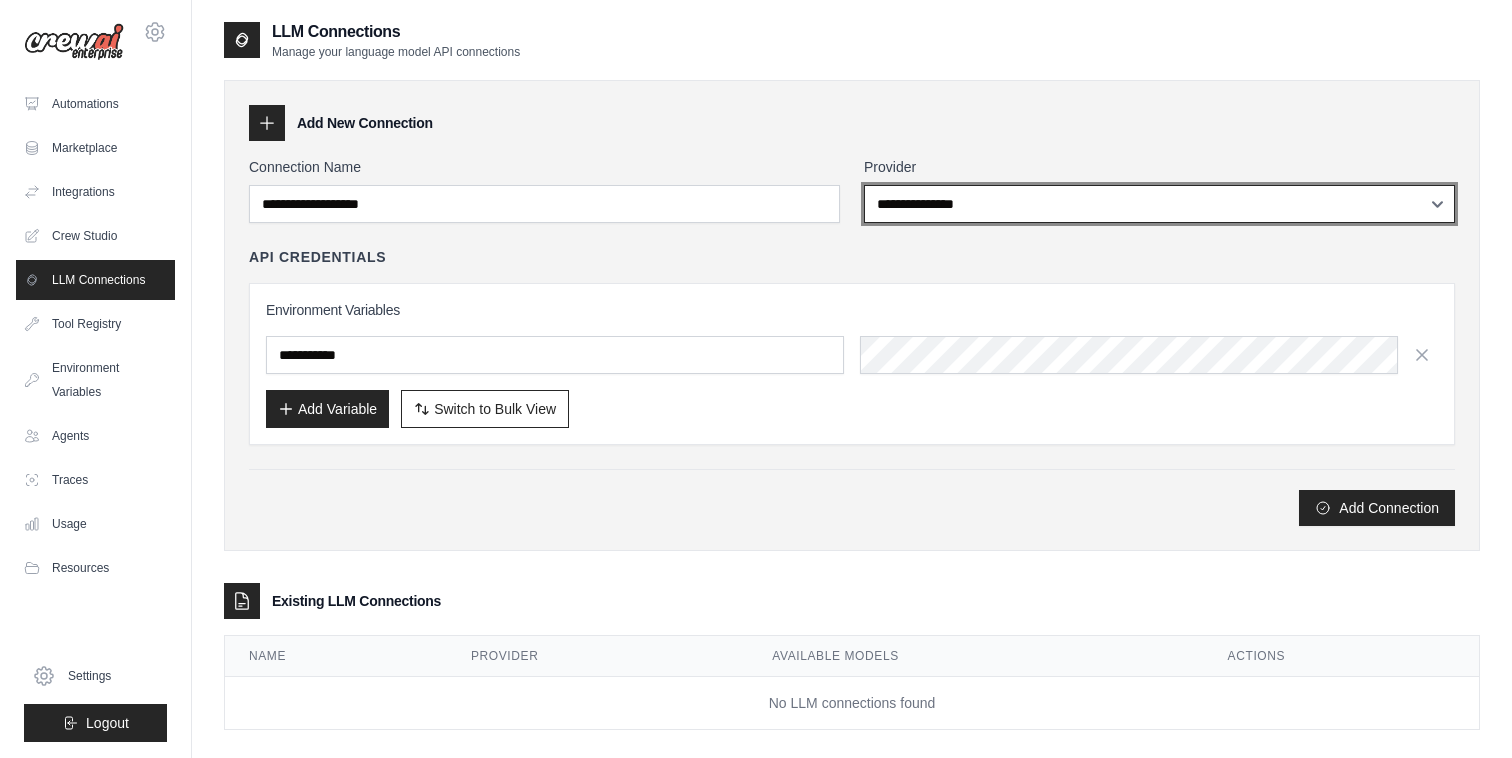 click on "**********" at bounding box center (1159, 204) 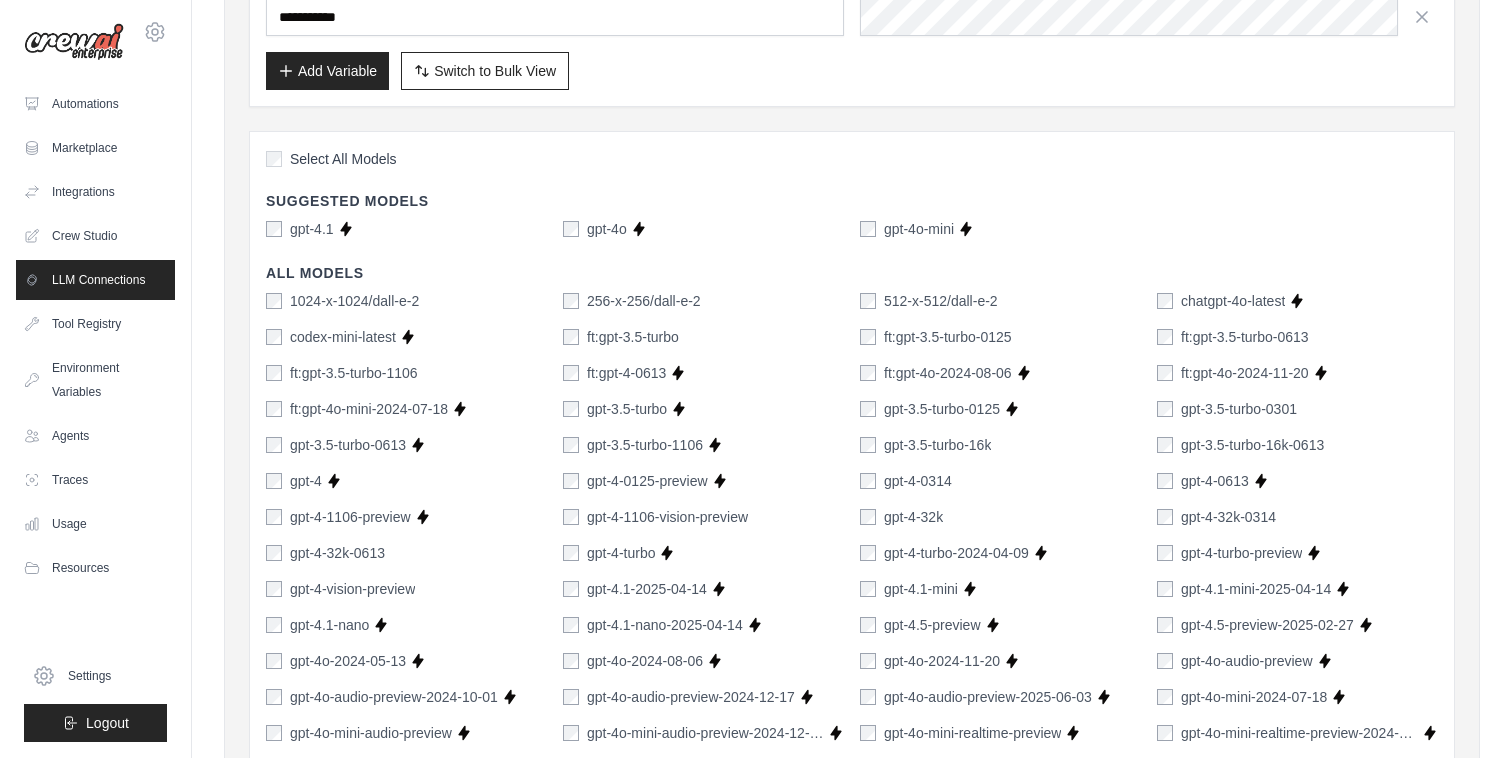 scroll, scrollTop: 370, scrollLeft: 0, axis: vertical 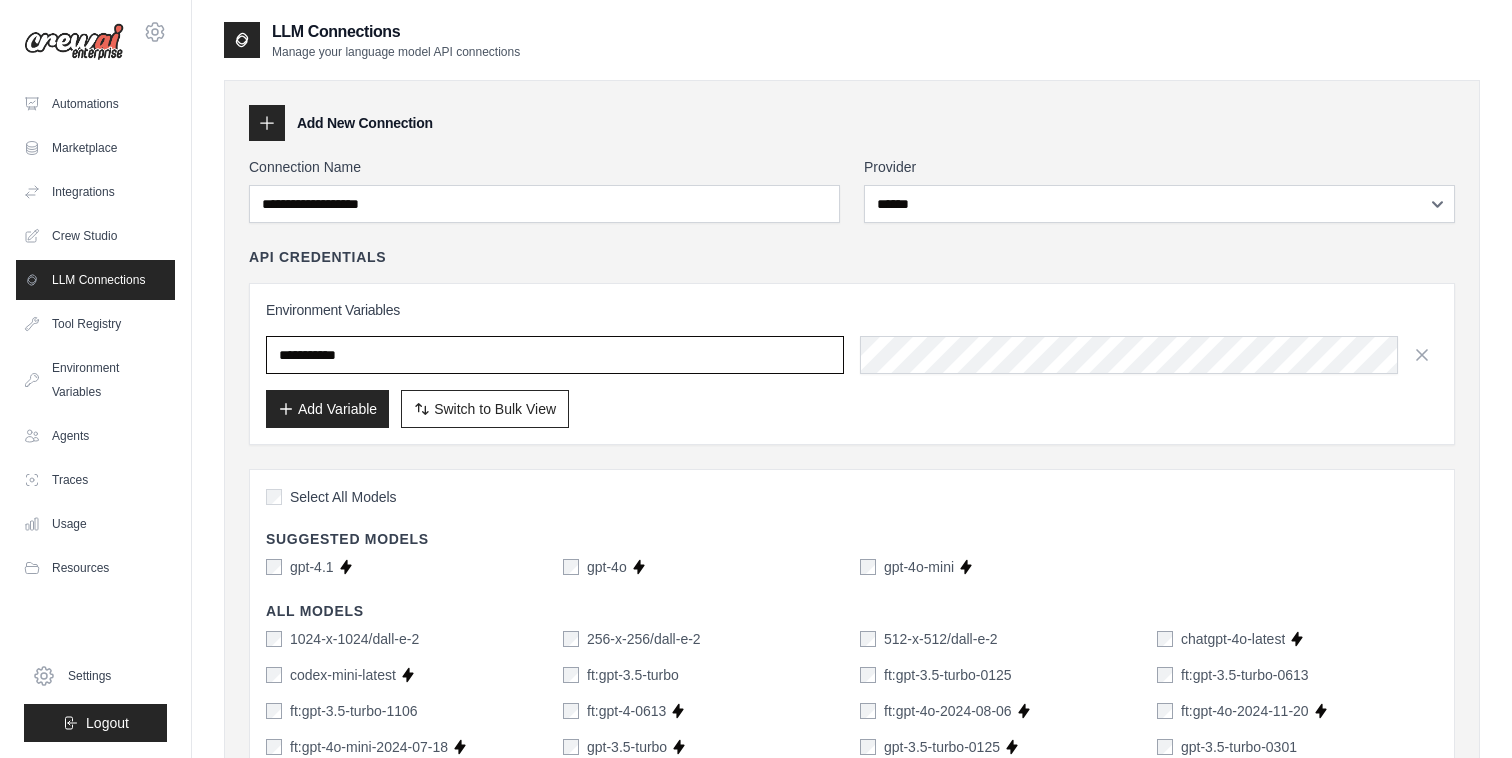 click at bounding box center [555, 355] 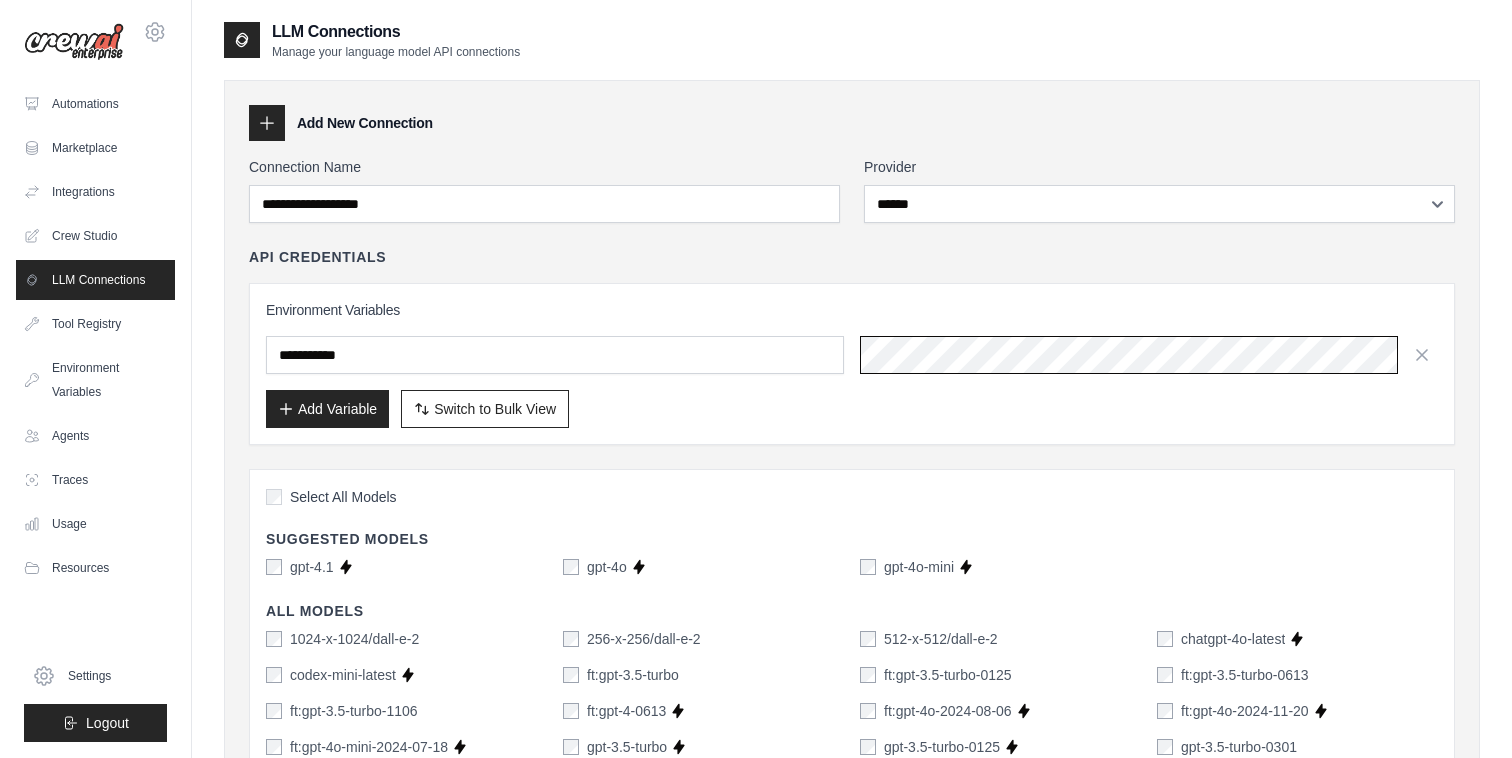 scroll, scrollTop: 0, scrollLeft: 0, axis: both 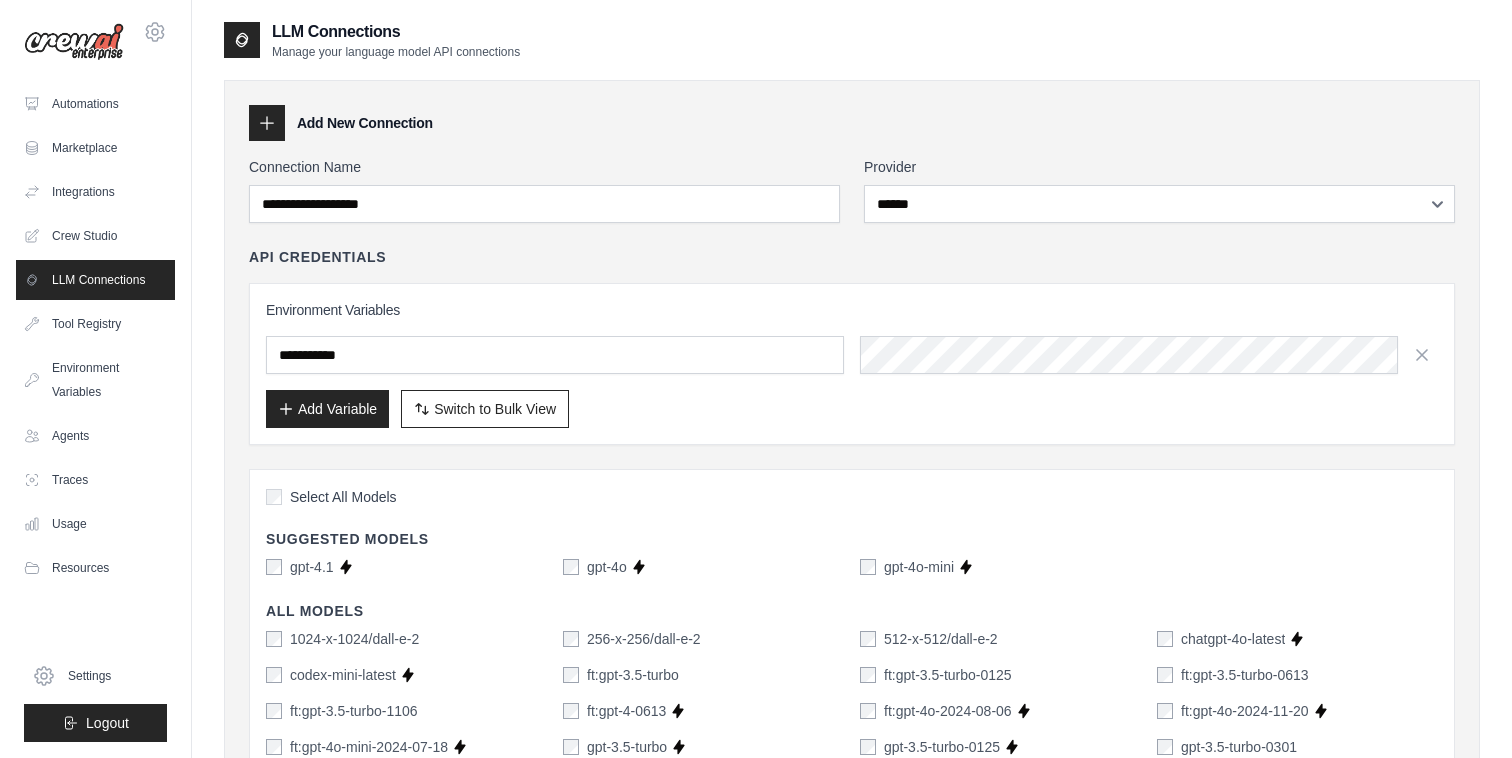 click on "Add Variable" at bounding box center [327, 409] 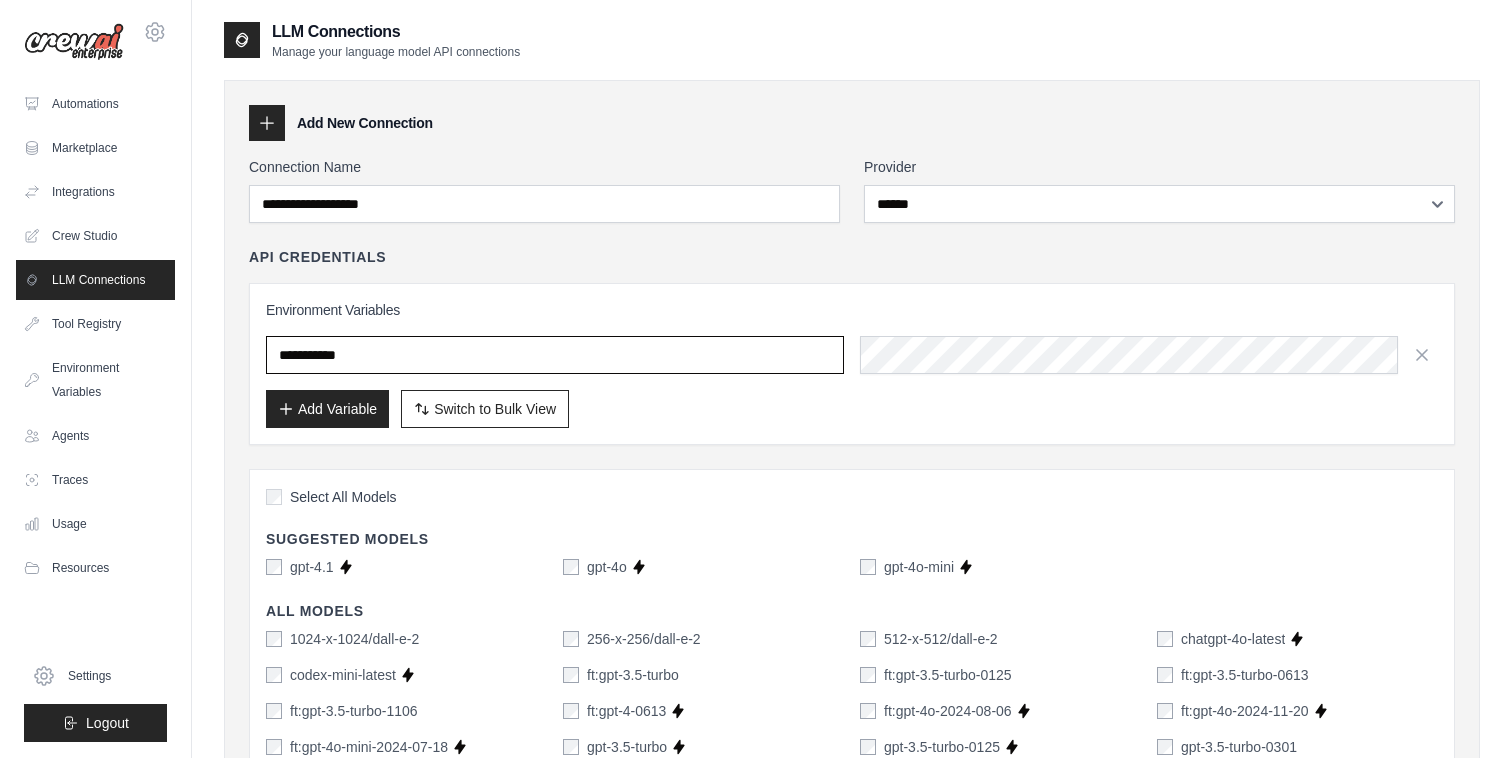 click at bounding box center [555, 355] 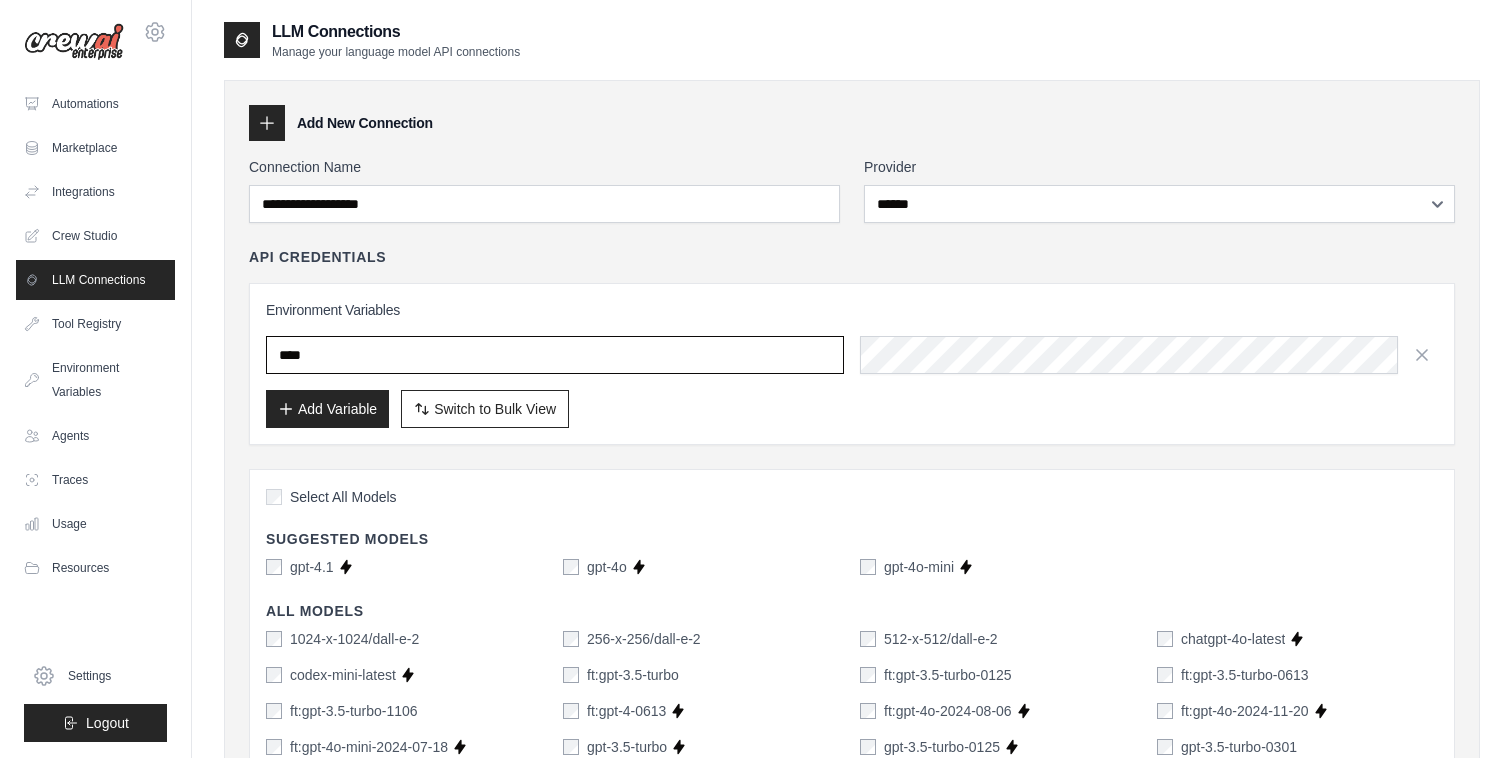 drag, startPoint x: 230, startPoint y: 345, endPoint x: 216, endPoint y: 342, distance: 14.3178215 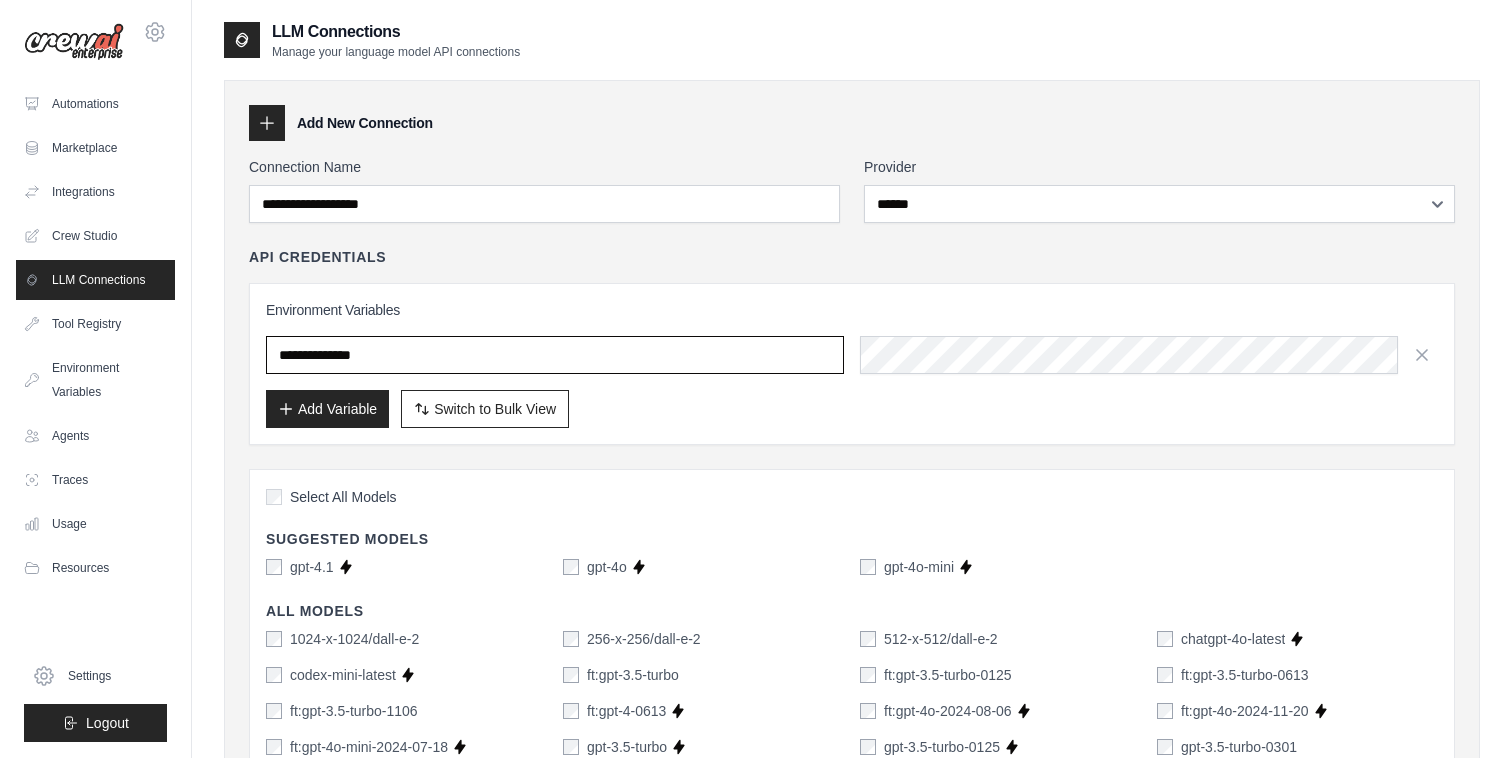 type on "**********" 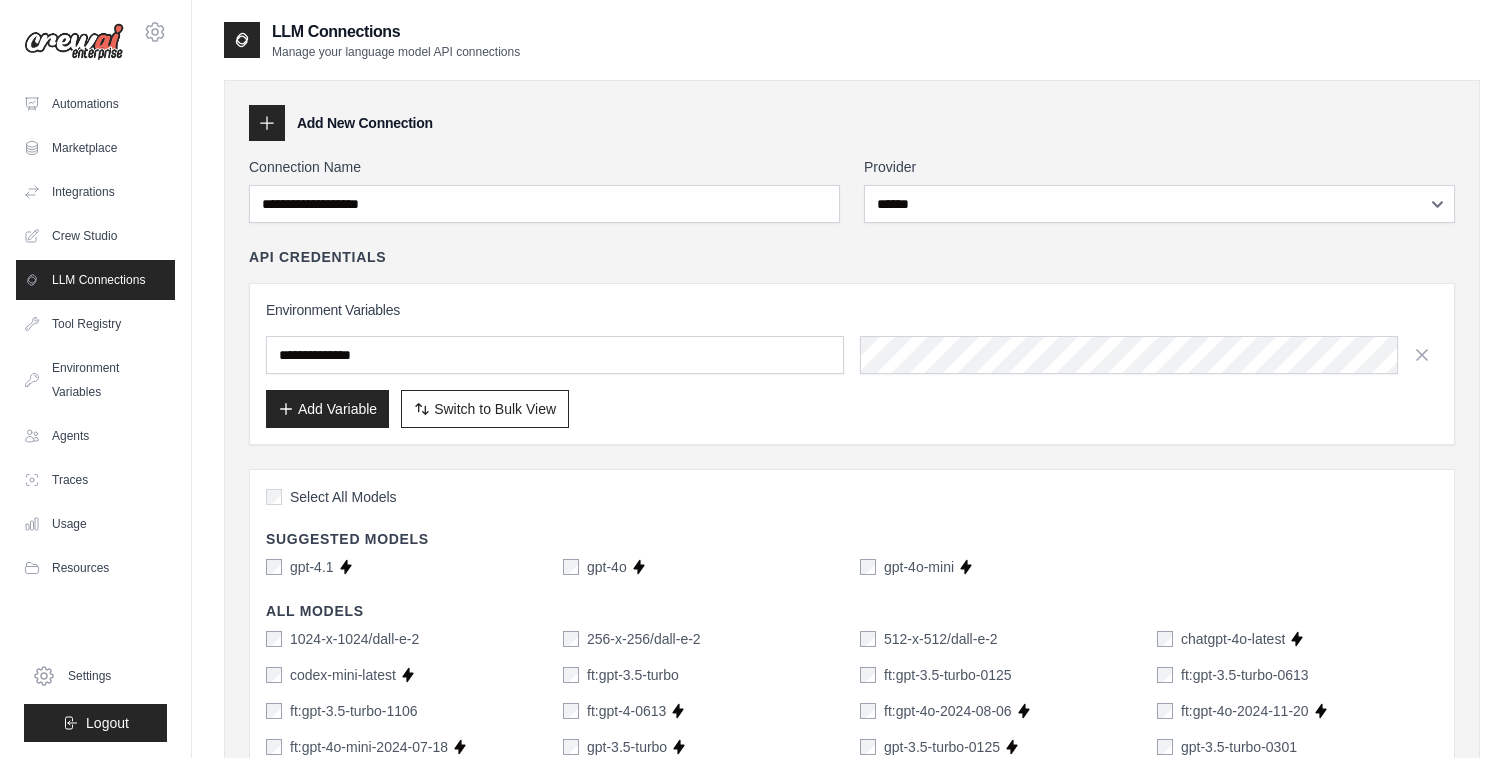 click on "Add Variable" at bounding box center (327, 409) 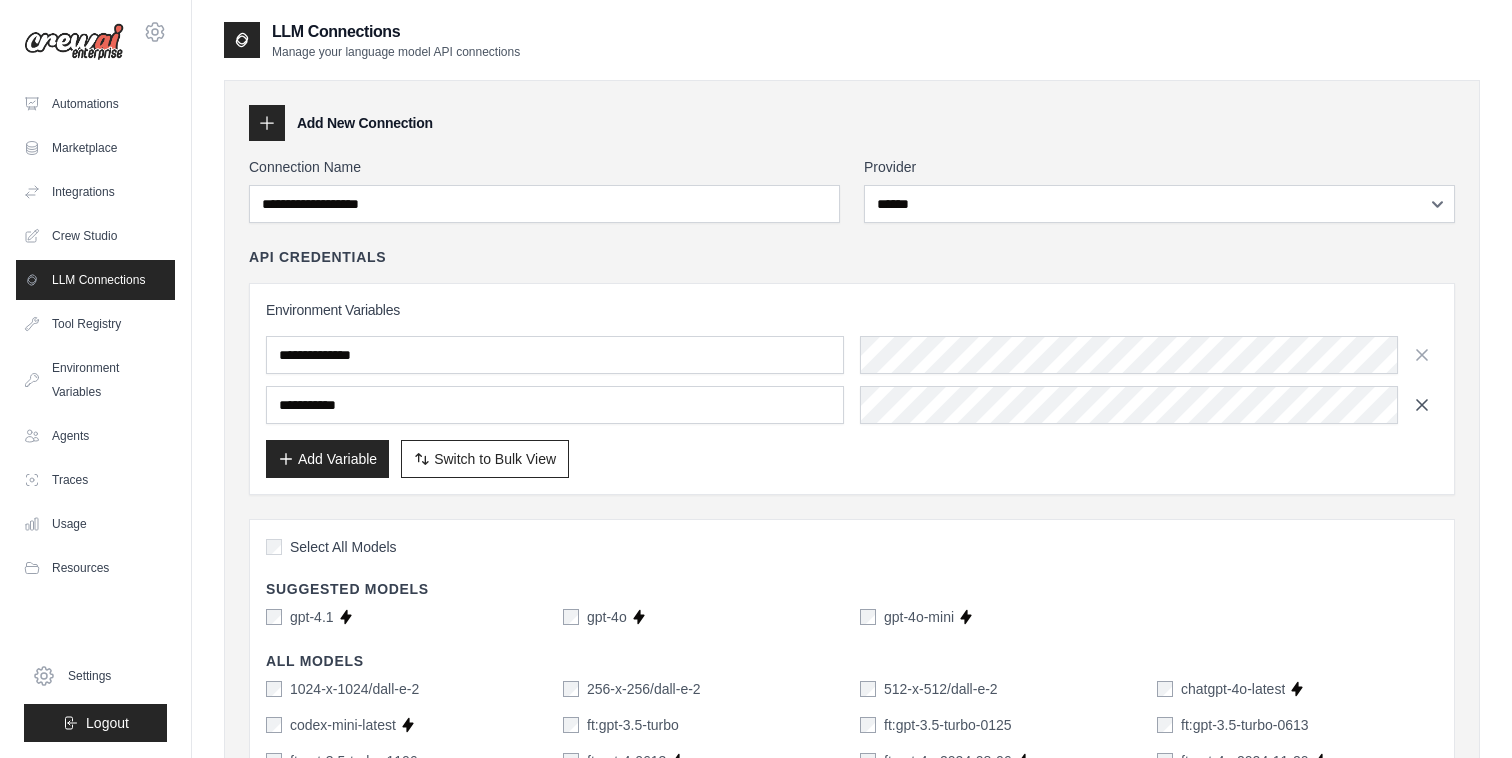 click 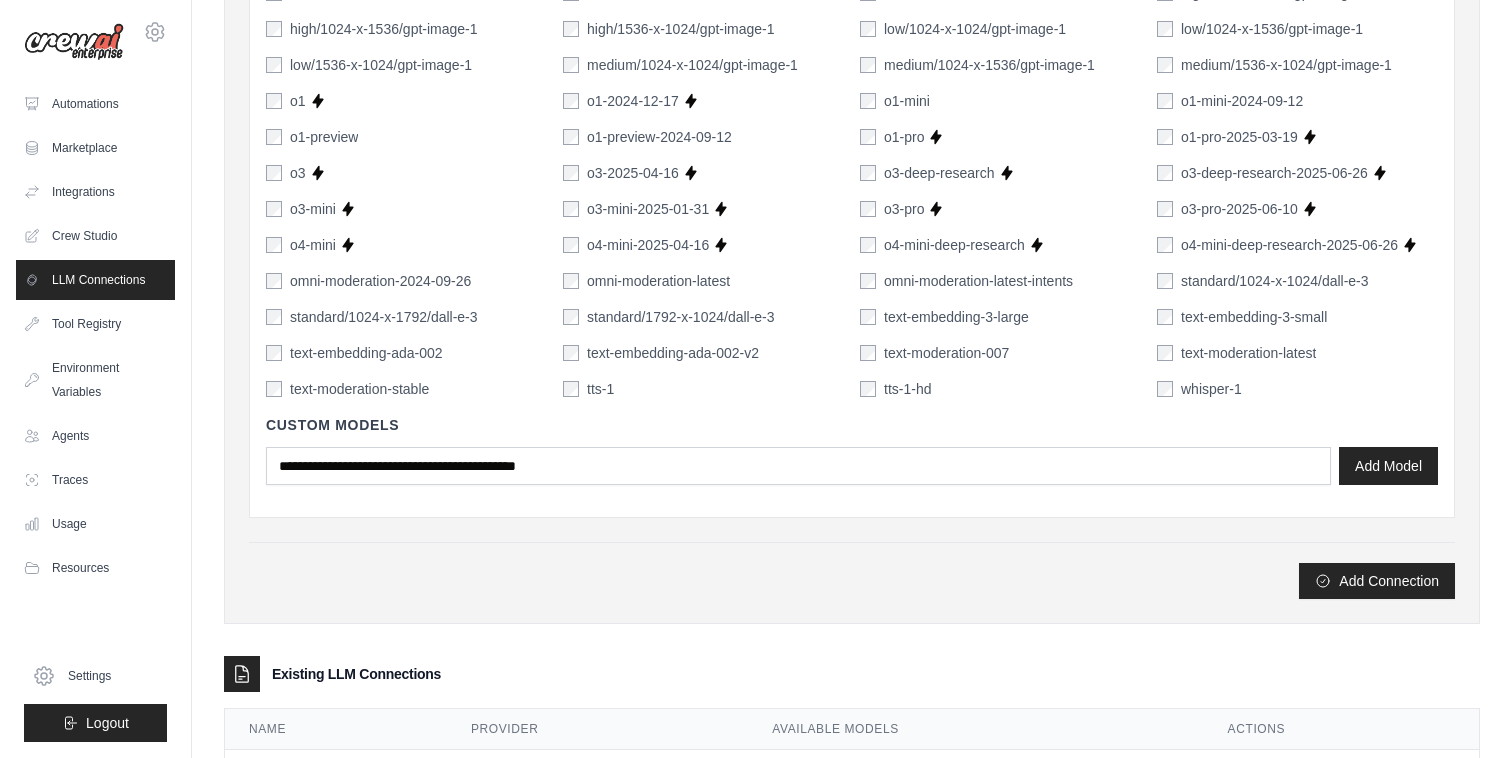 scroll, scrollTop: 1319, scrollLeft: 0, axis: vertical 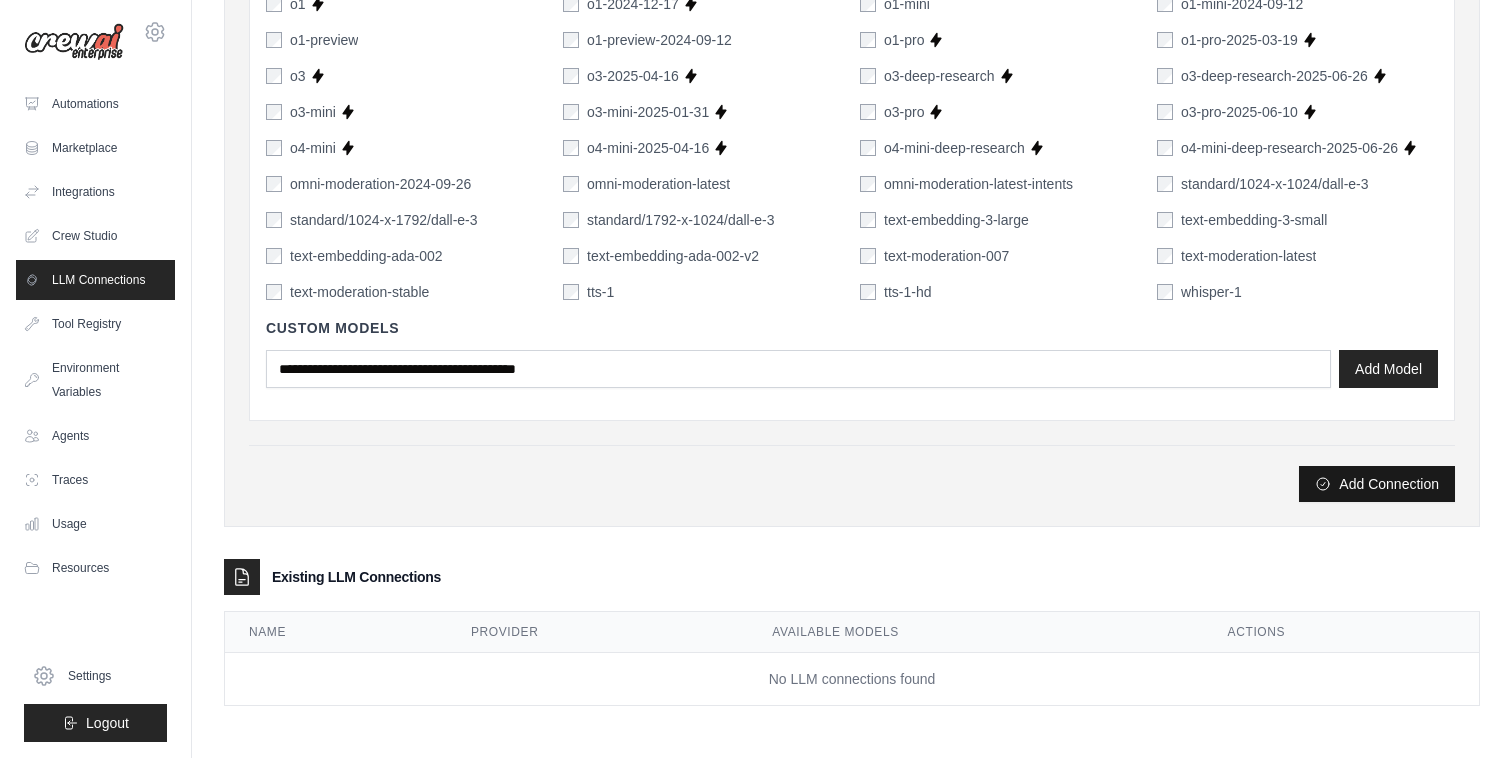 click on "Add Connection" at bounding box center [1377, 484] 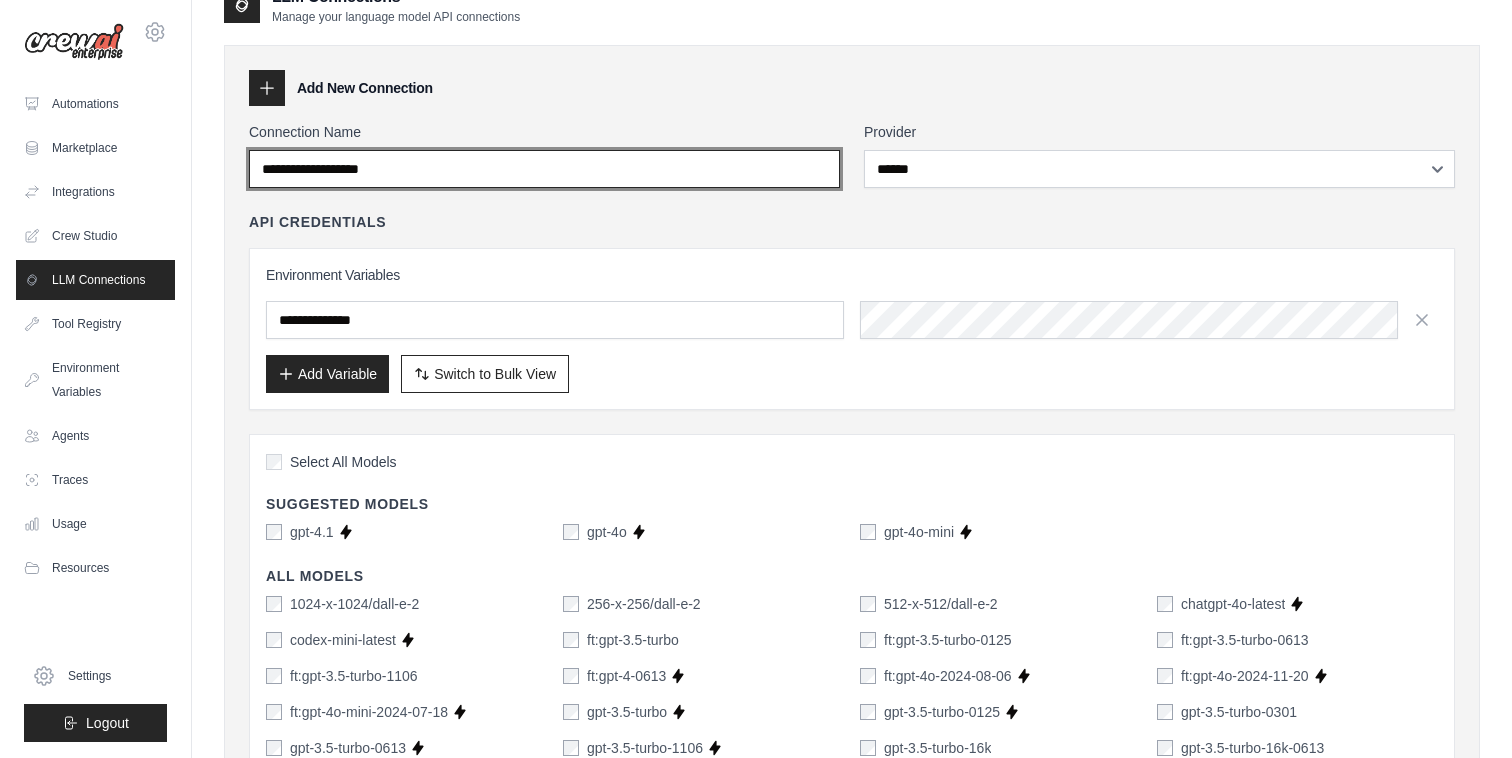 scroll, scrollTop: 0, scrollLeft: 0, axis: both 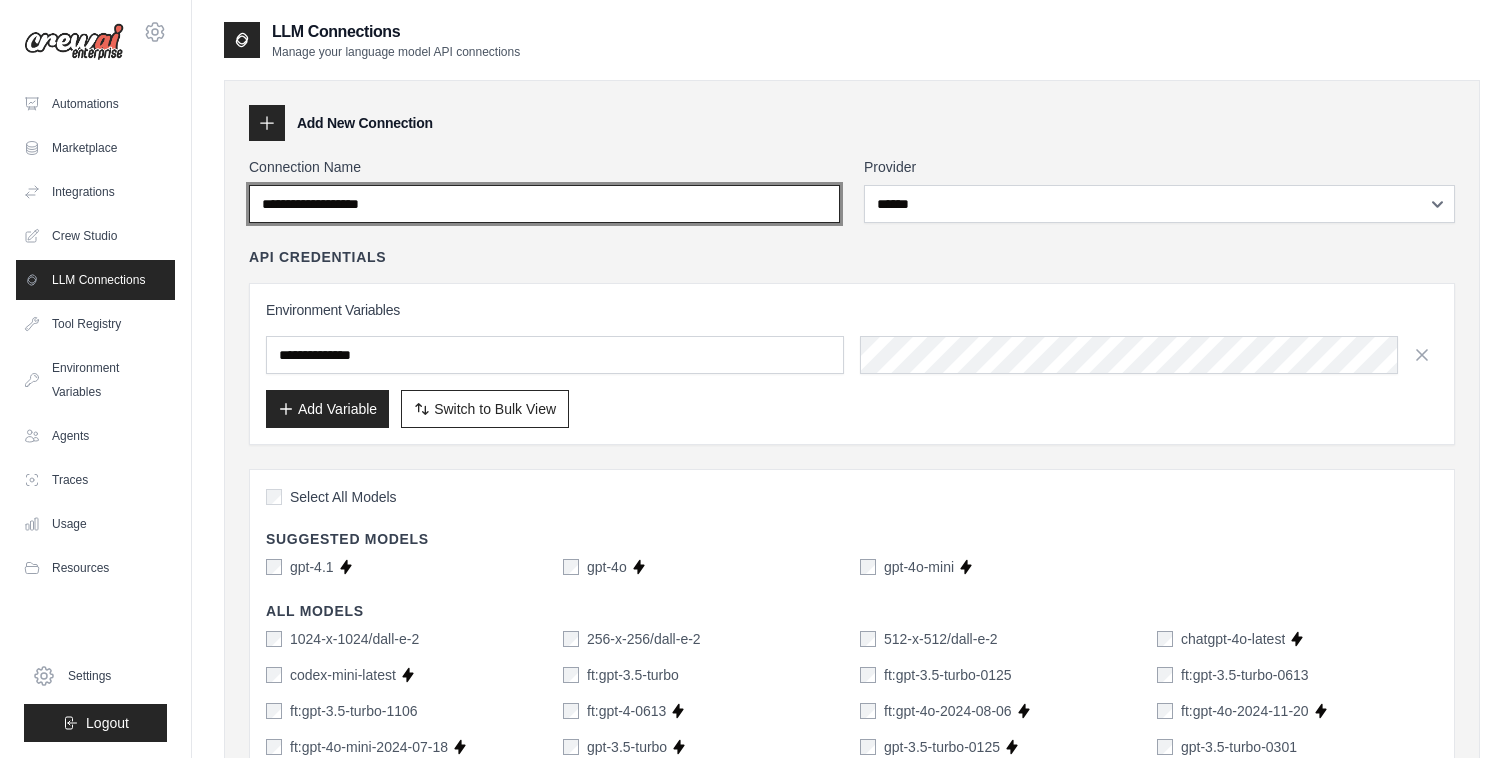 click on "Connection Name" at bounding box center [544, 204] 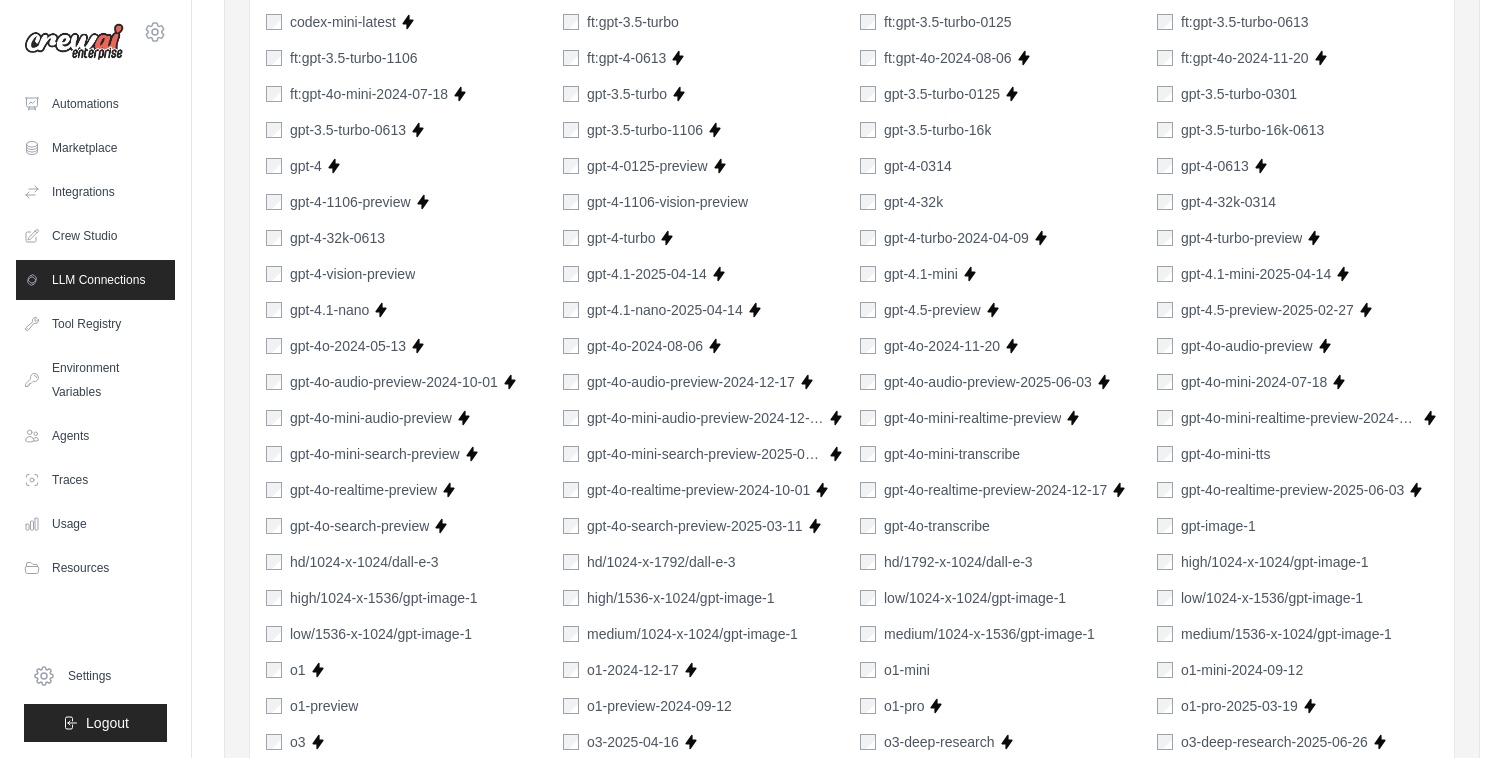 scroll, scrollTop: 1319, scrollLeft: 0, axis: vertical 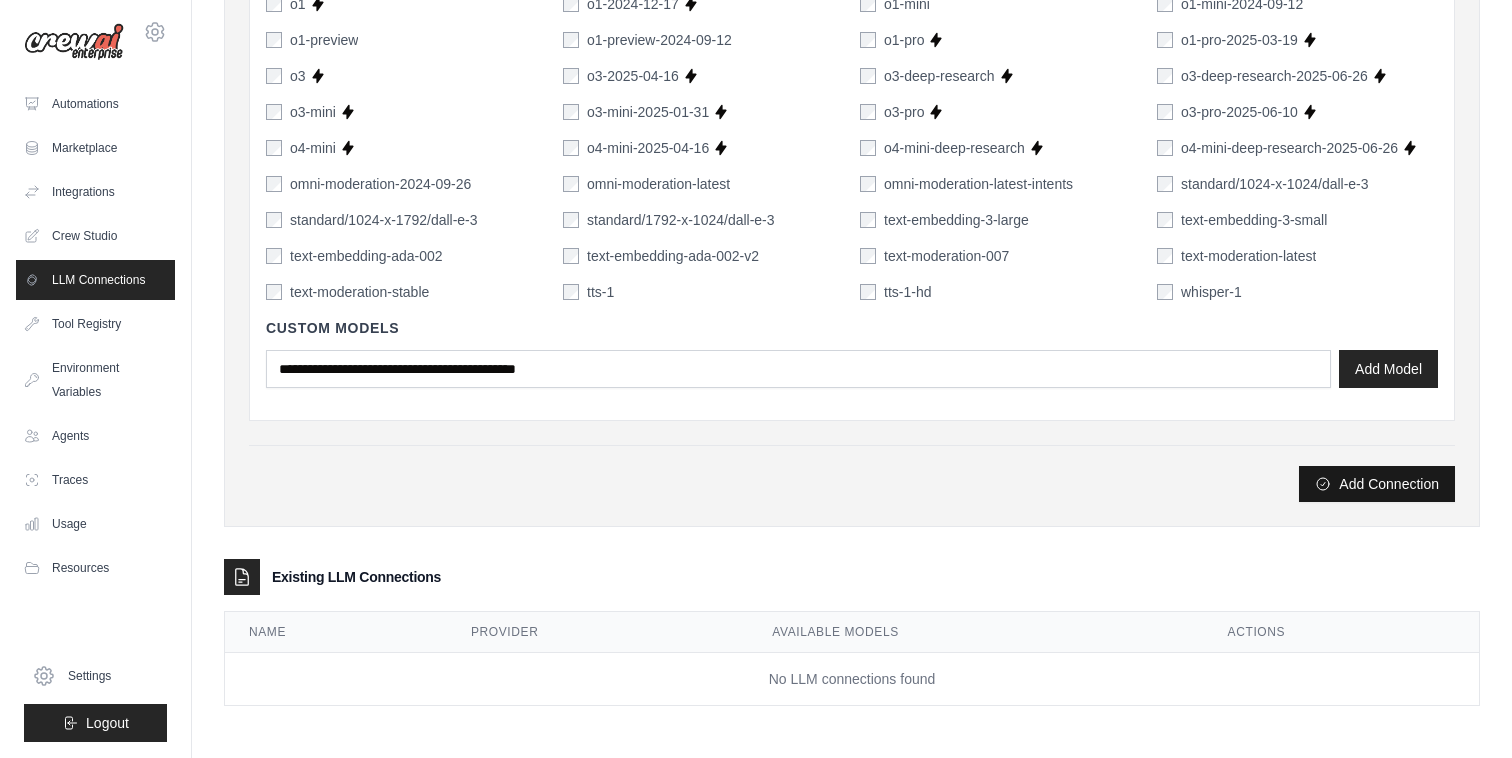 type on "*******" 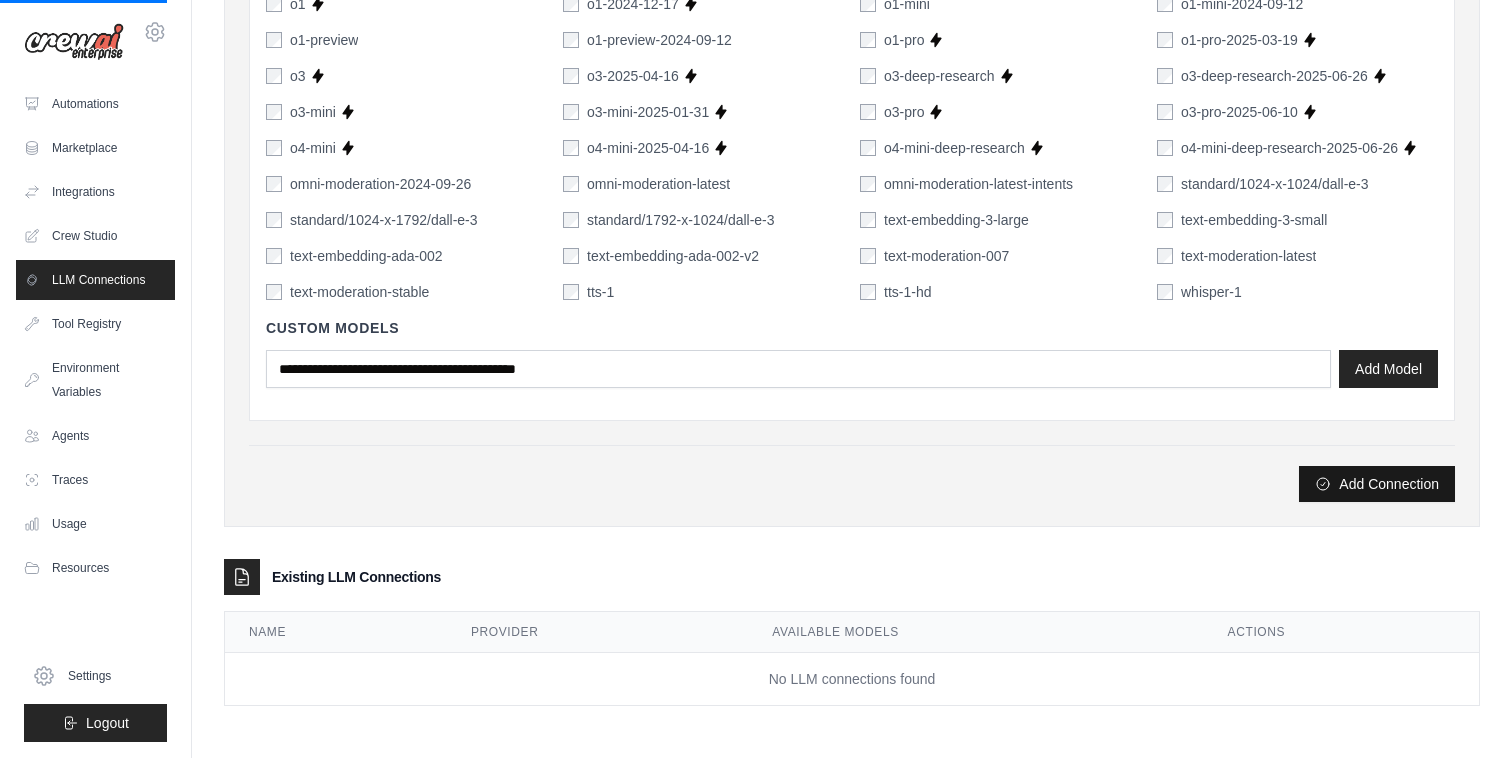 drag, startPoint x: 1227, startPoint y: 476, endPoint x: 1304, endPoint y: 481, distance: 77.16217 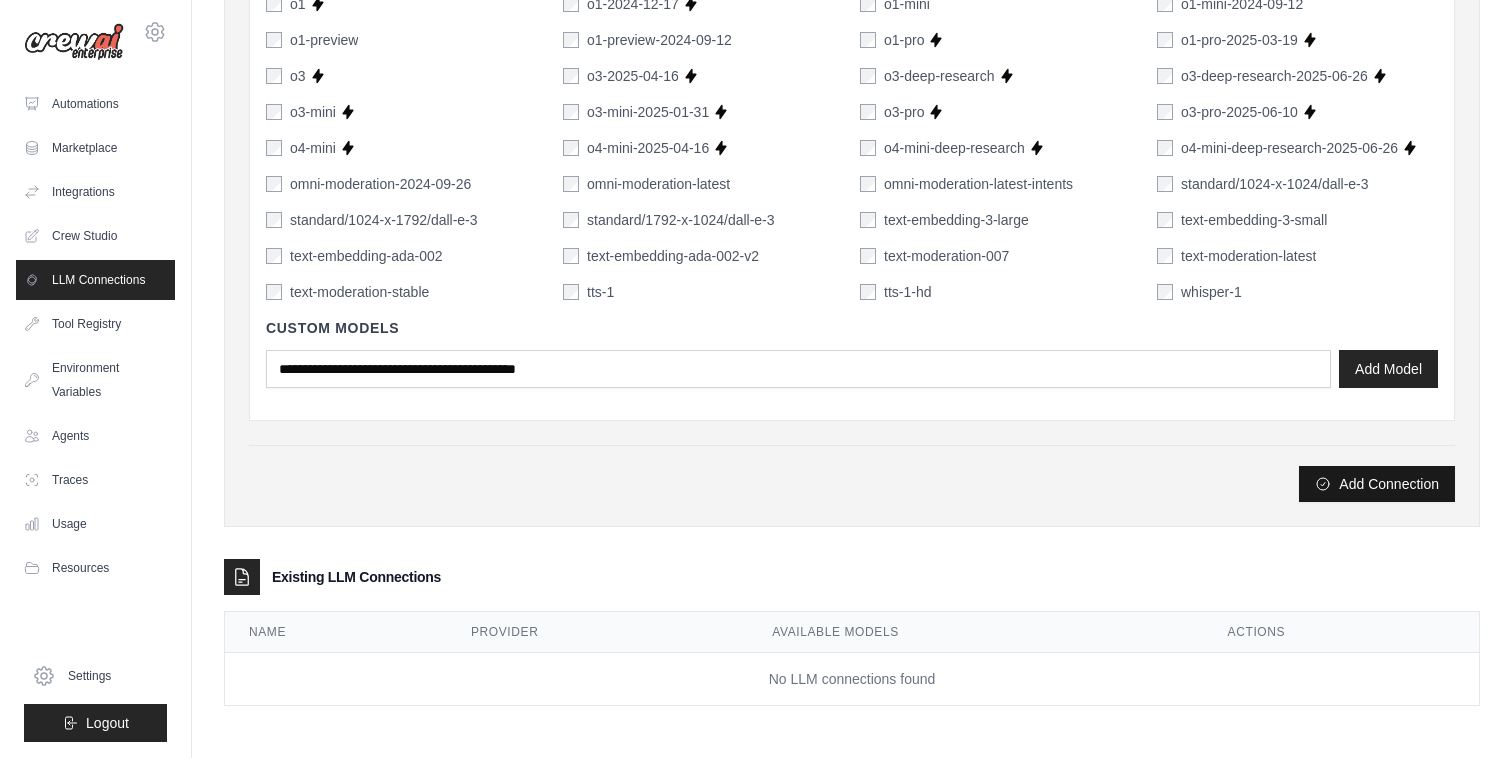 click on "Add Connection" at bounding box center (1377, 484) 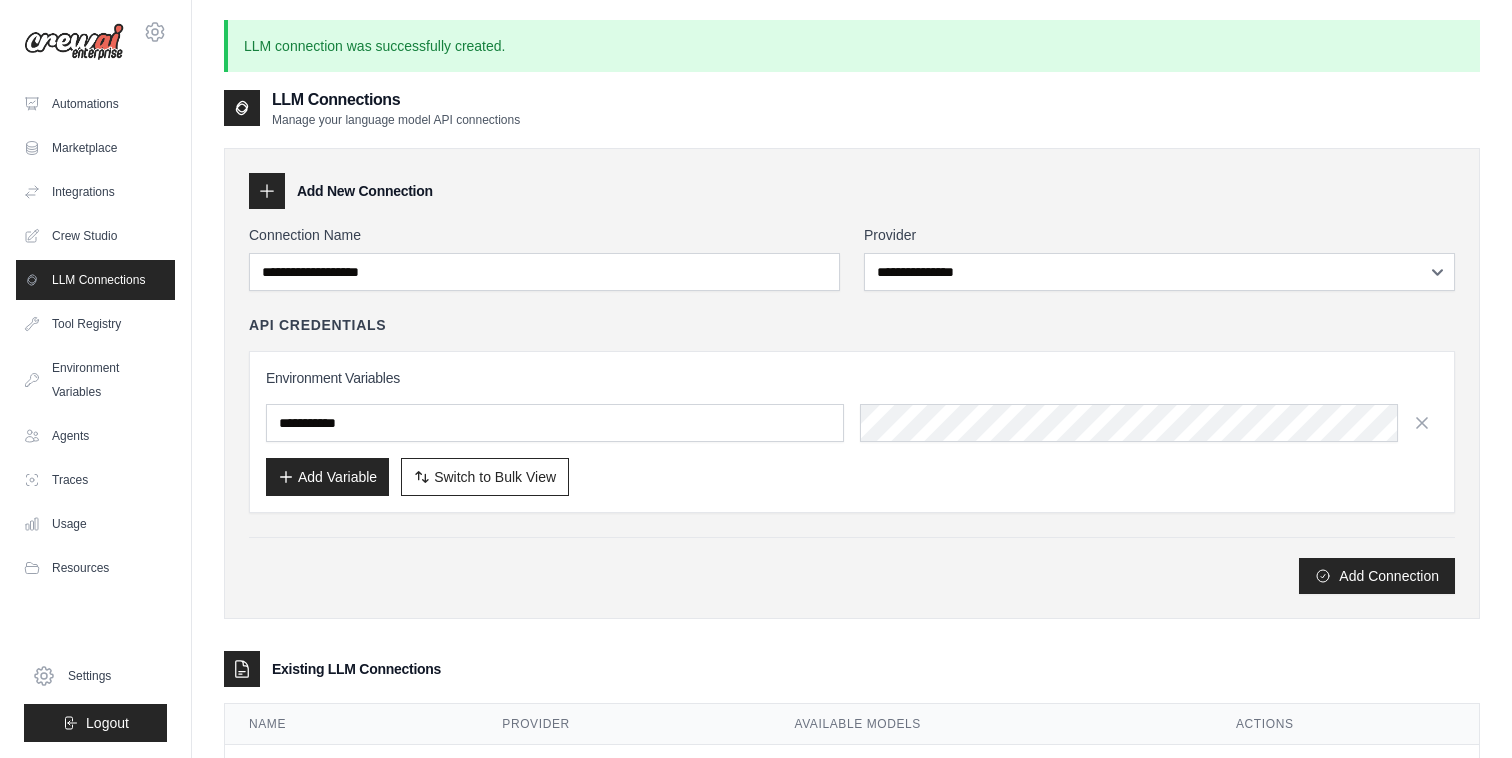 scroll, scrollTop: 108, scrollLeft: 0, axis: vertical 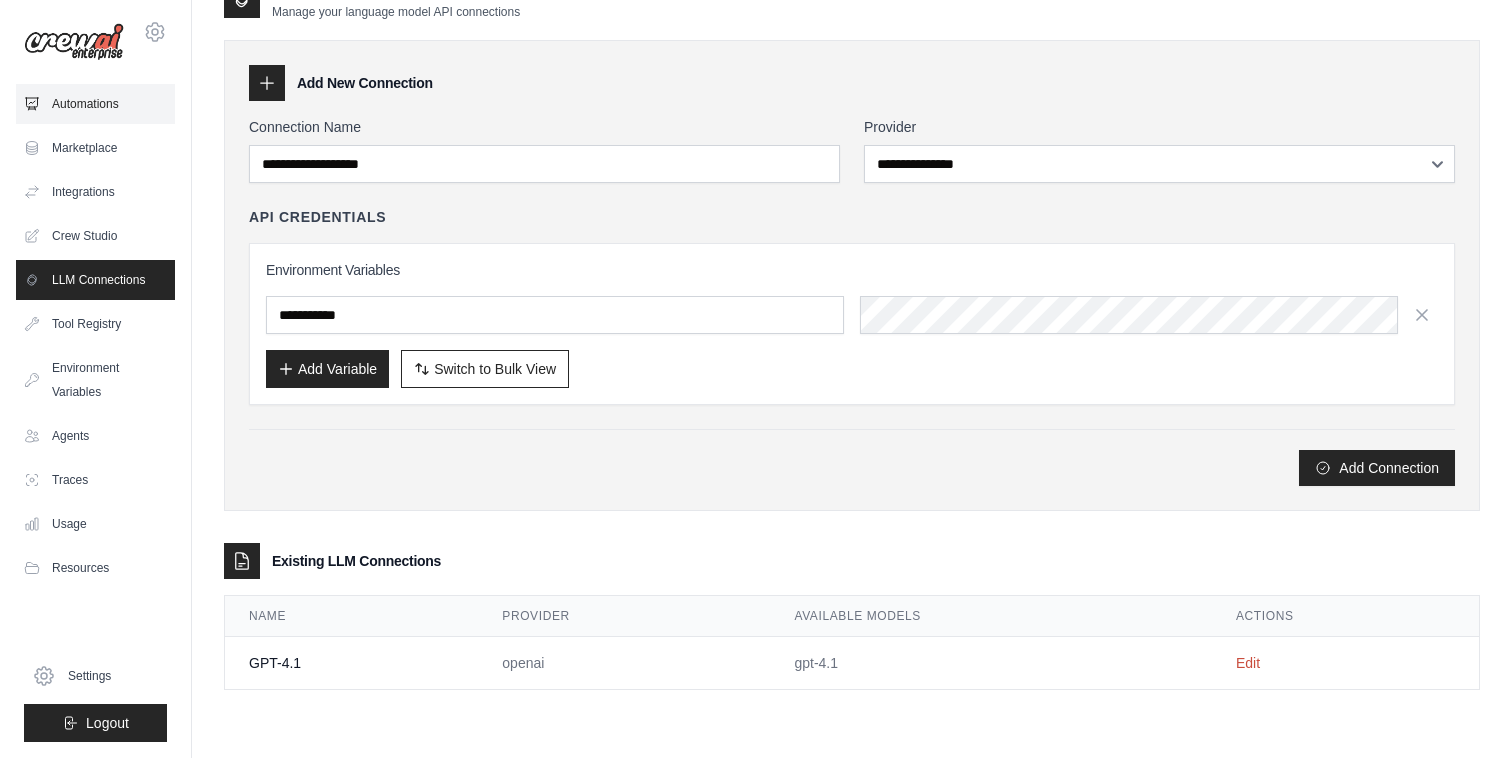 click on "Automations" at bounding box center [95, 104] 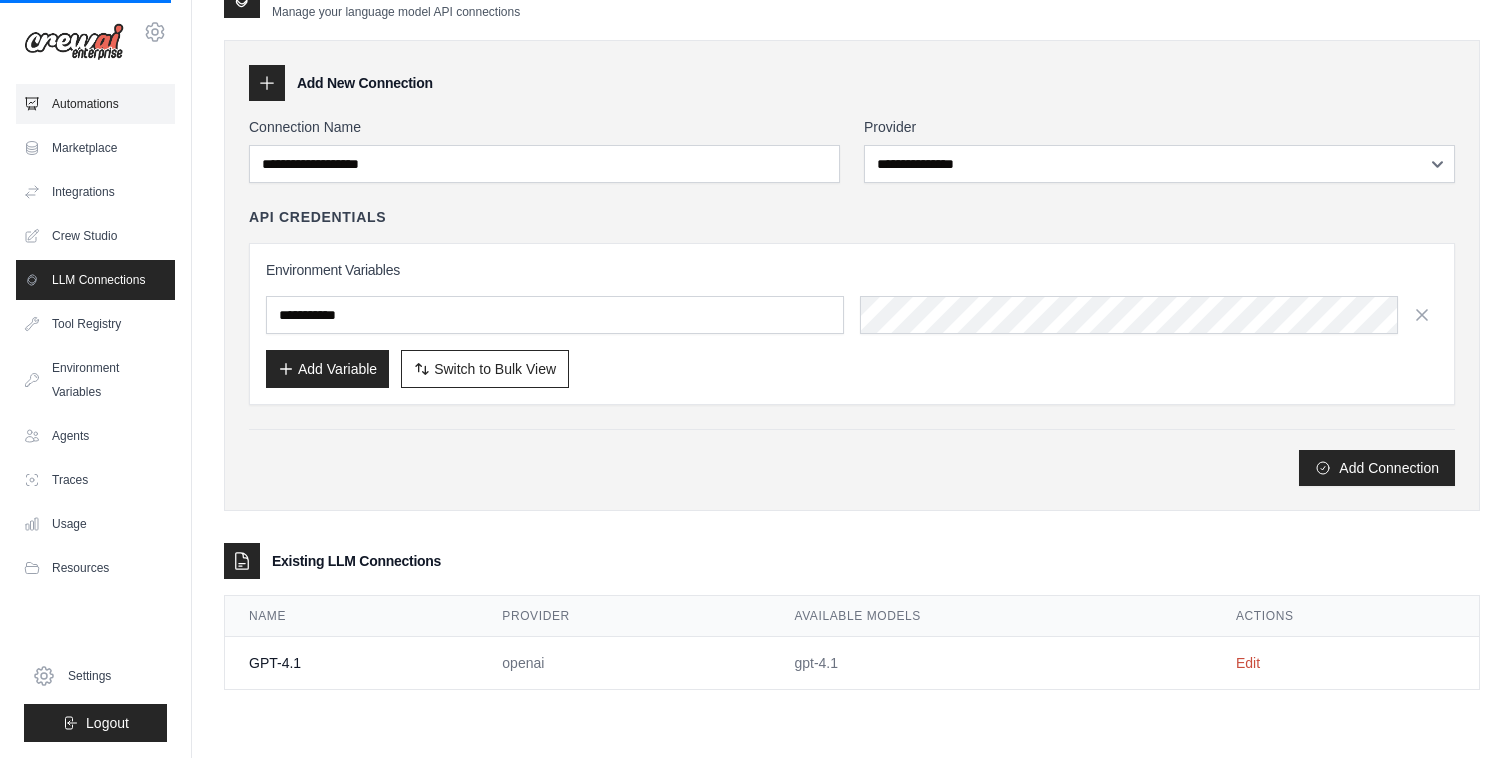 scroll, scrollTop: 0, scrollLeft: 0, axis: both 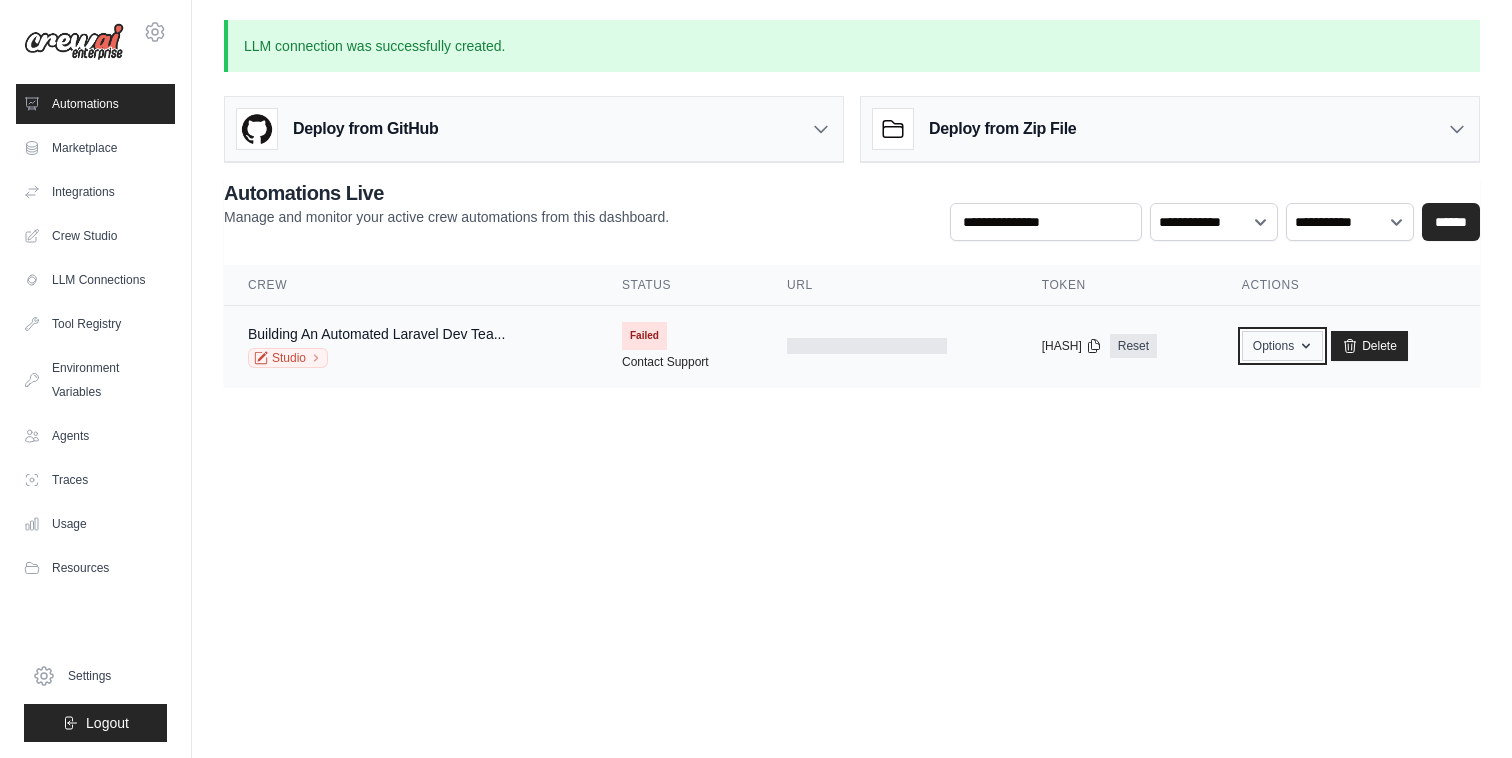 click on "Options" at bounding box center [1282, 346] 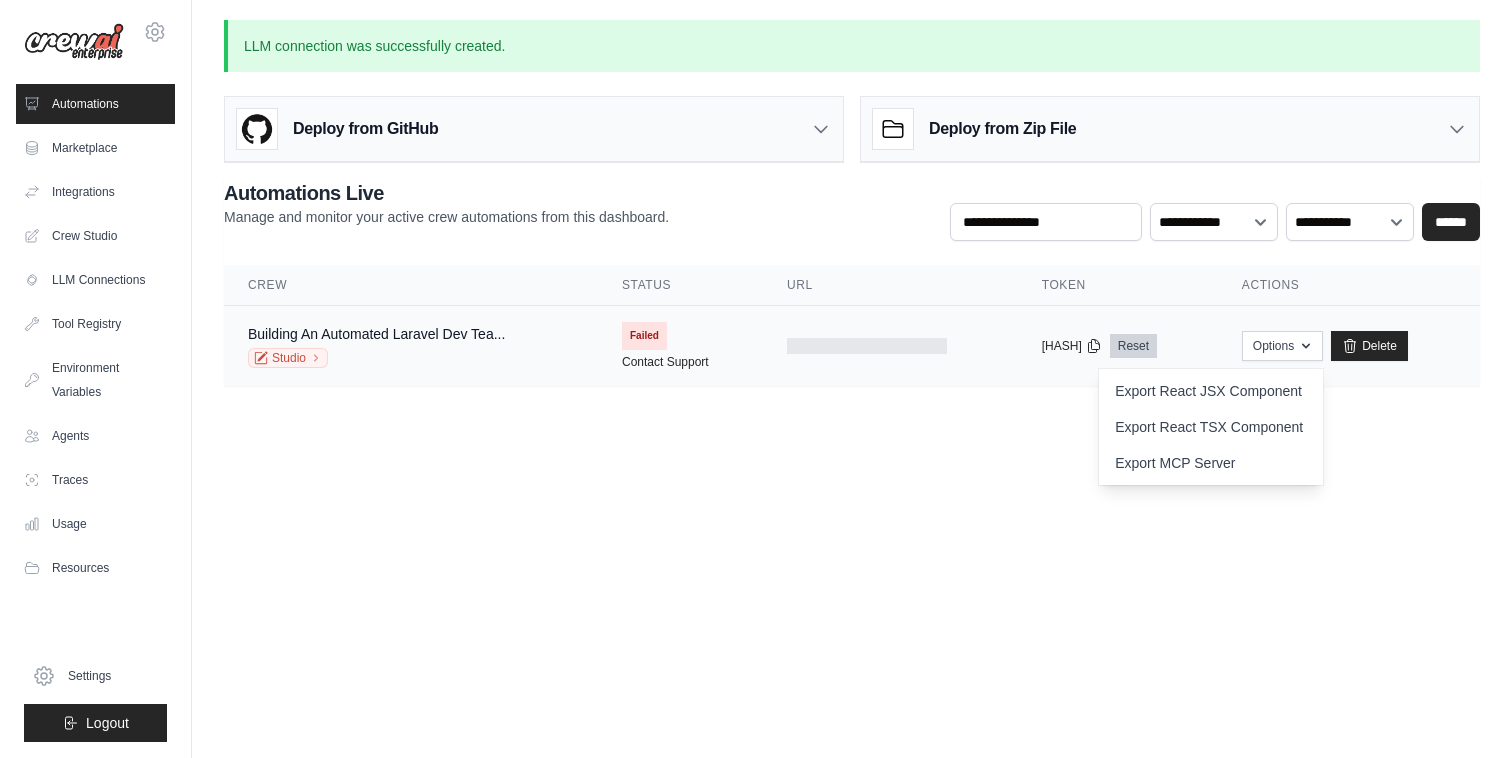 click on "Reset" at bounding box center [1133, 346] 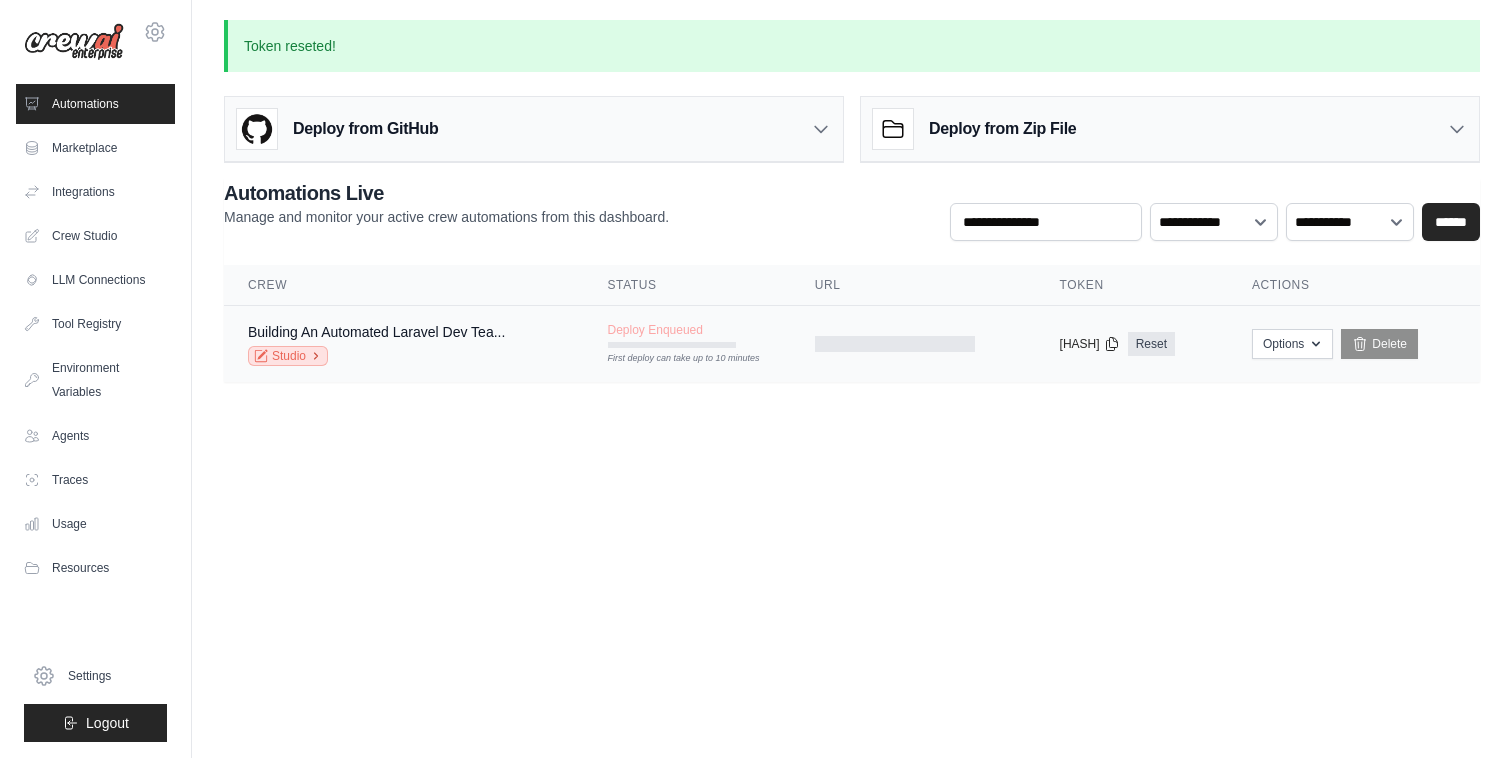 click 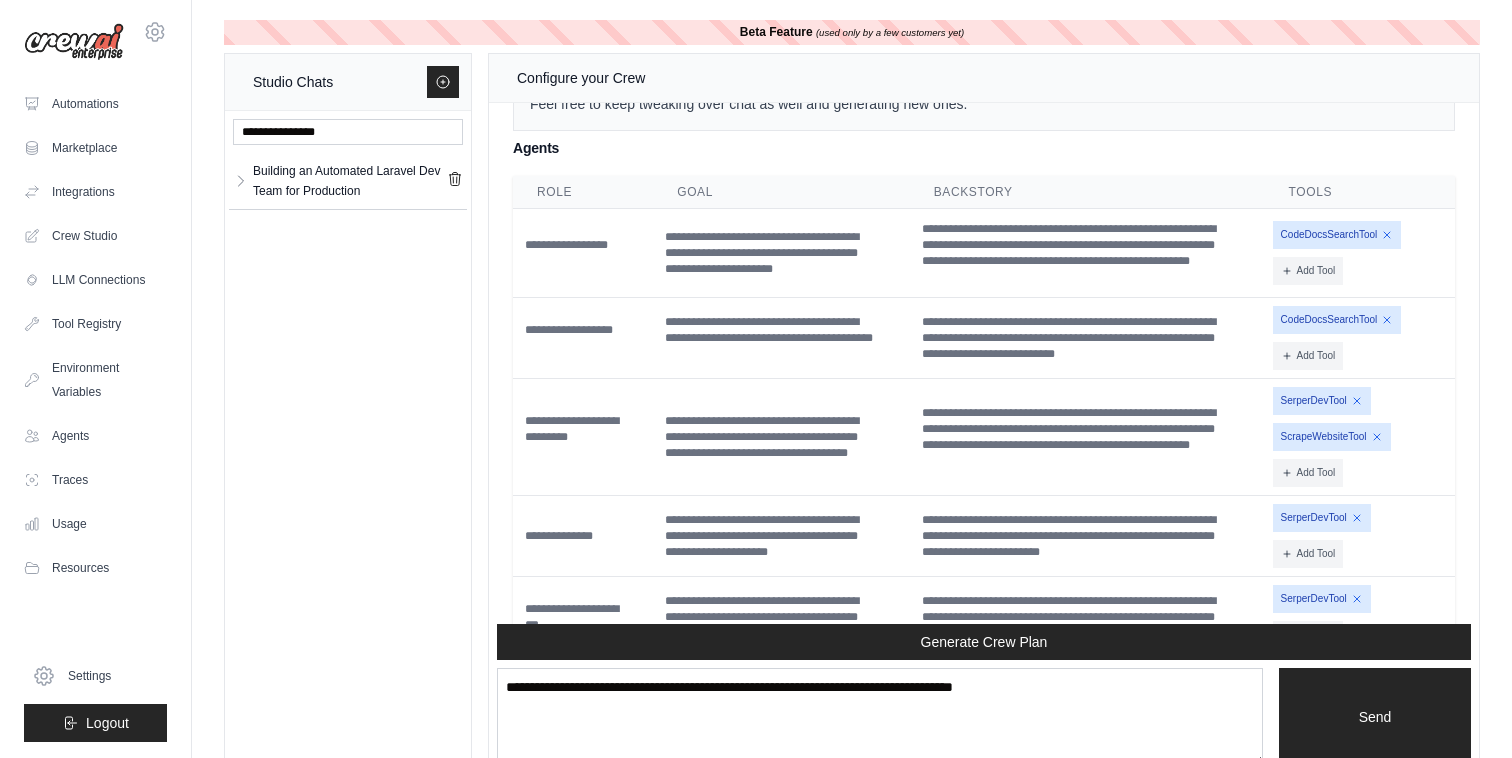 scroll, scrollTop: 7502, scrollLeft: 0, axis: vertical 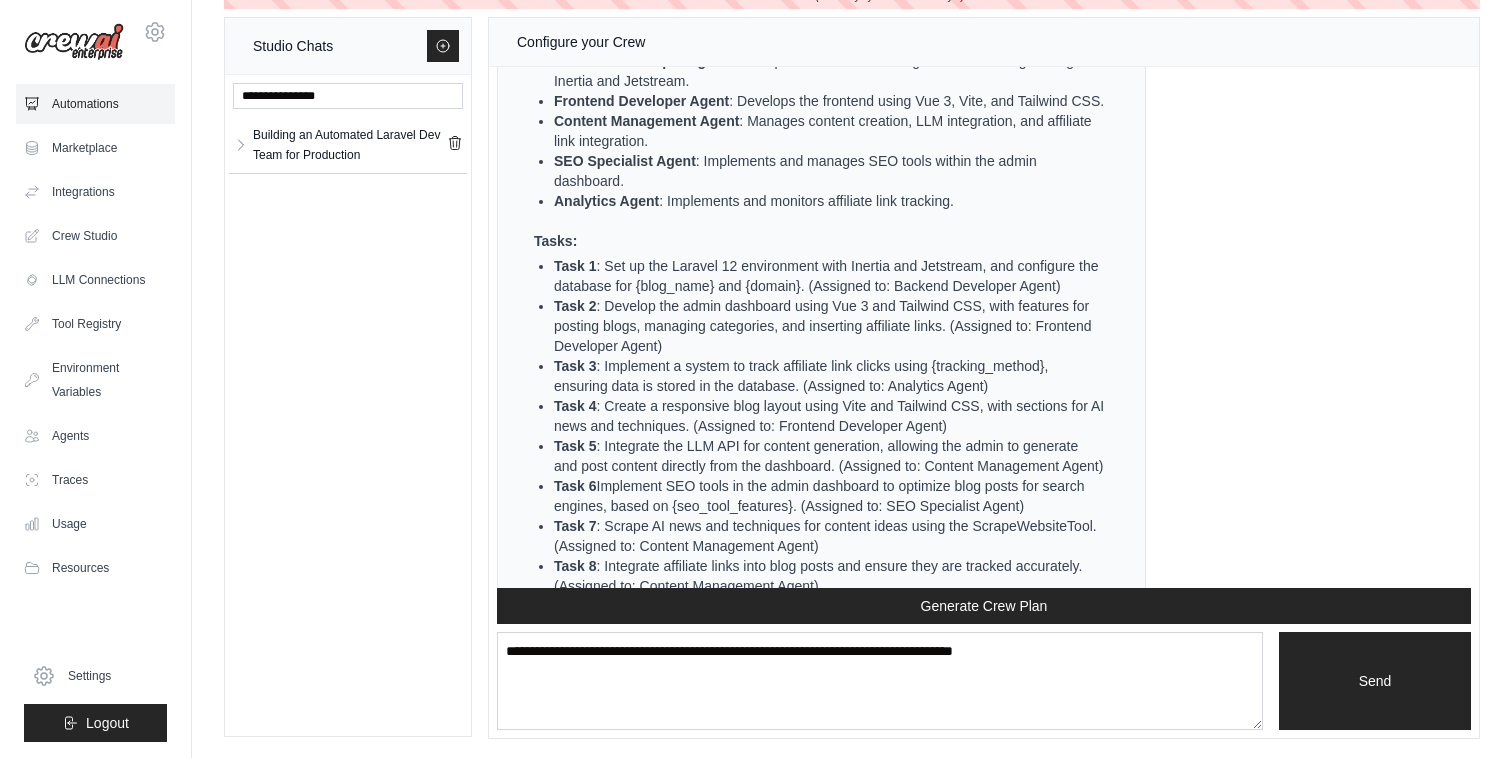 click on "Automations" at bounding box center (95, 104) 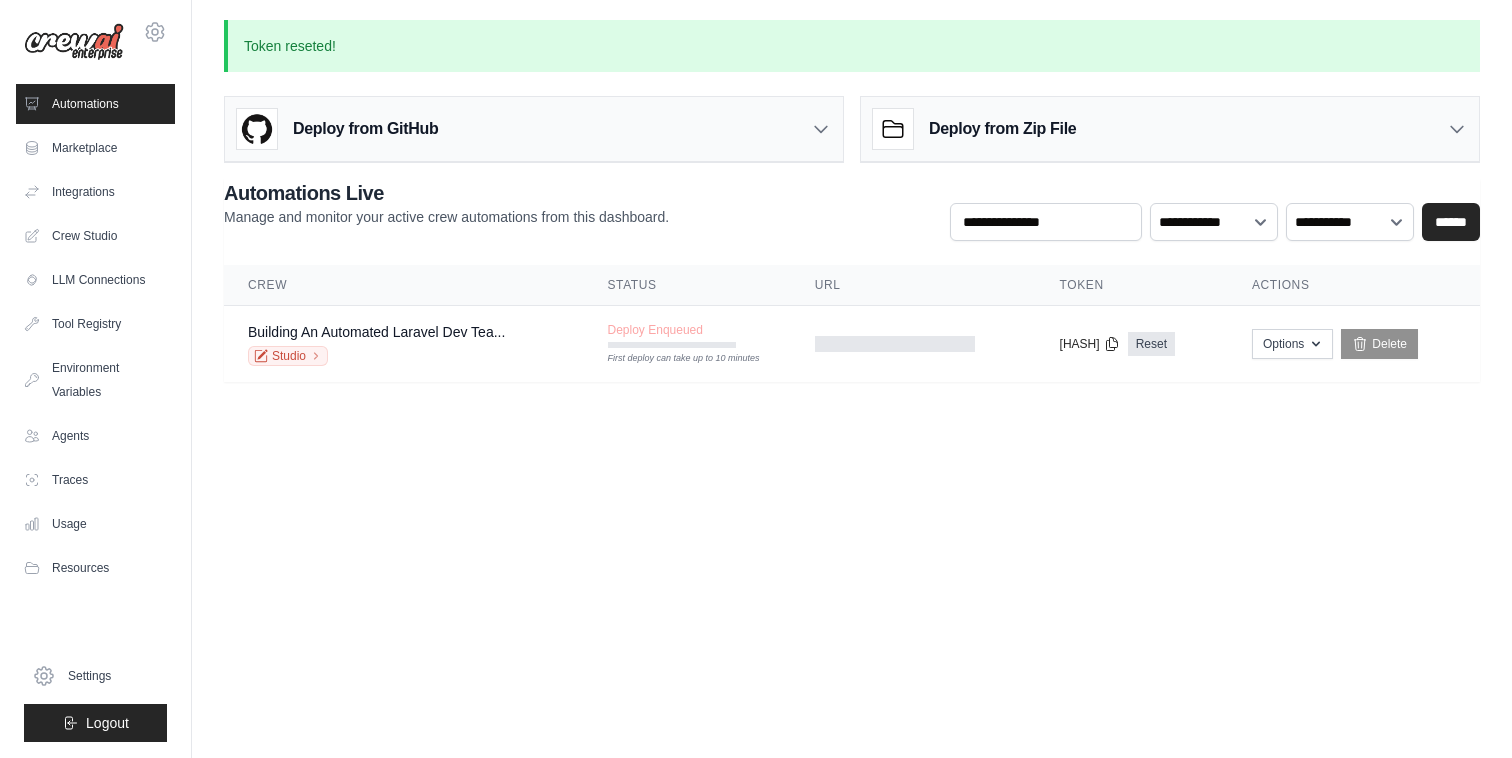 scroll, scrollTop: 0, scrollLeft: 0, axis: both 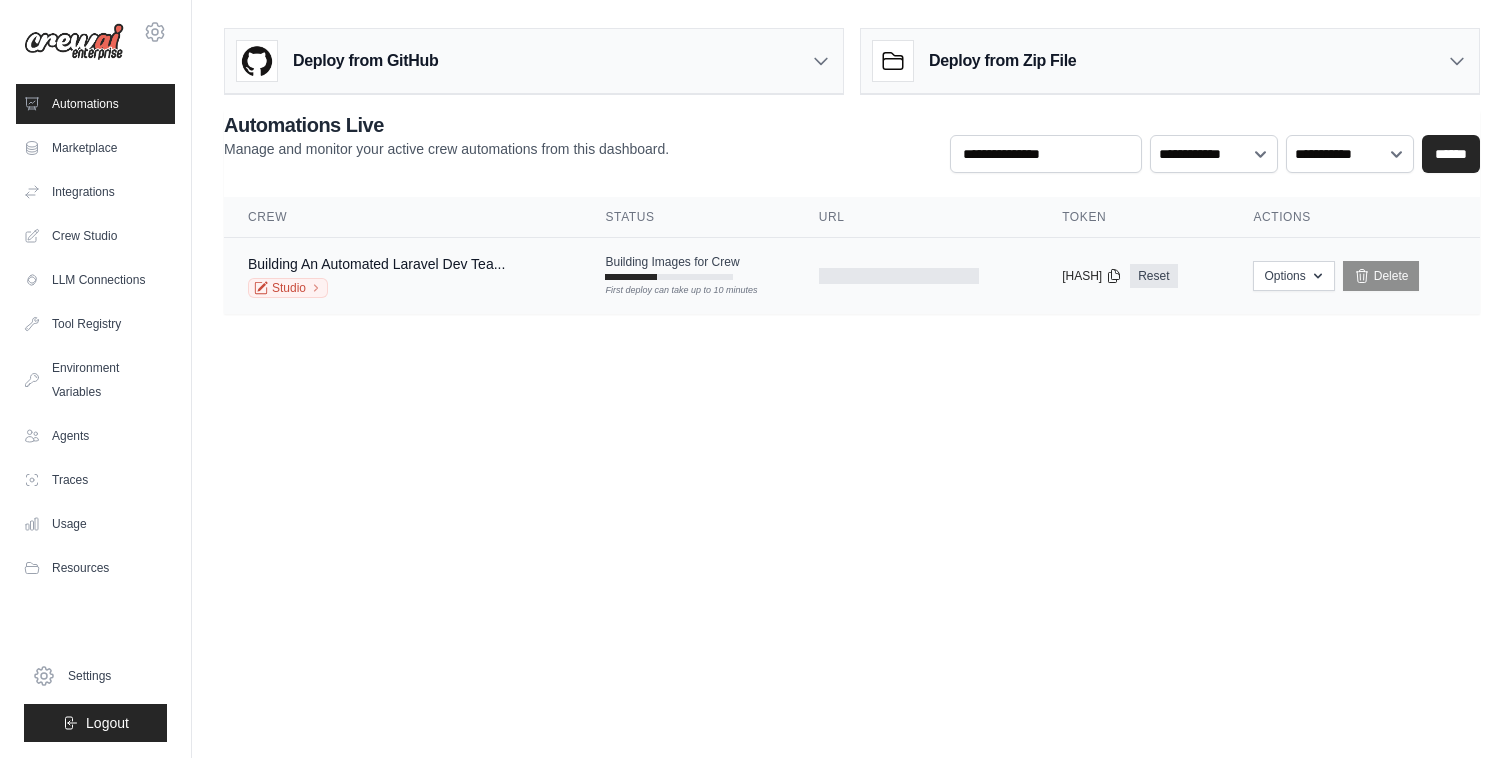 click on "Building An Automated Laravel Dev Tea...
Studio" at bounding box center (402, 276) 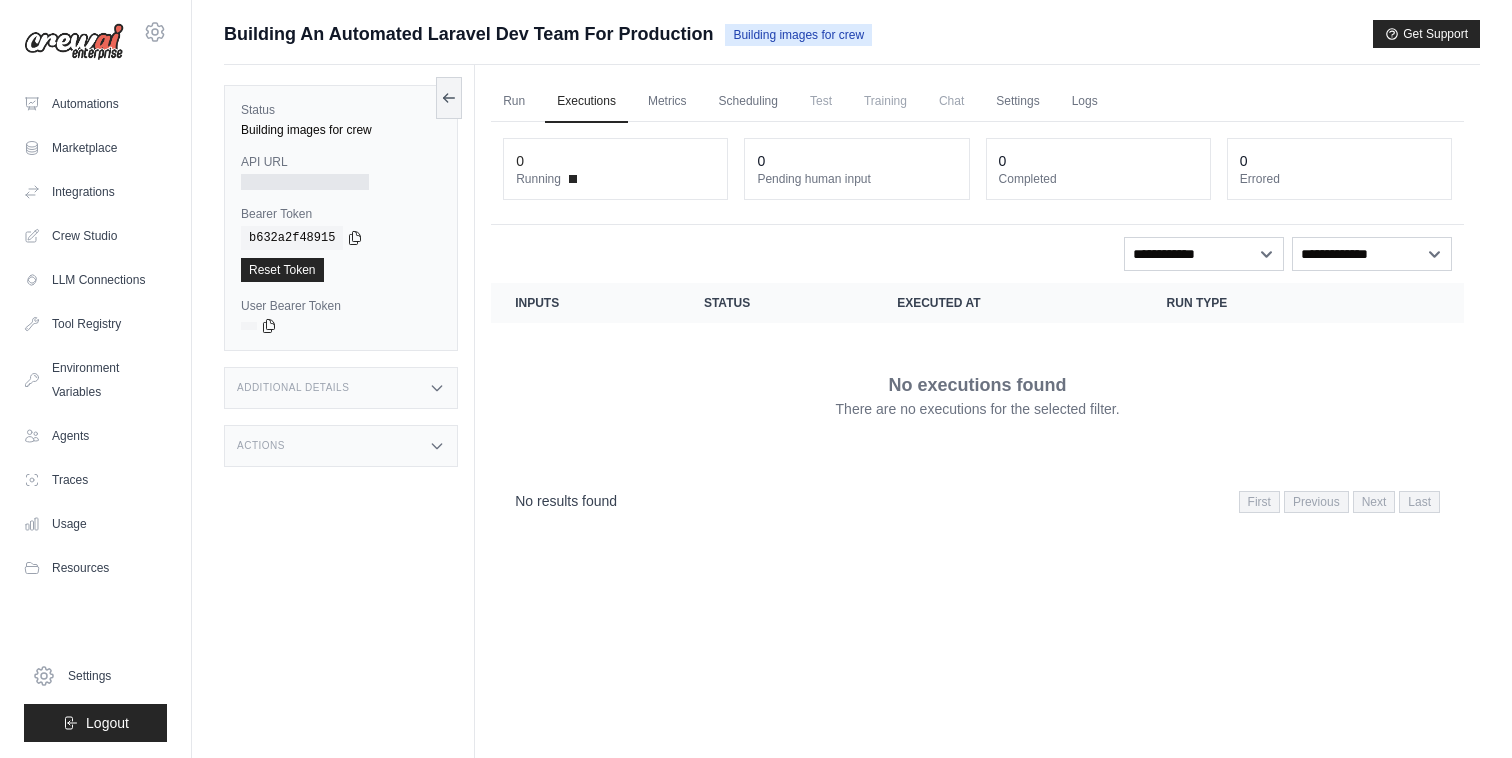 scroll, scrollTop: 0, scrollLeft: 0, axis: both 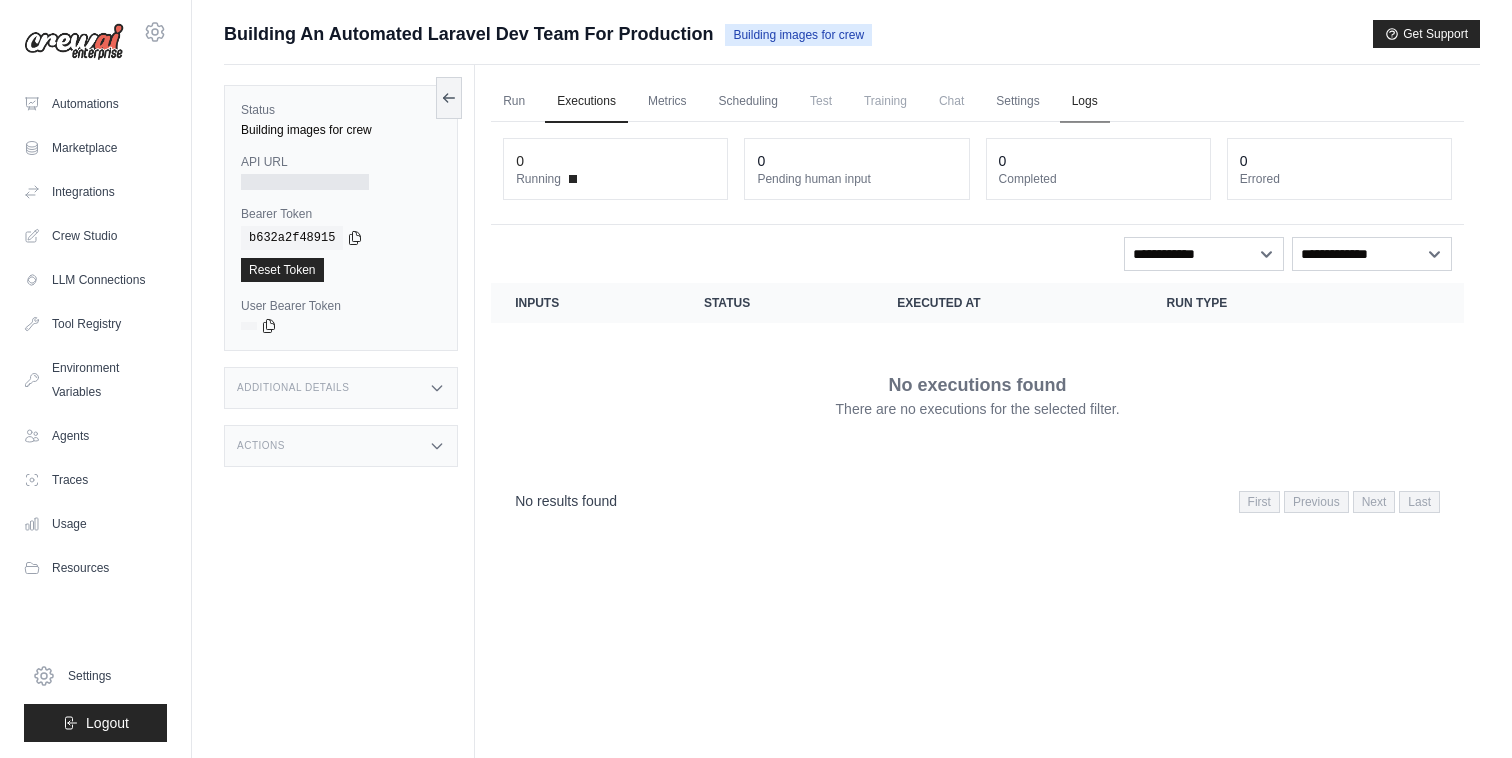 click on "Logs" at bounding box center [1085, 102] 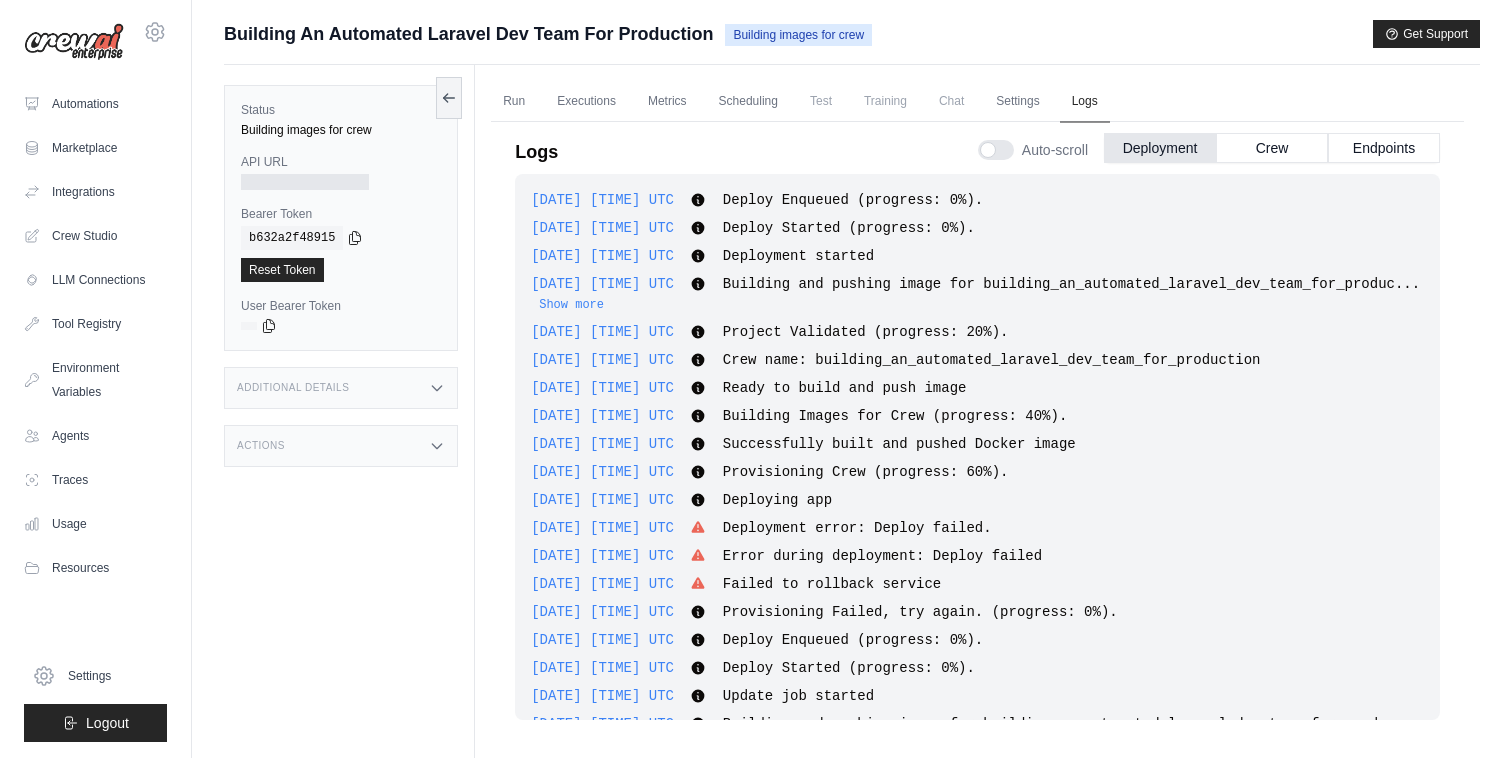 scroll, scrollTop: 0, scrollLeft: 0, axis: both 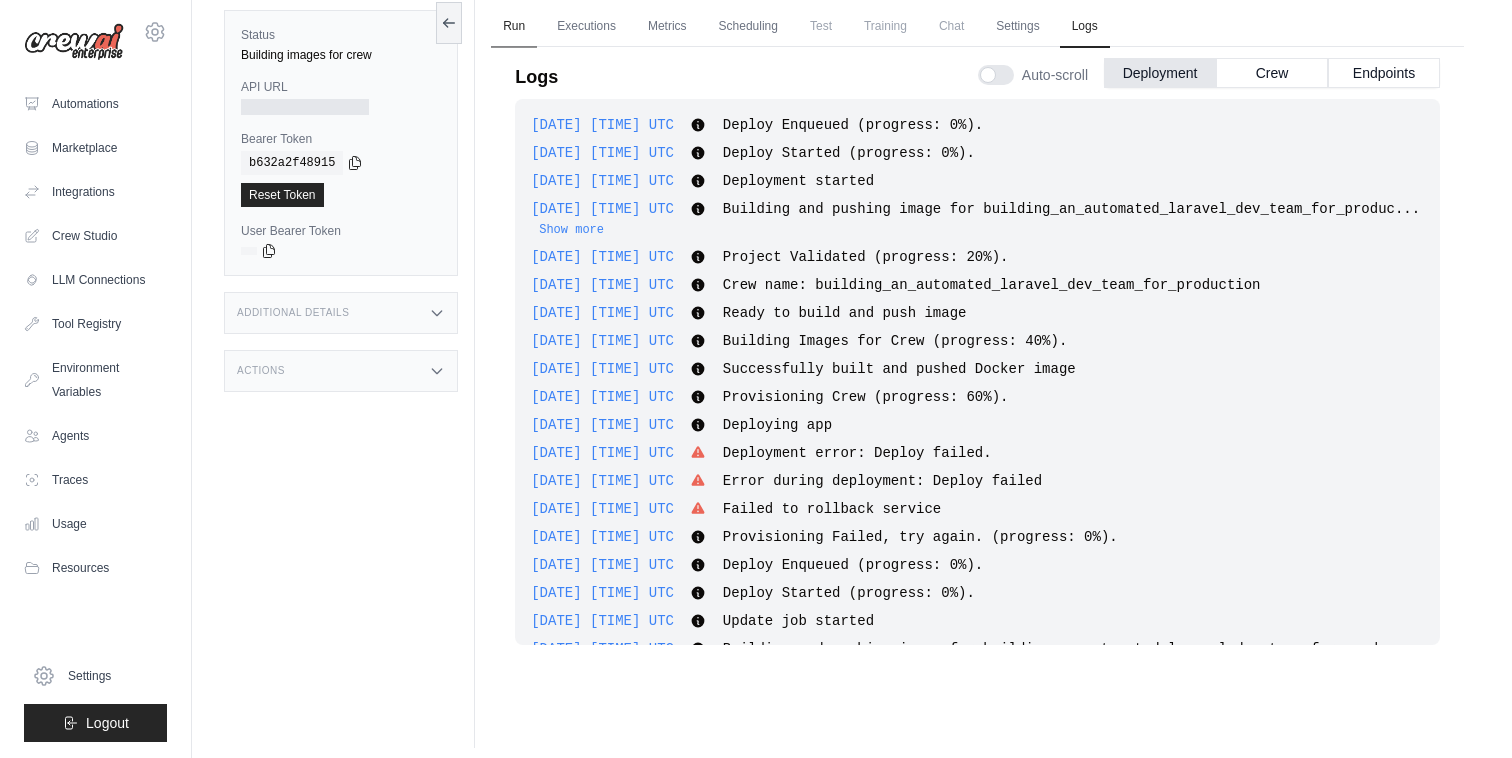 click on "Run" at bounding box center [514, 27] 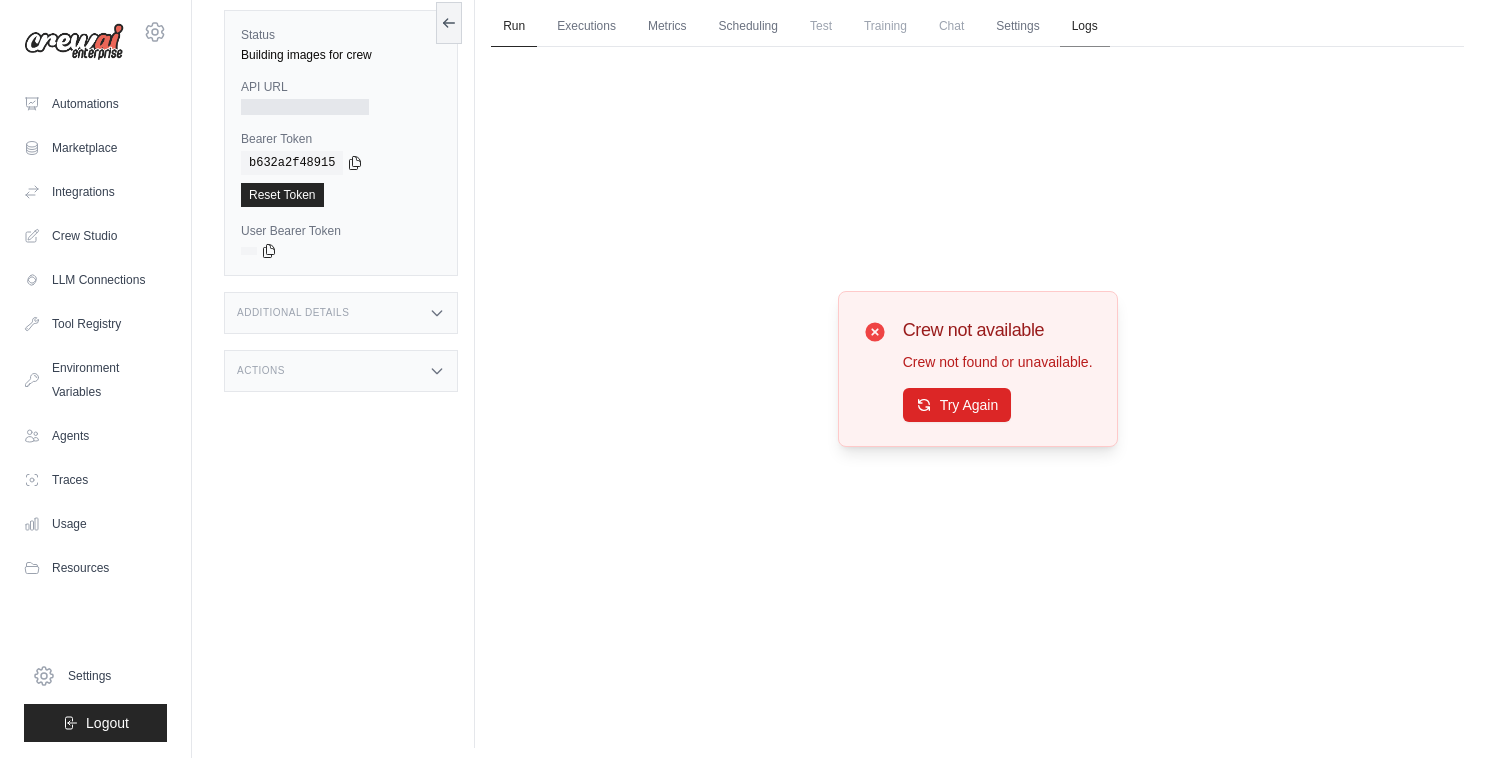 click on "Logs" at bounding box center (1085, 27) 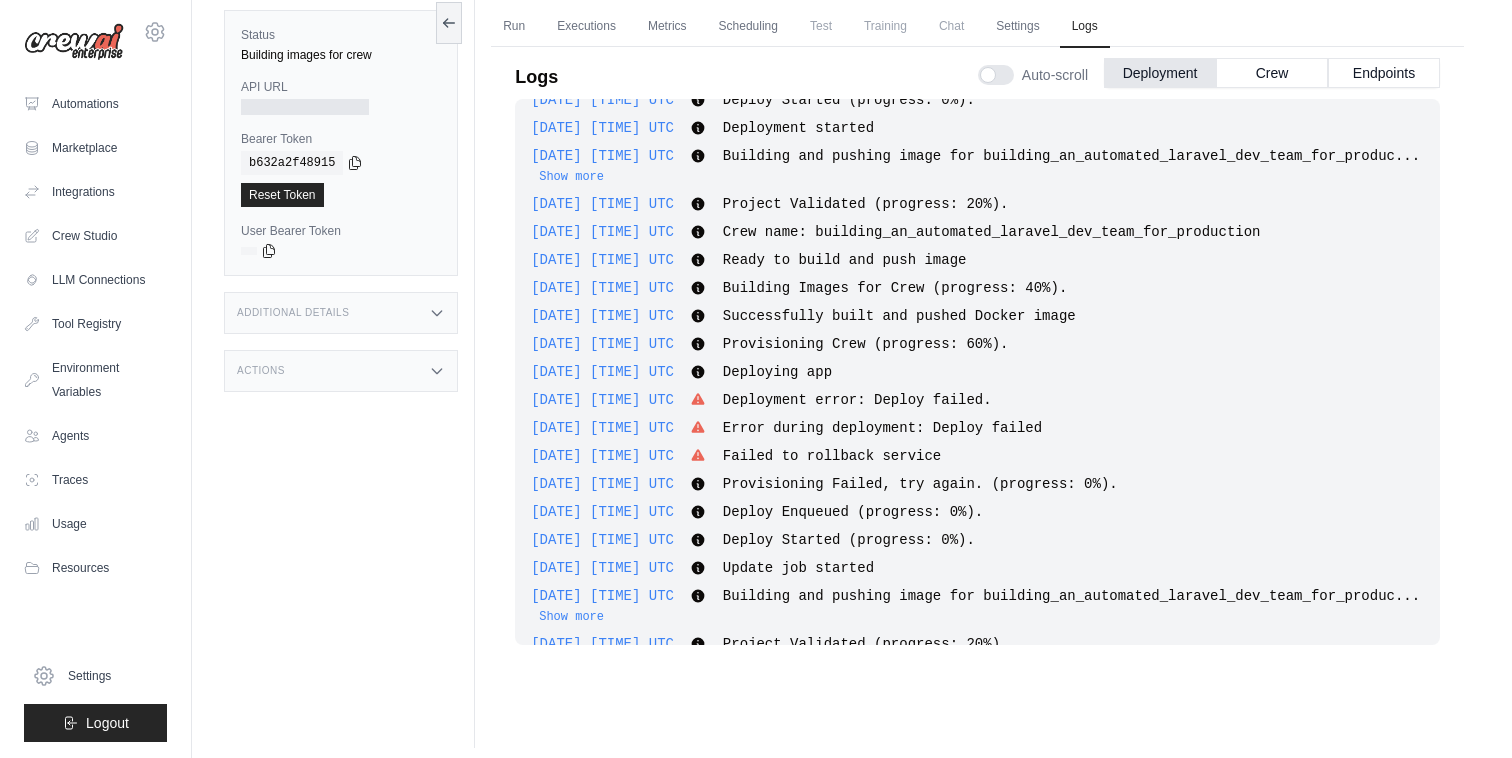 scroll, scrollTop: 190, scrollLeft: 0, axis: vertical 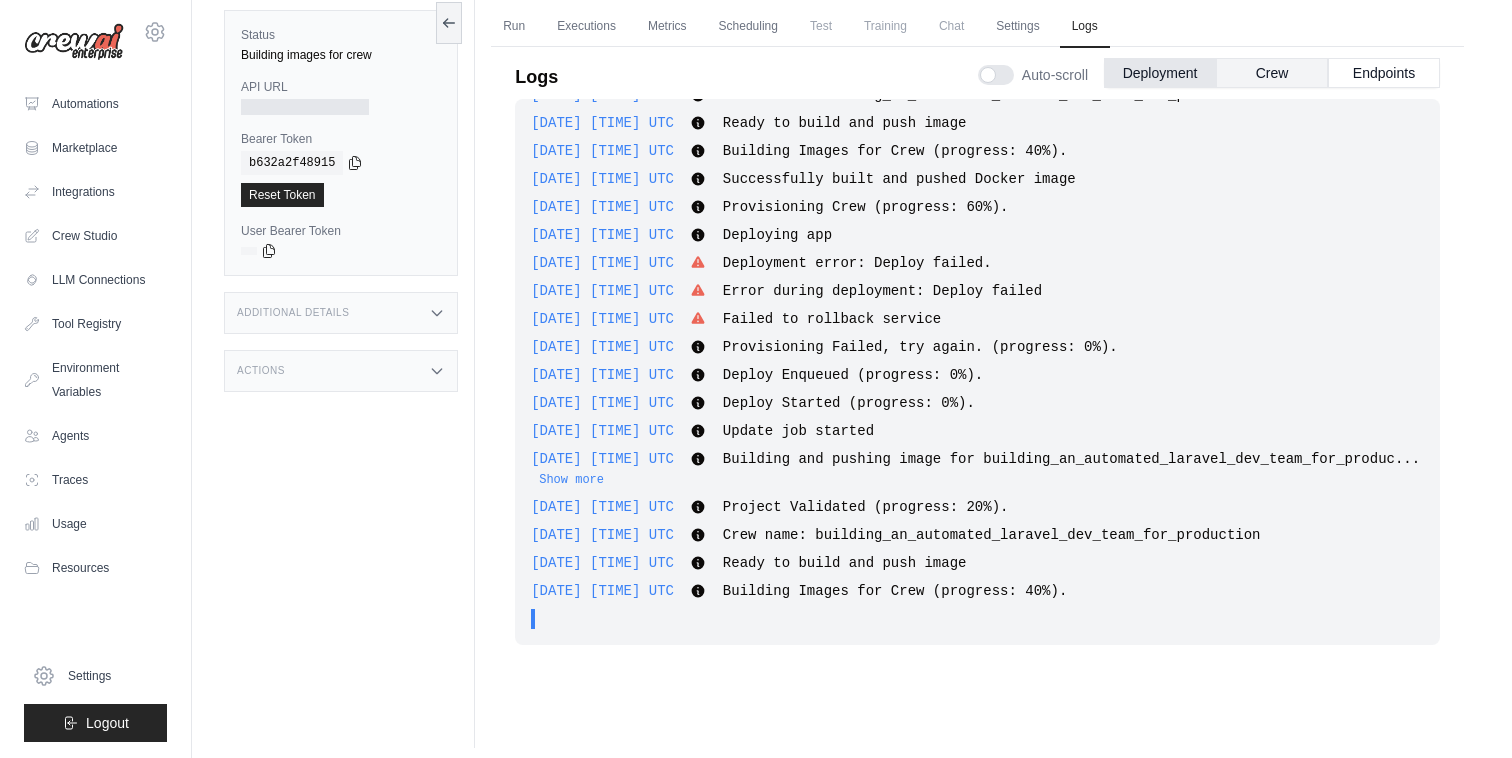 click on "Crew" at bounding box center [1272, 73] 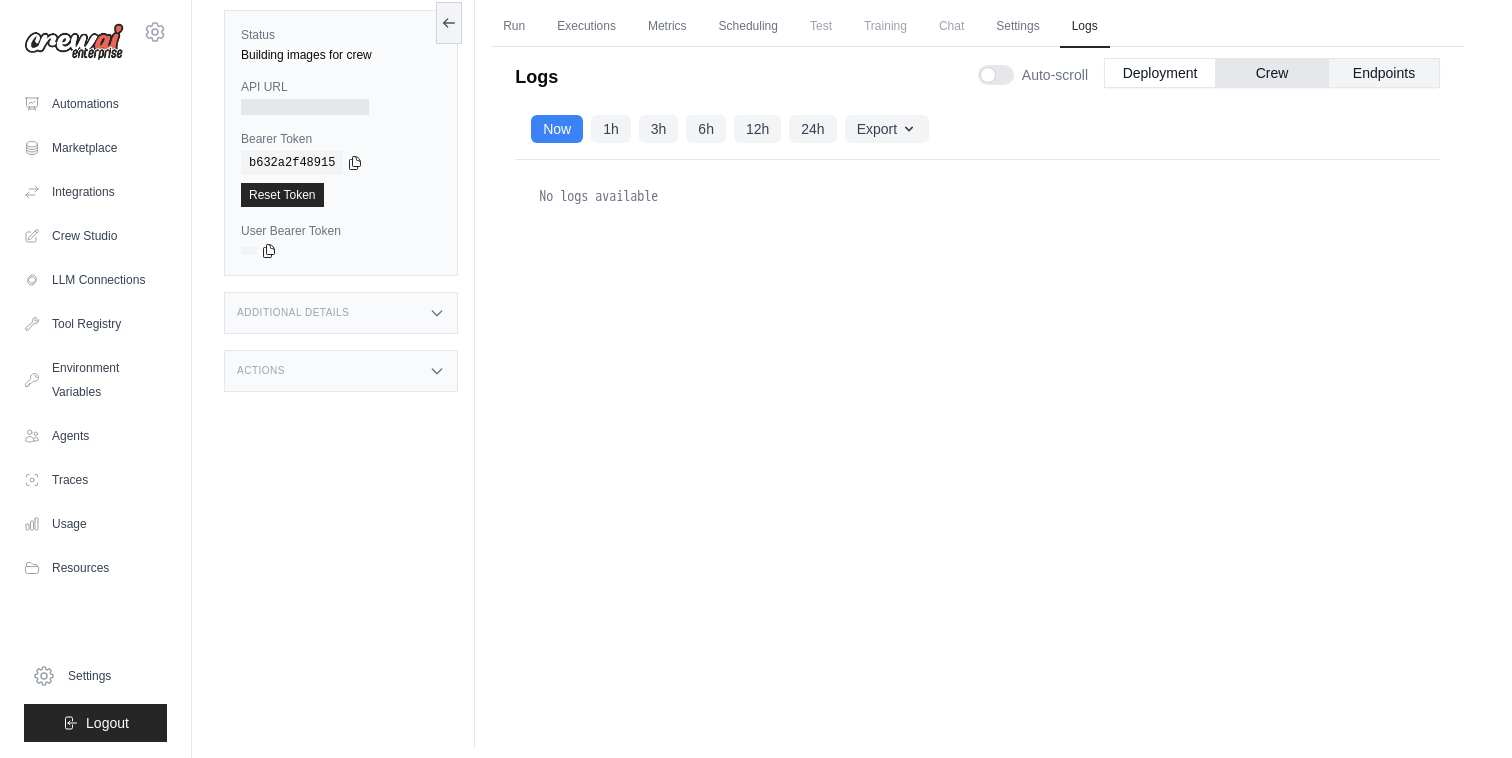 click on "Endpoints" at bounding box center [1384, 73] 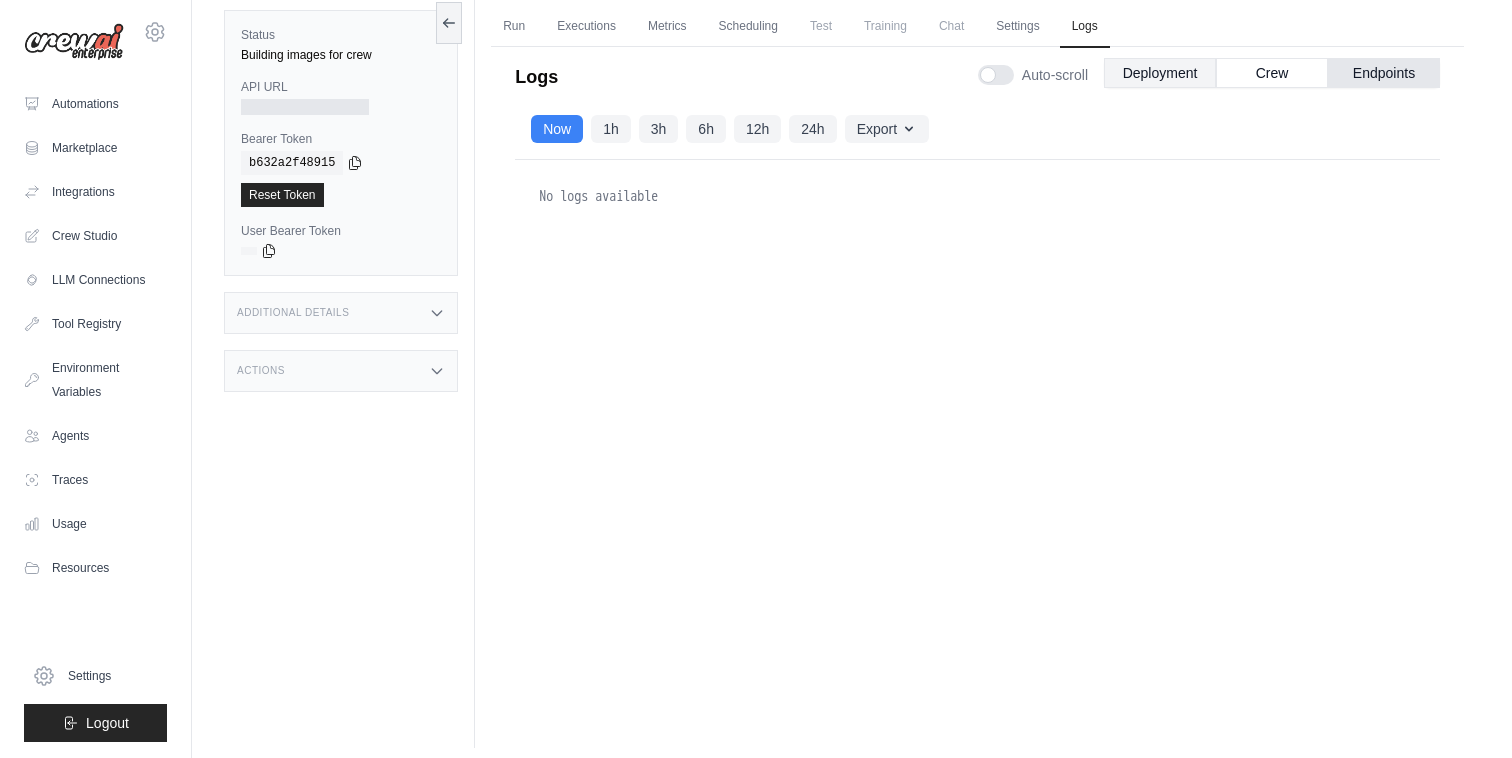 click on "Deployment" at bounding box center [1160, 73] 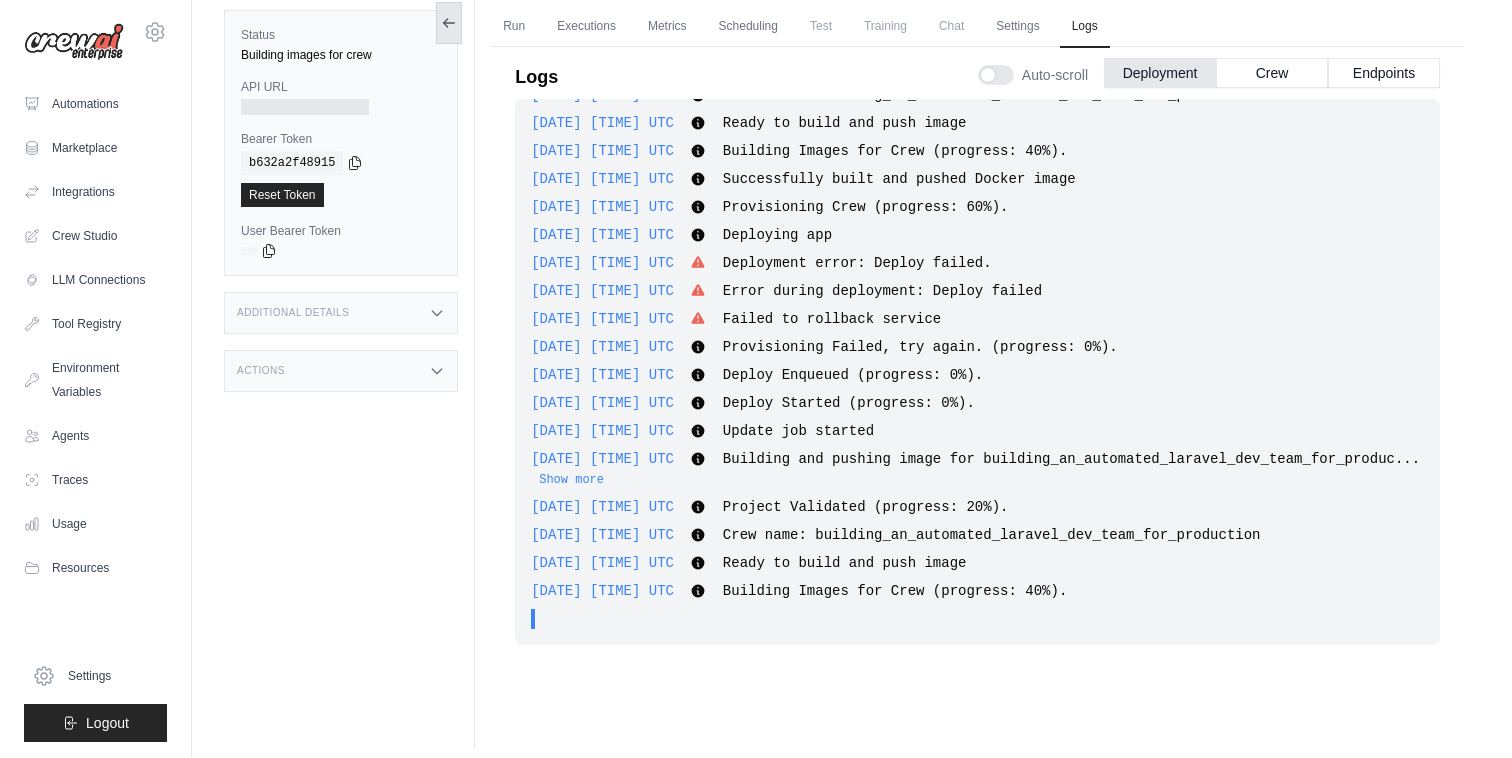 click 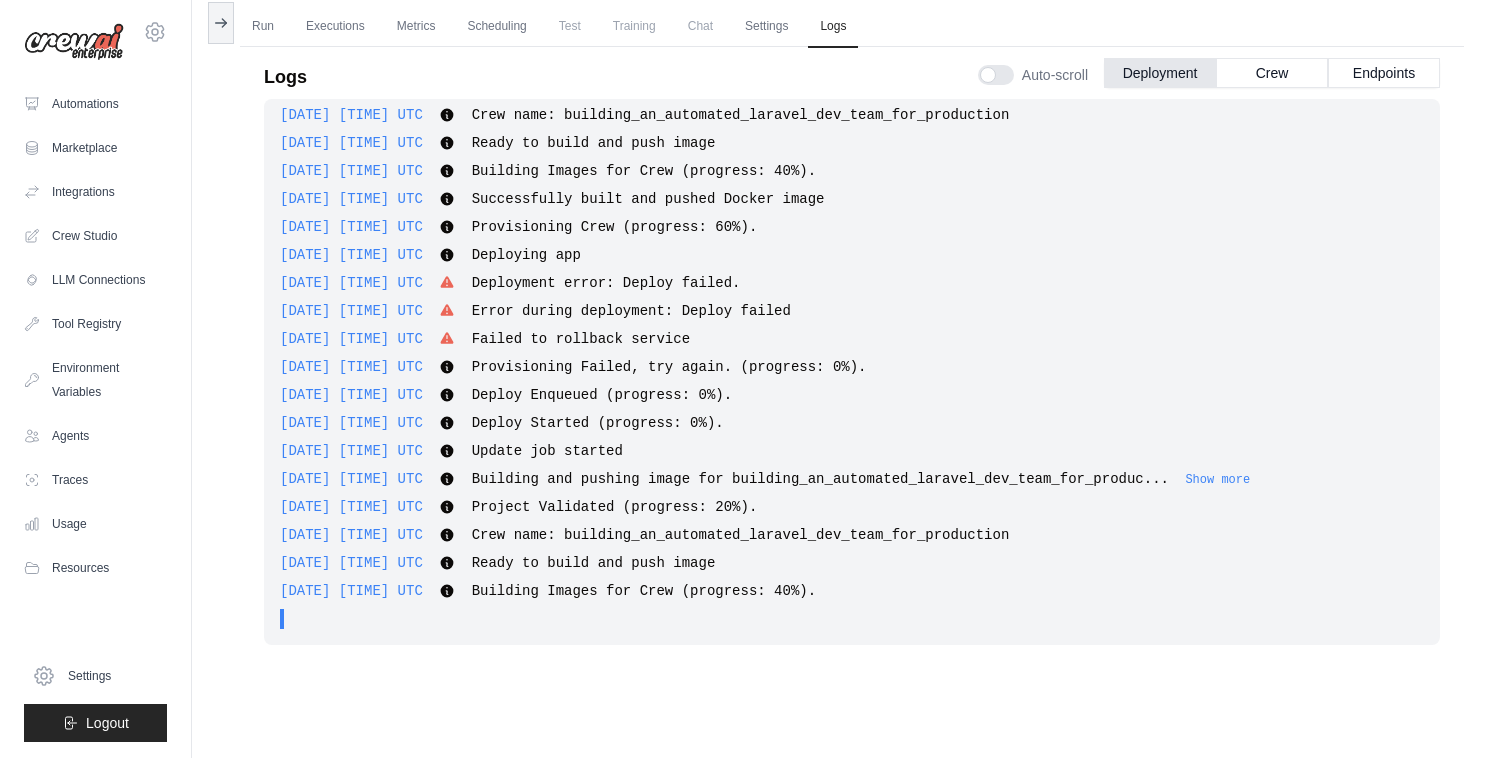 scroll, scrollTop: 0, scrollLeft: 0, axis: both 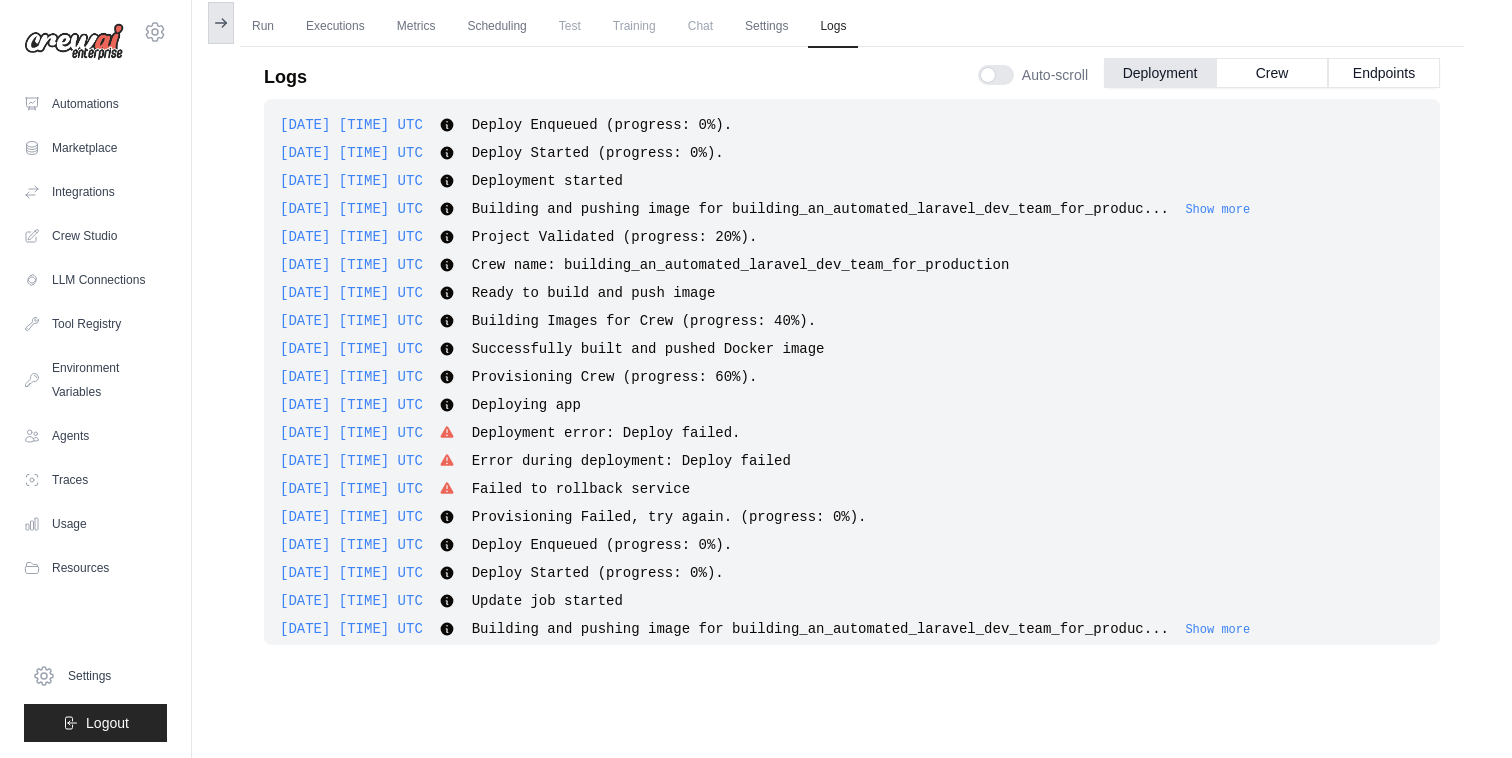 click 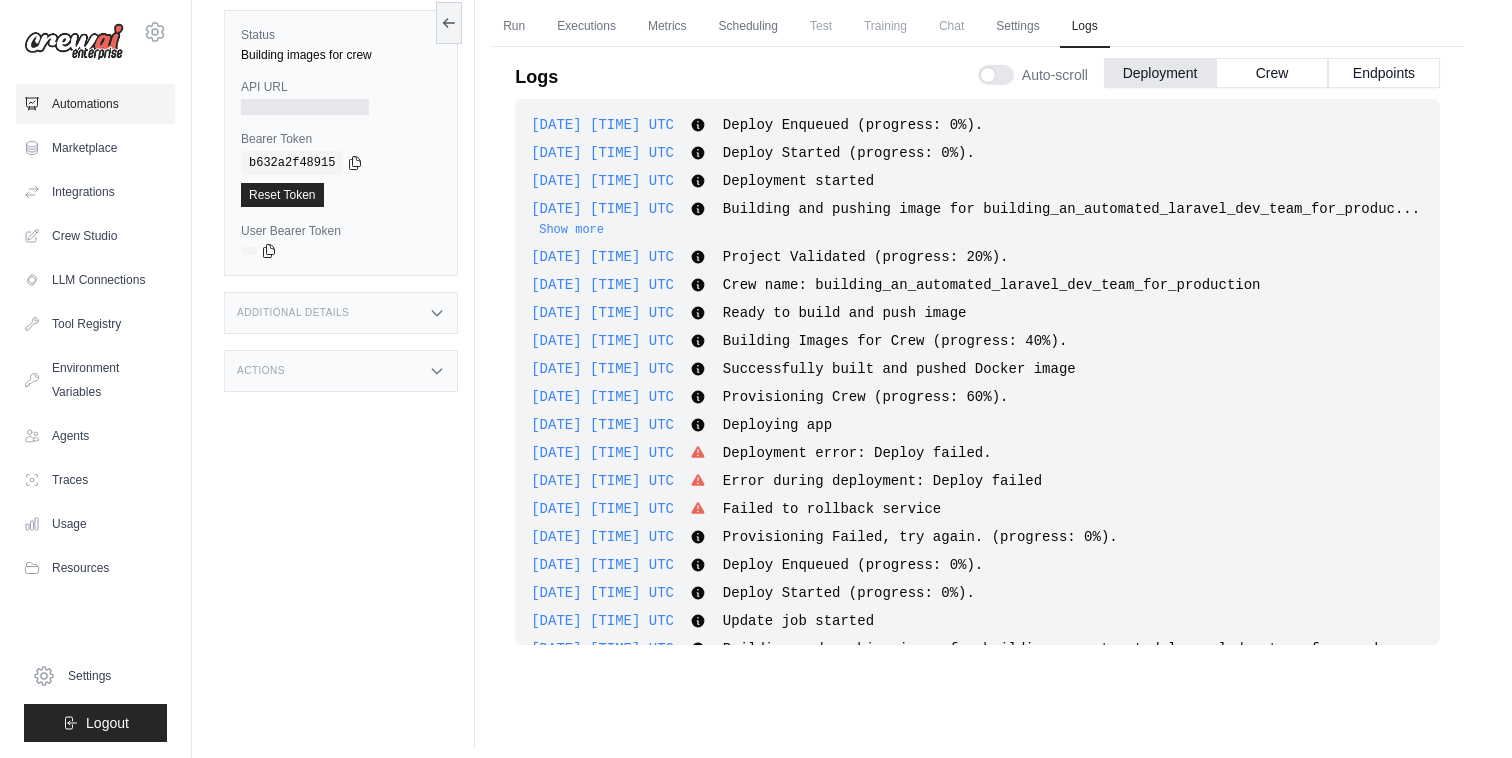 click on "Automations" at bounding box center (95, 104) 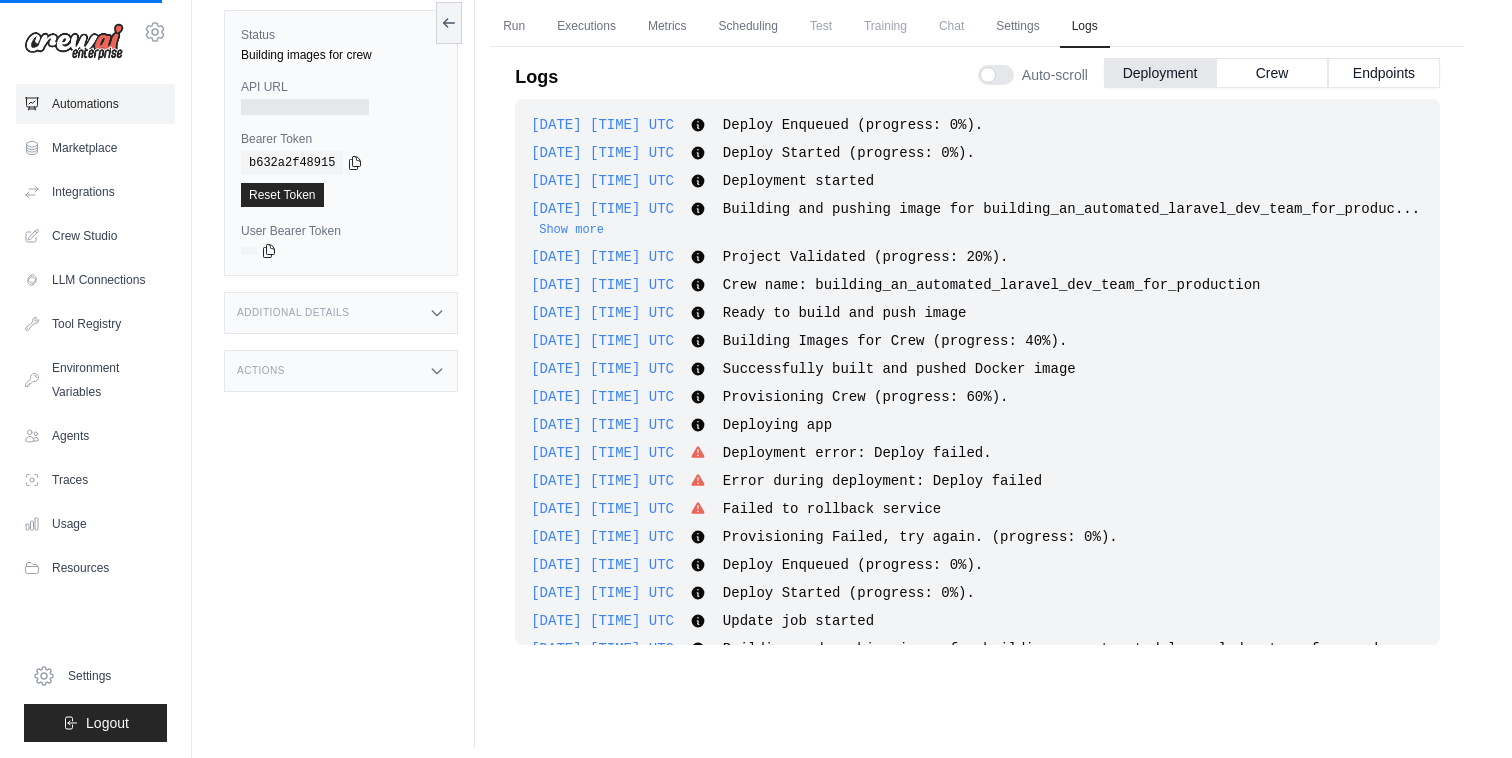 scroll, scrollTop: 0, scrollLeft: 0, axis: both 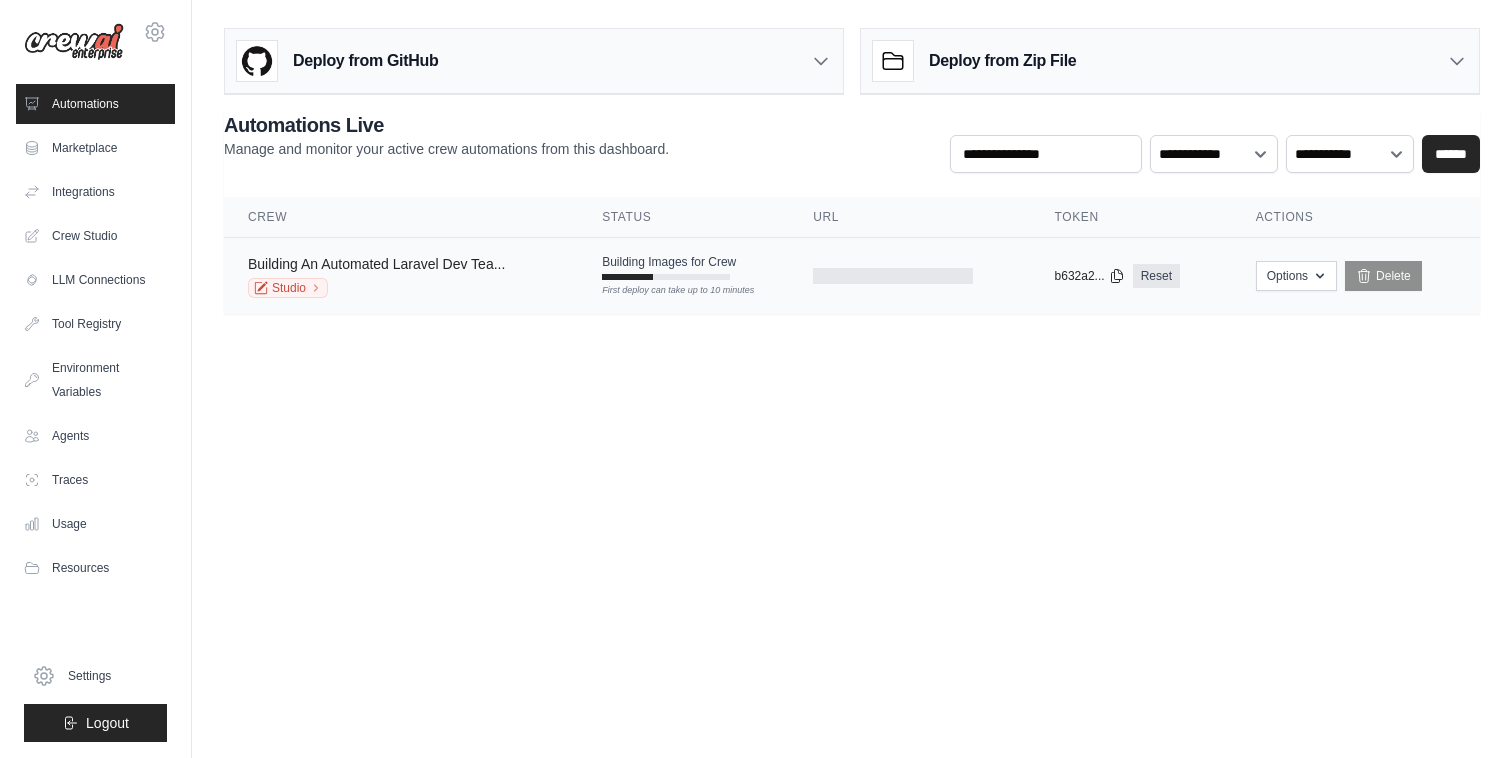 click on "Building An Automated Laravel Dev Tea..." at bounding box center [376, 264] 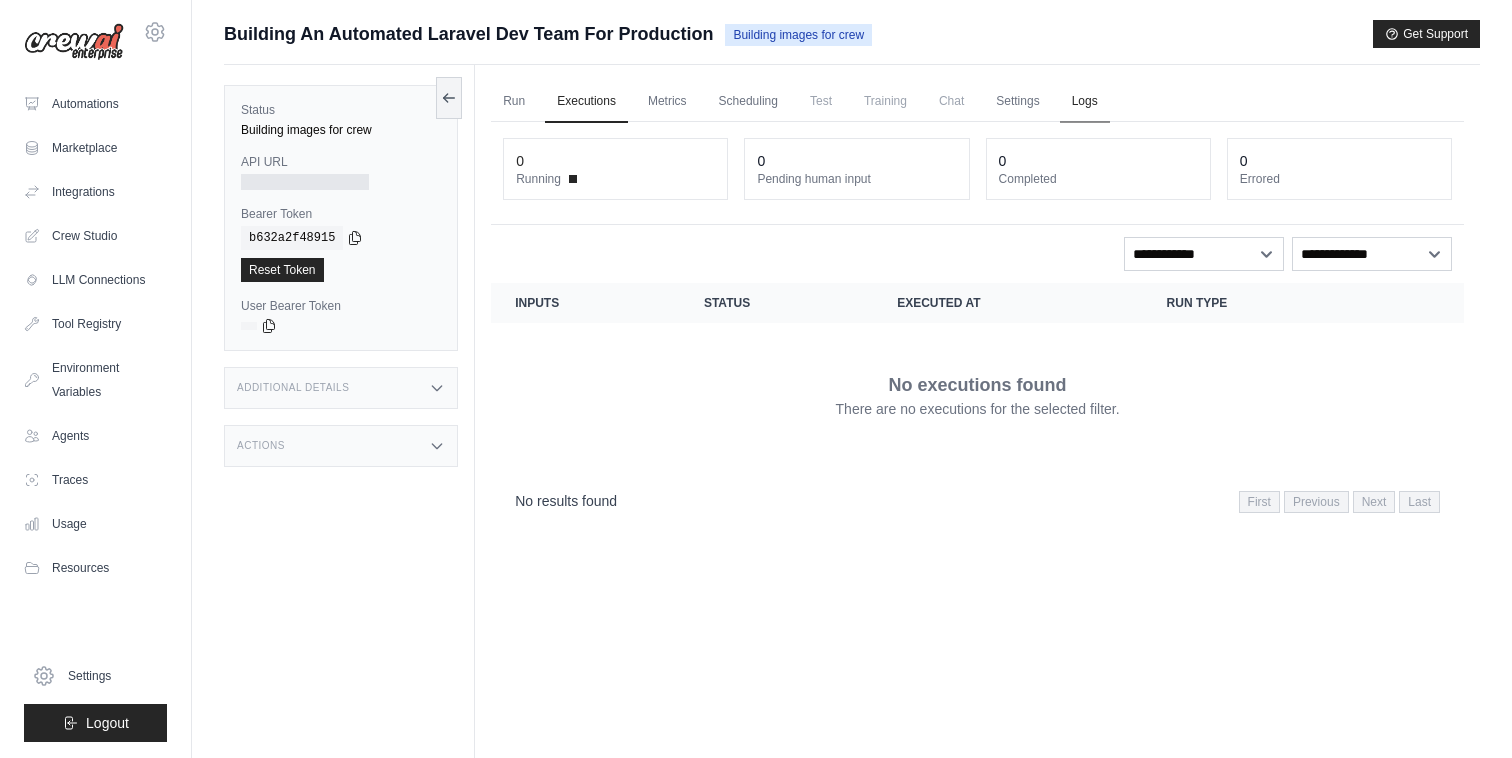 click on "Logs" at bounding box center (1085, 102) 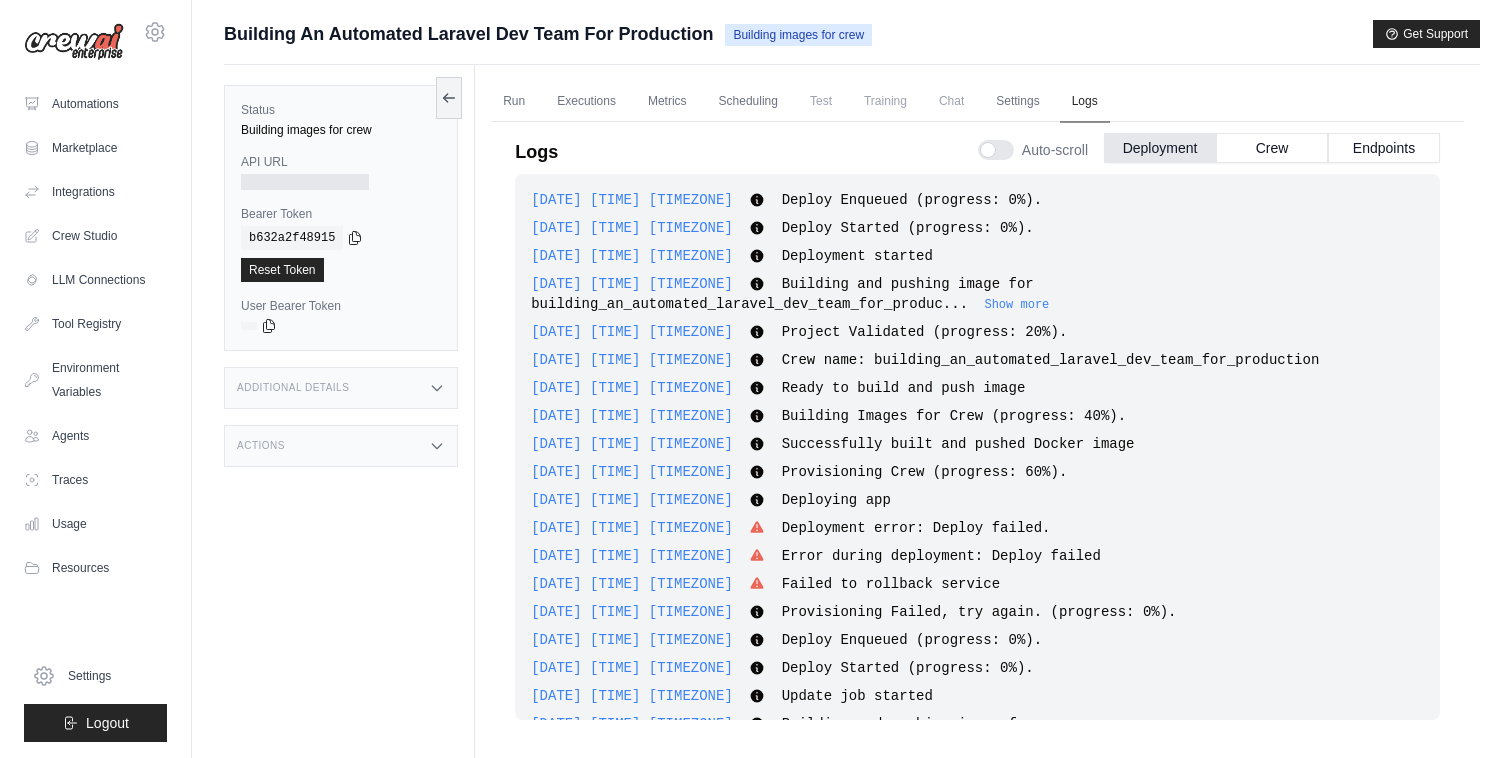 scroll, scrollTop: 750, scrollLeft: 0, axis: vertical 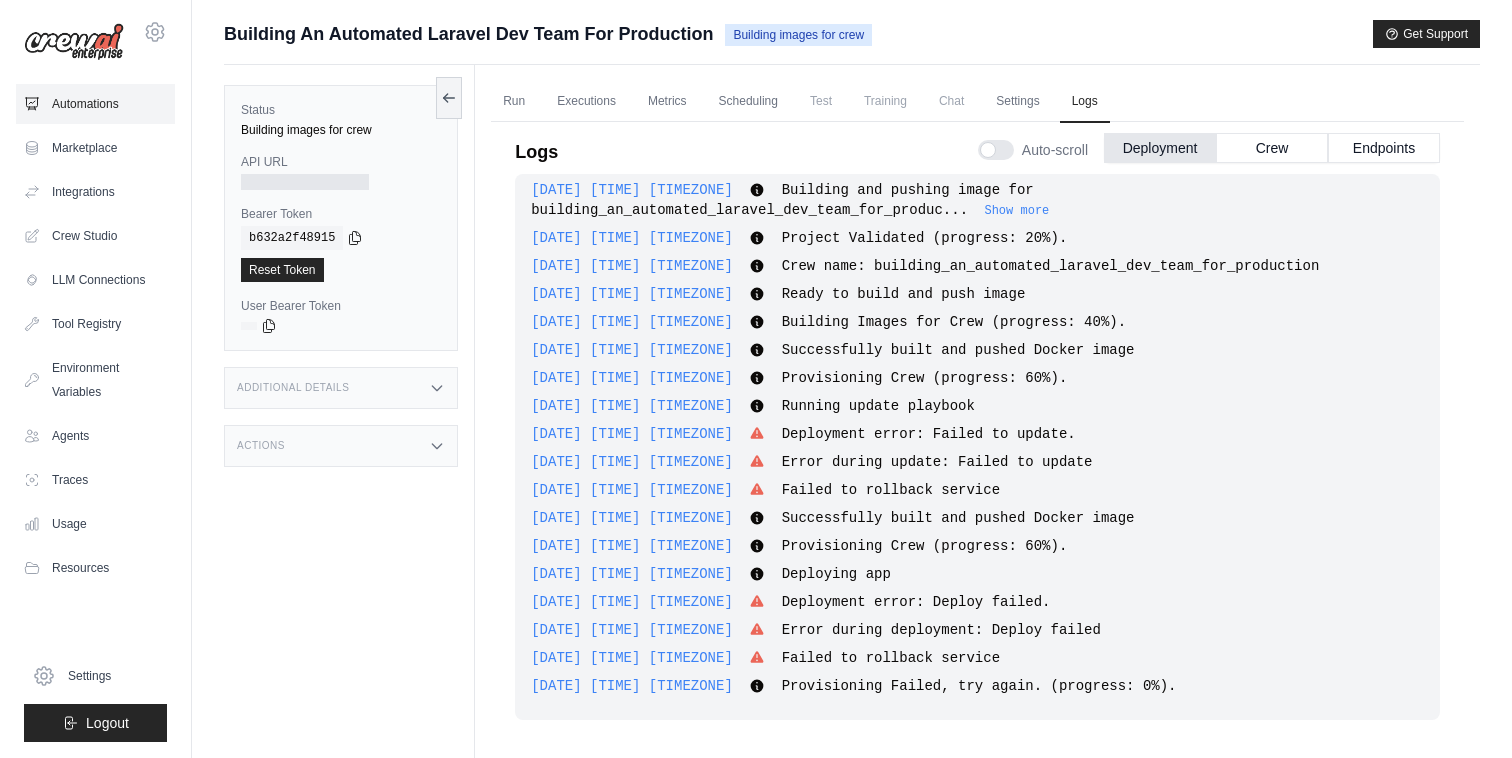 click on "Automations" at bounding box center [95, 104] 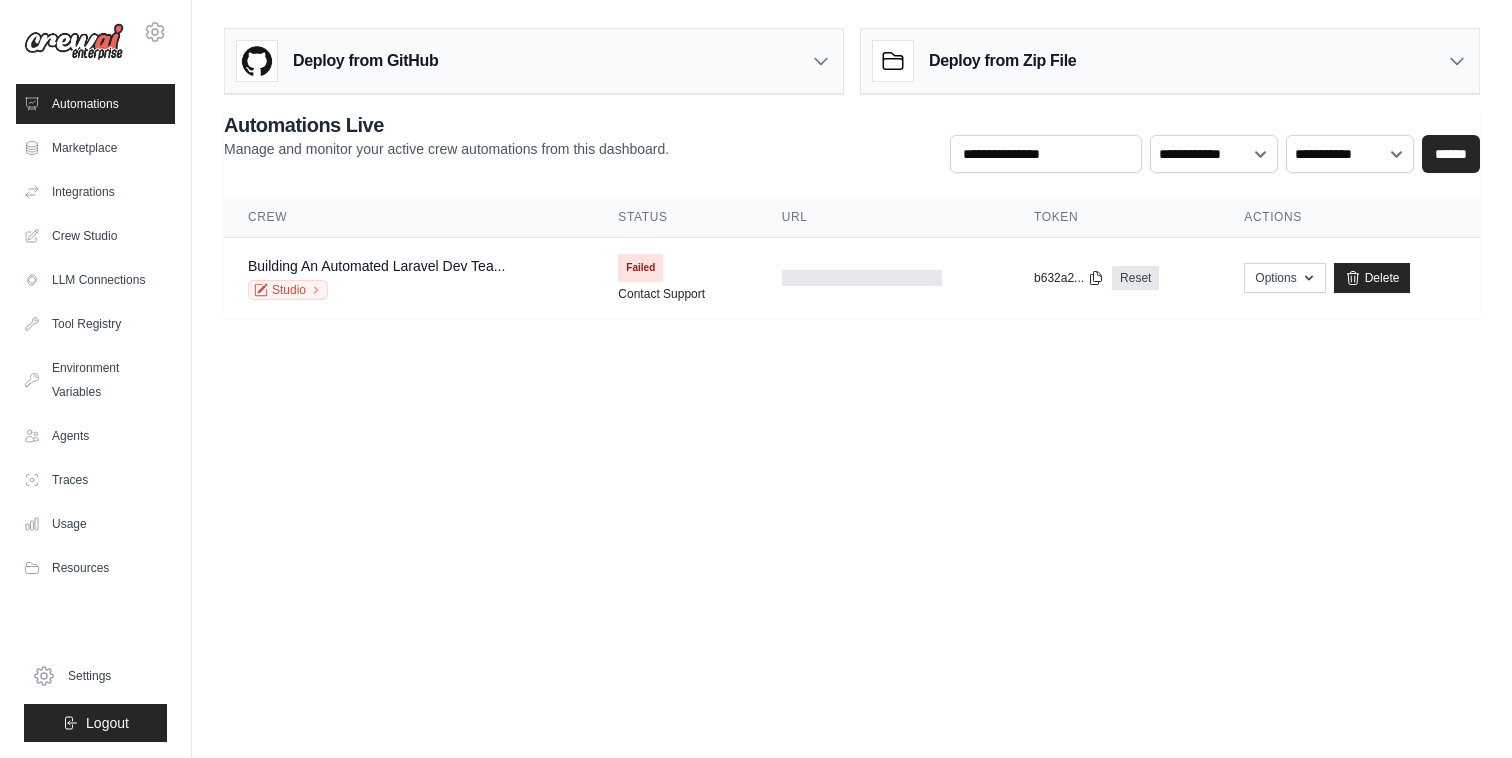 click on "Deploy from Zip File" at bounding box center [1002, 61] 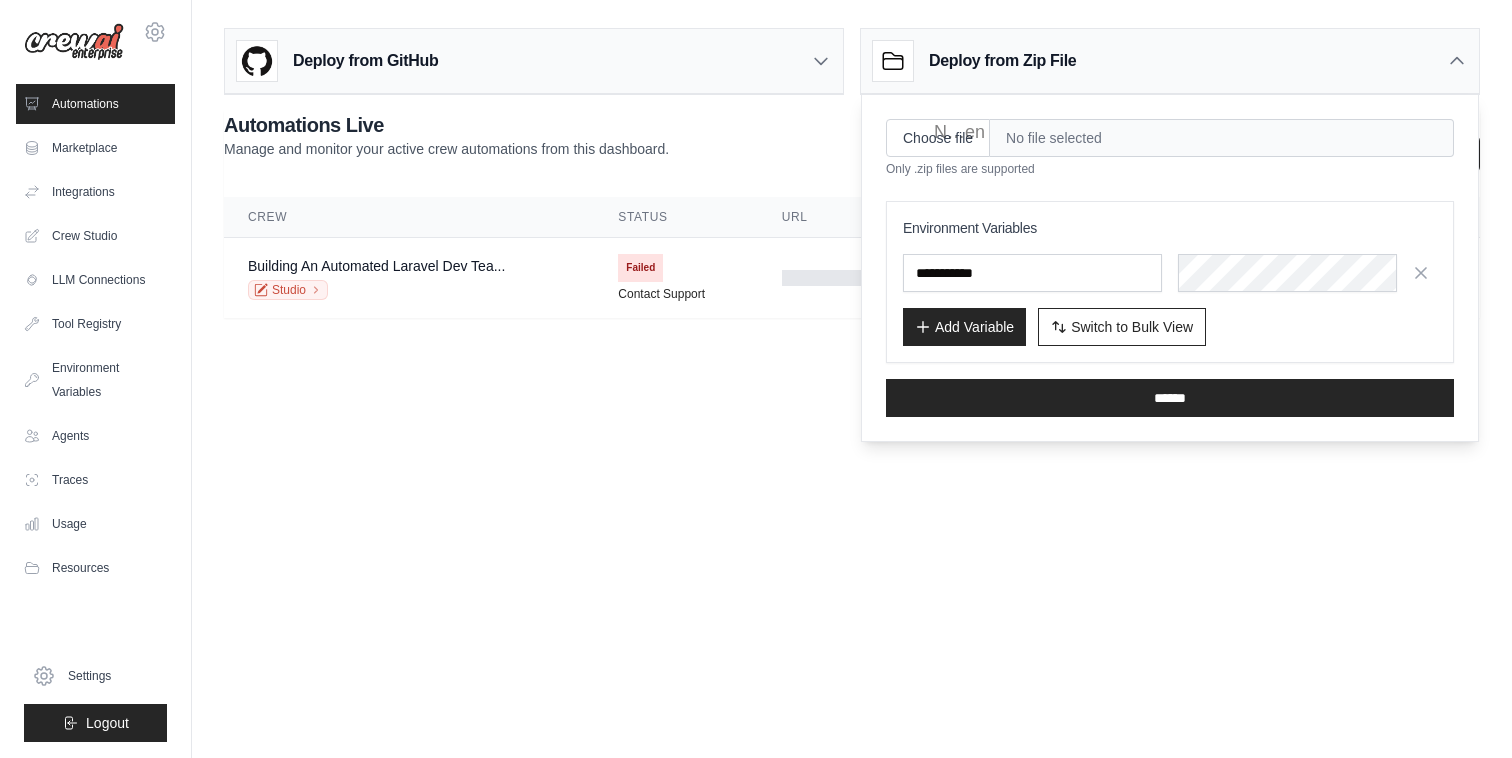 click on "Deploy from Zip File" at bounding box center (1002, 61) 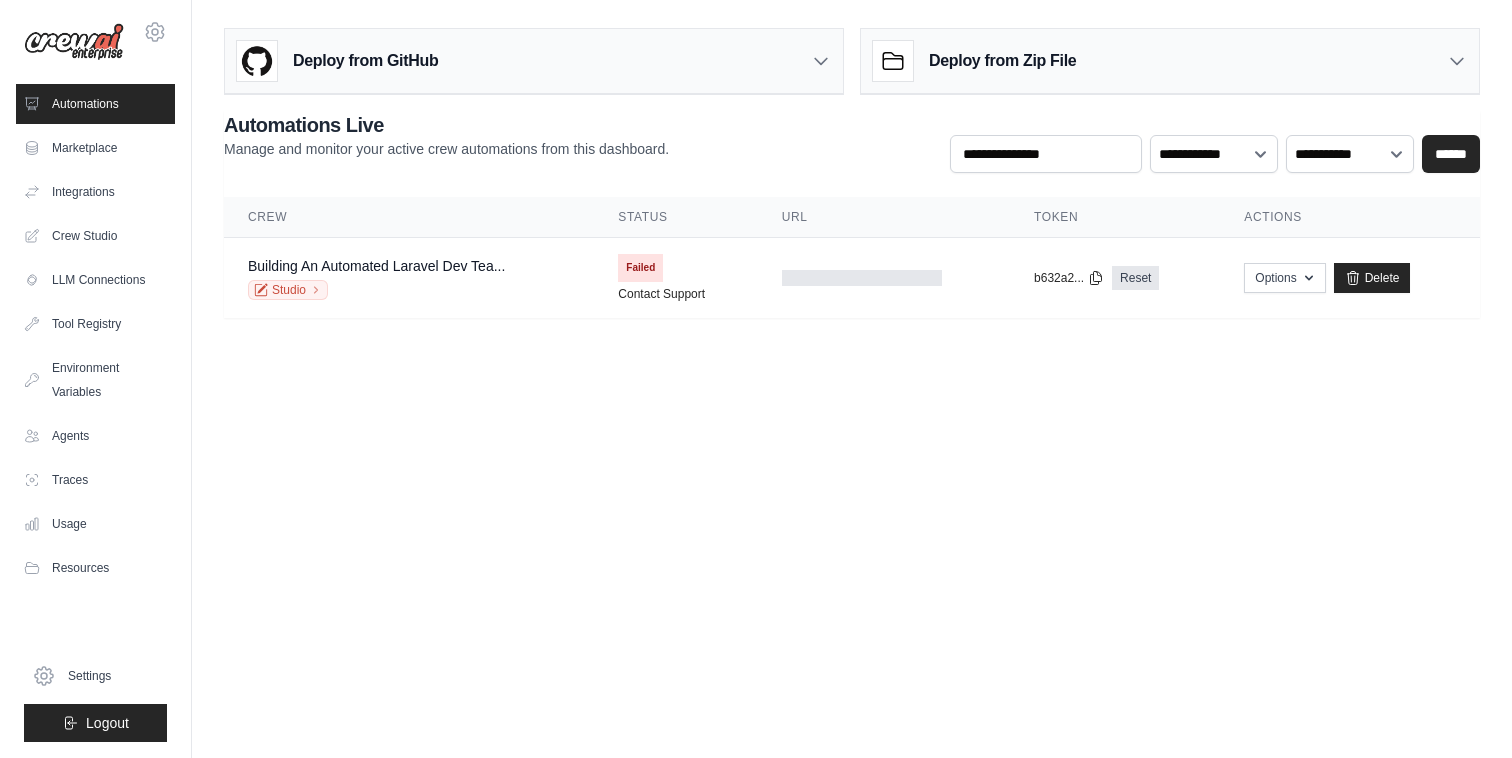 click on "Deploy from GitHub" at bounding box center [534, 61] 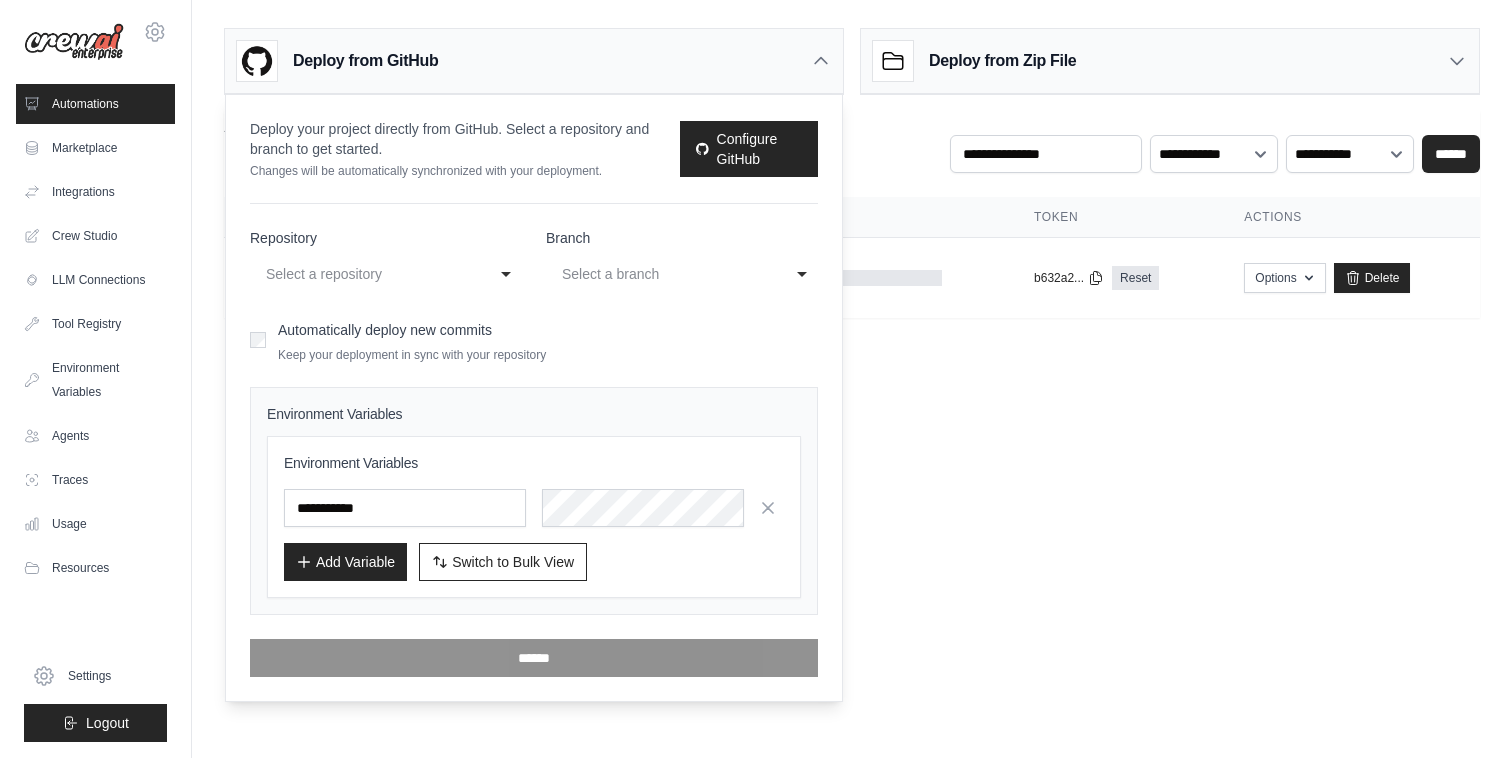 click on "Select a repository" at bounding box center [366, 274] 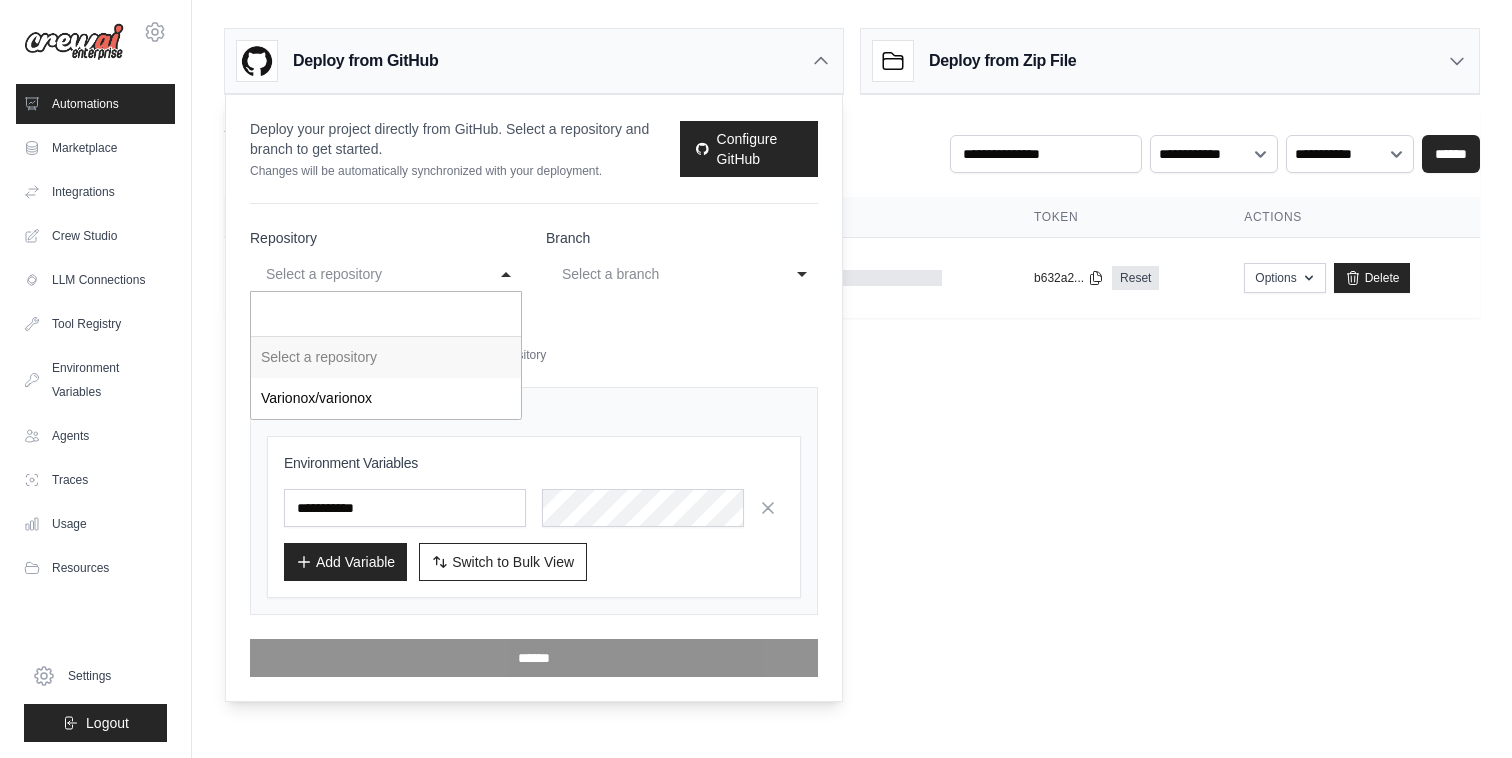 click on "Changes will be automatically synchronized with your deployment." at bounding box center [465, 171] 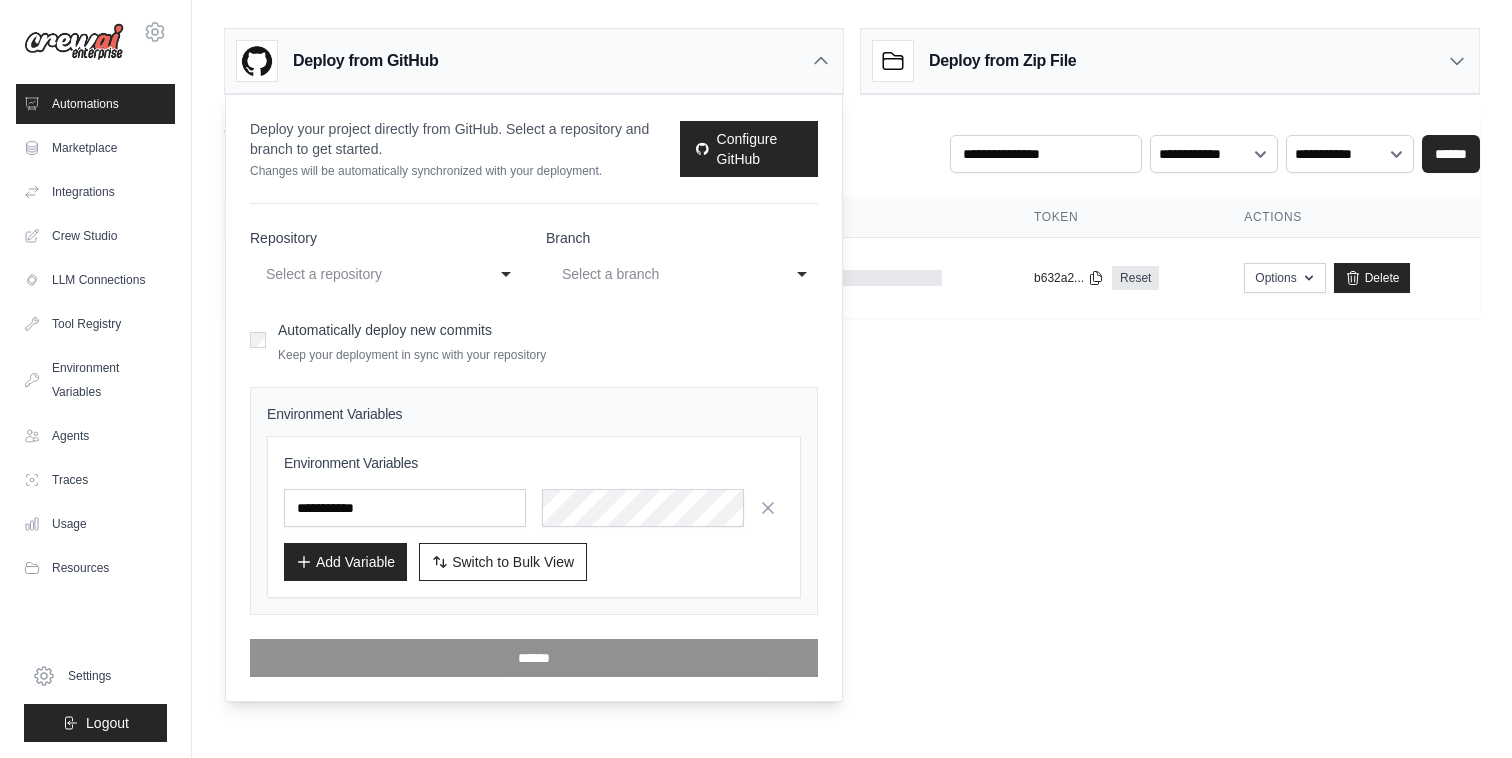 click 